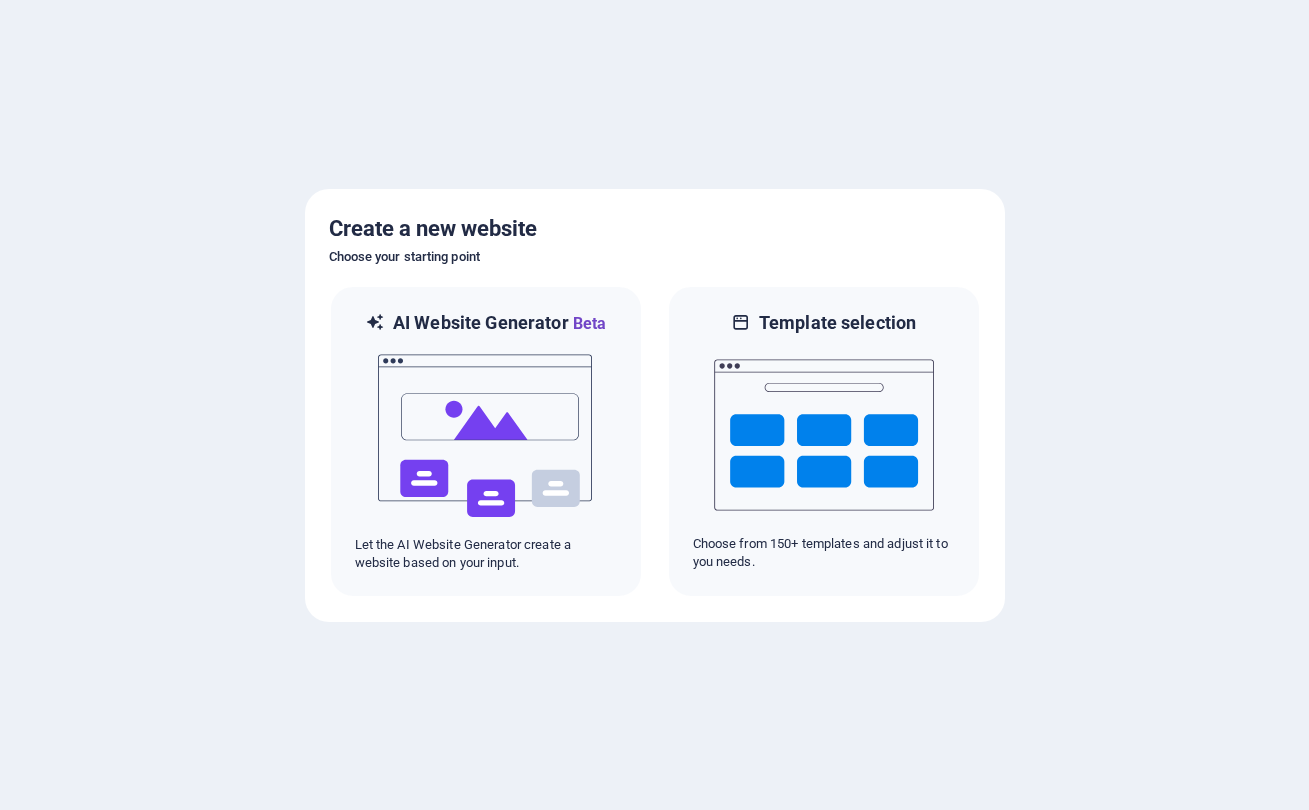 scroll, scrollTop: 0, scrollLeft: 0, axis: both 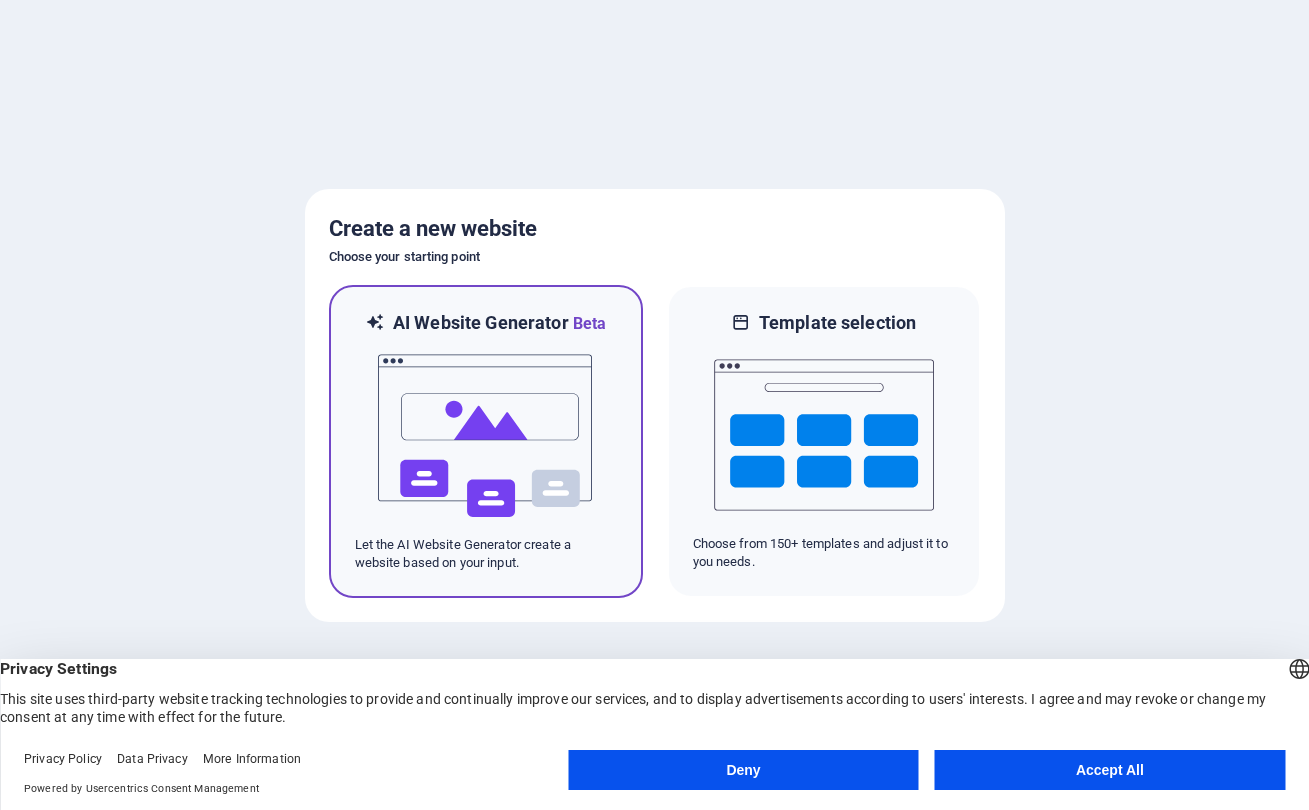 click at bounding box center (486, 436) 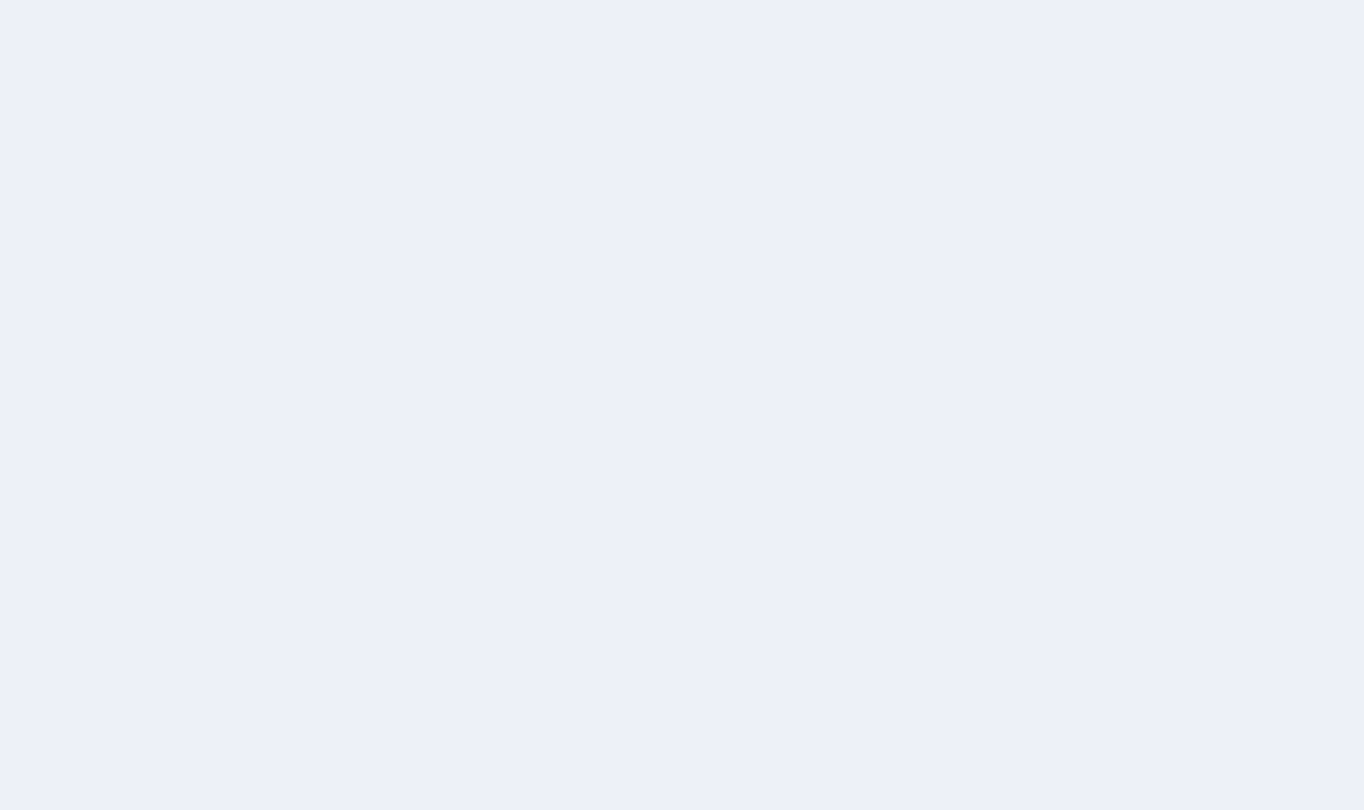 scroll, scrollTop: 0, scrollLeft: 0, axis: both 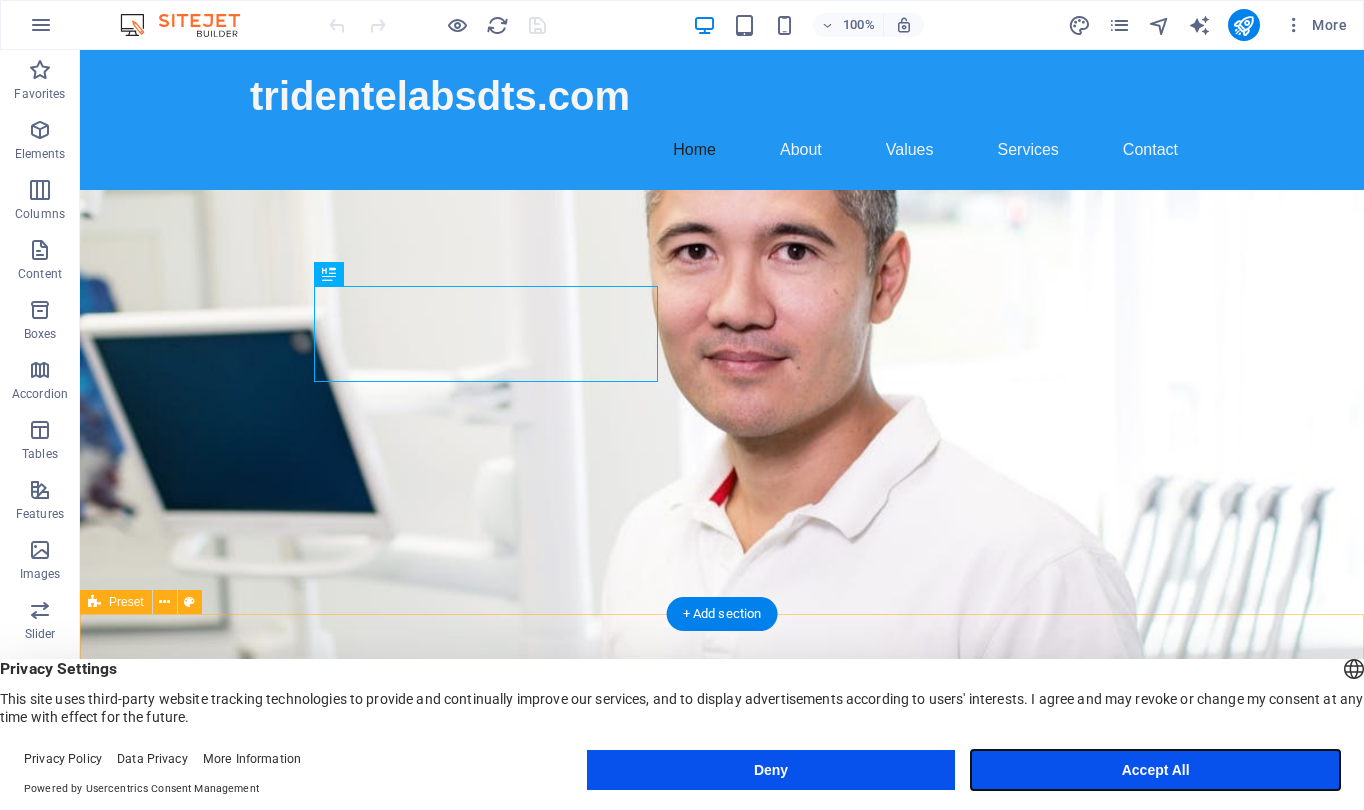 click on "Accept All" at bounding box center (1155, 770) 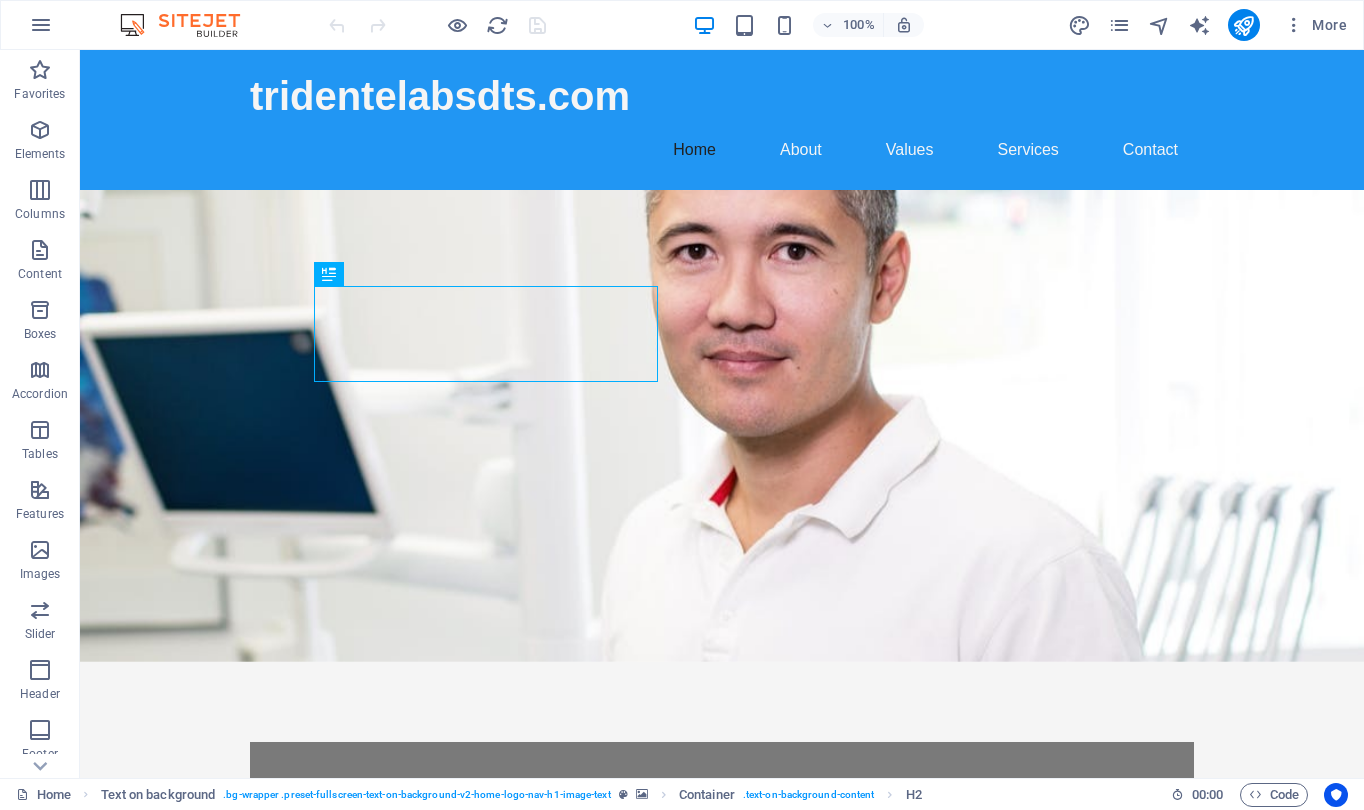 scroll, scrollTop: 1, scrollLeft: 0, axis: vertical 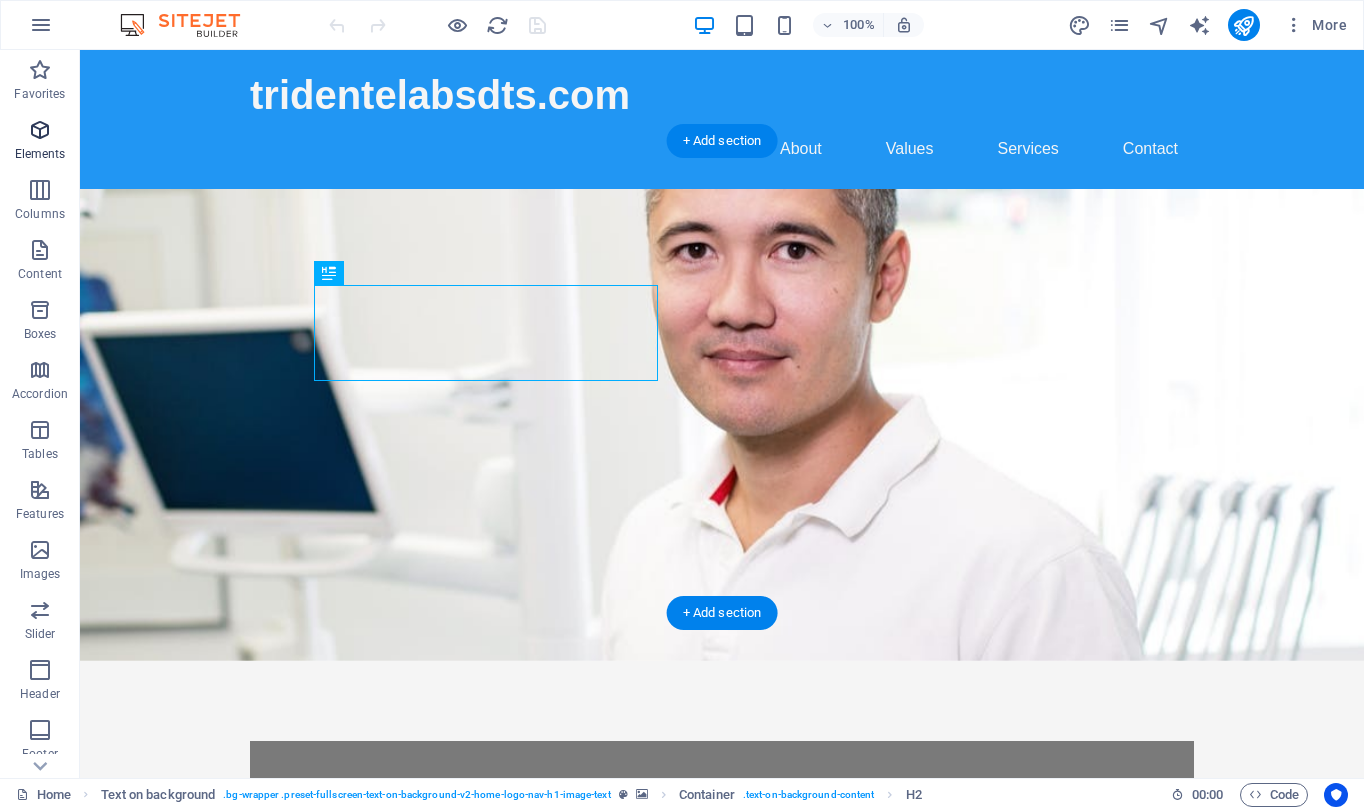 click on "Elements" at bounding box center [40, 154] 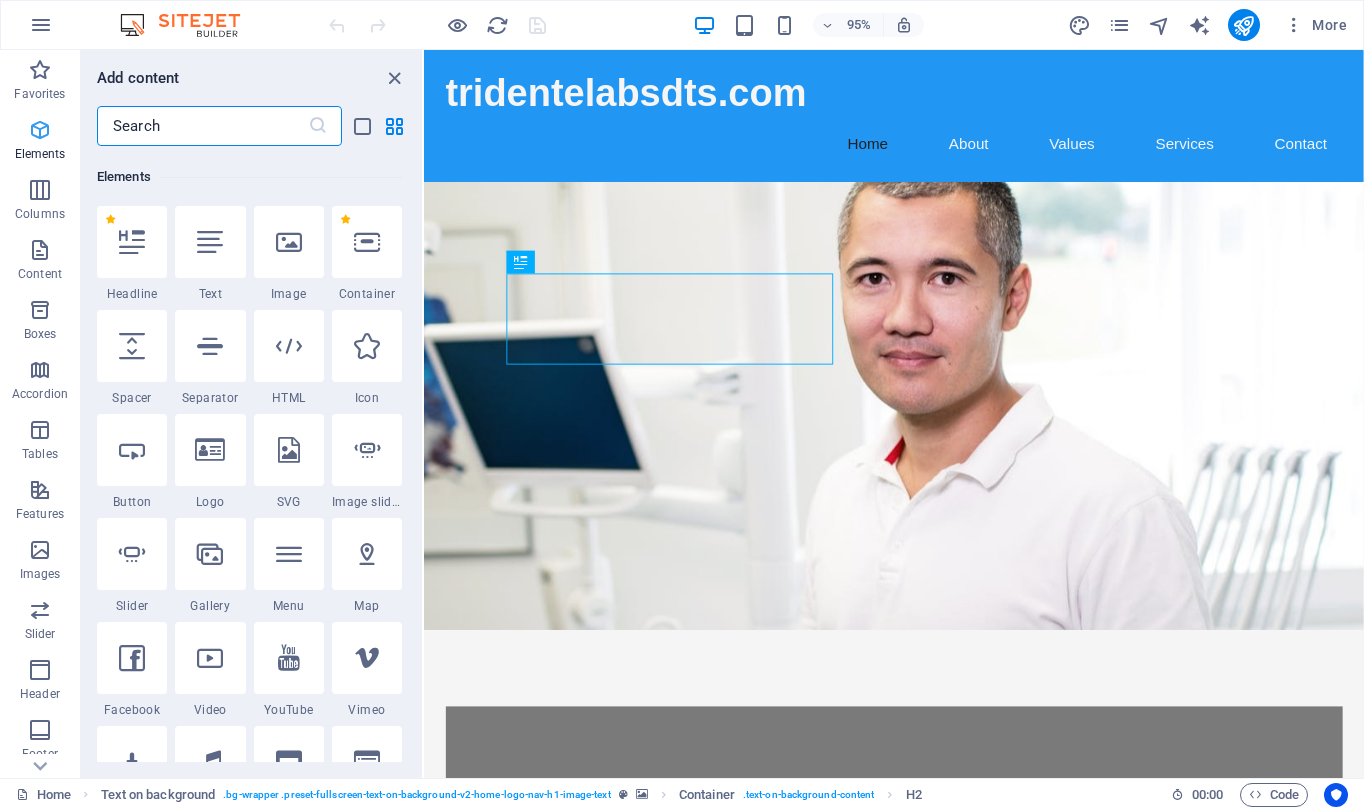 scroll, scrollTop: 213, scrollLeft: 0, axis: vertical 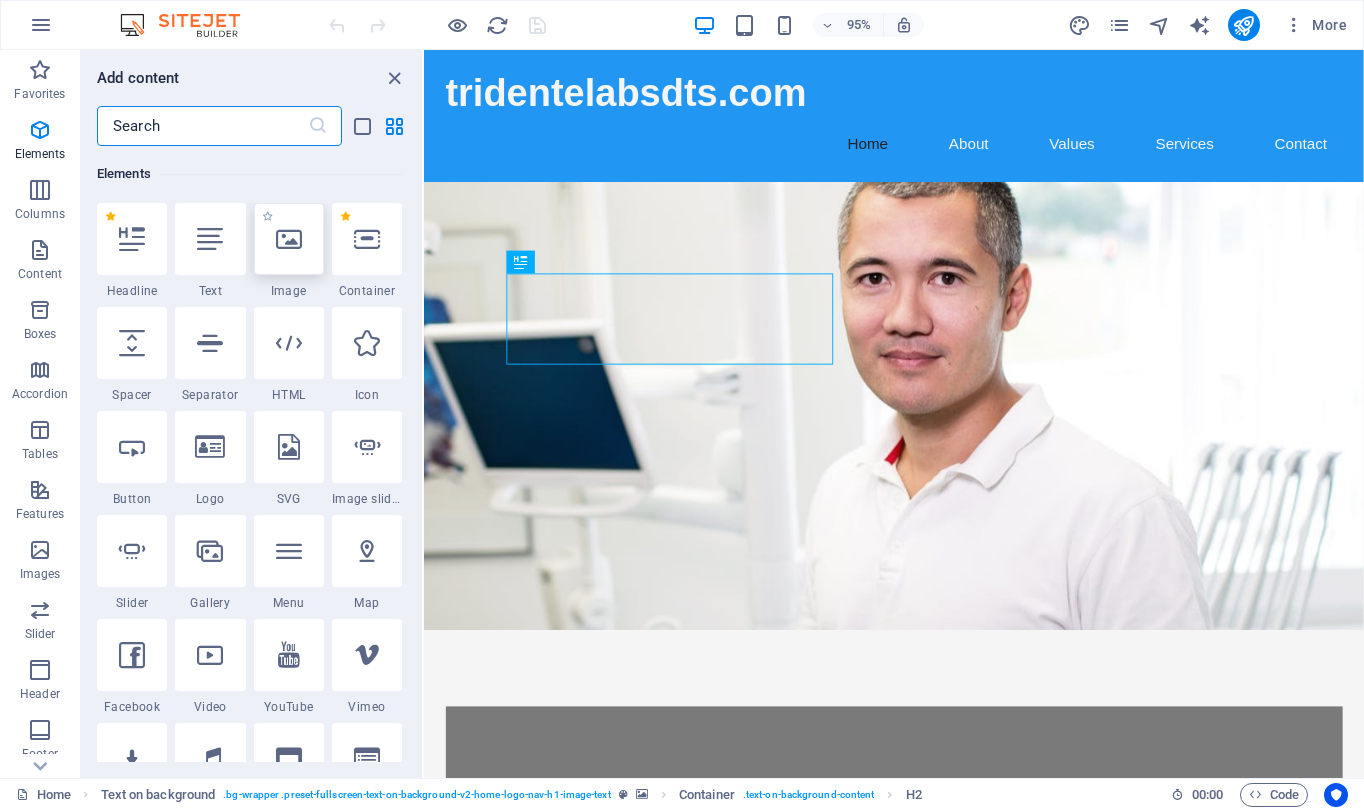click at bounding box center [289, 239] 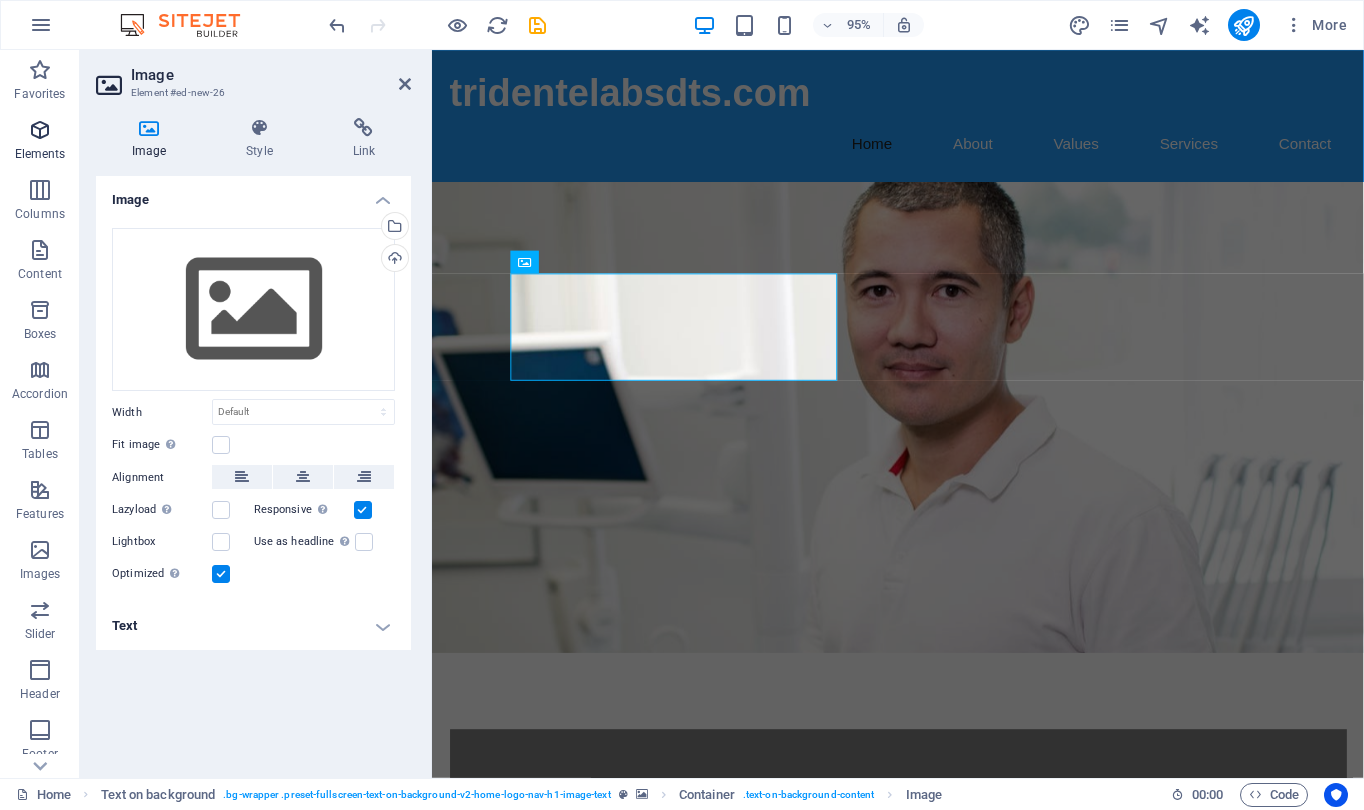click at bounding box center (40, 130) 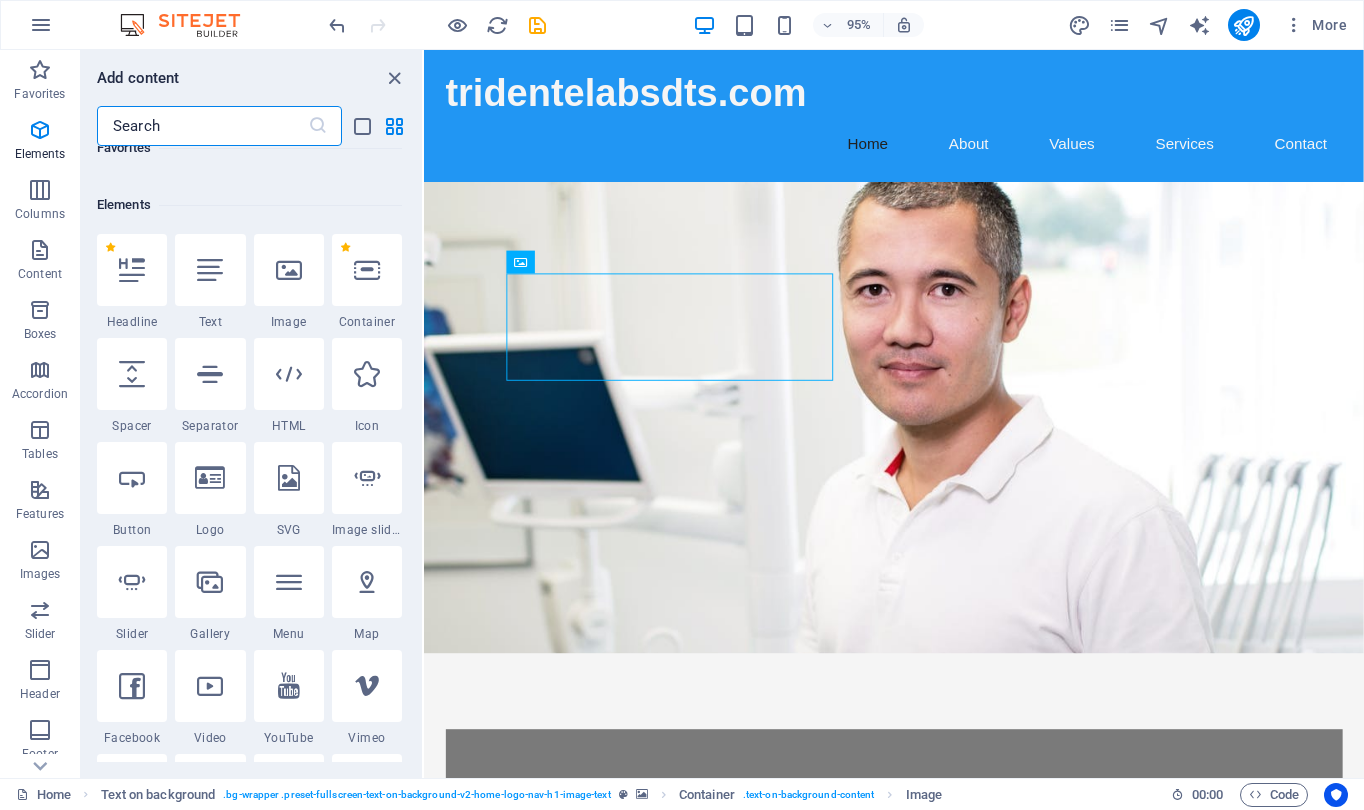 scroll, scrollTop: 213, scrollLeft: 0, axis: vertical 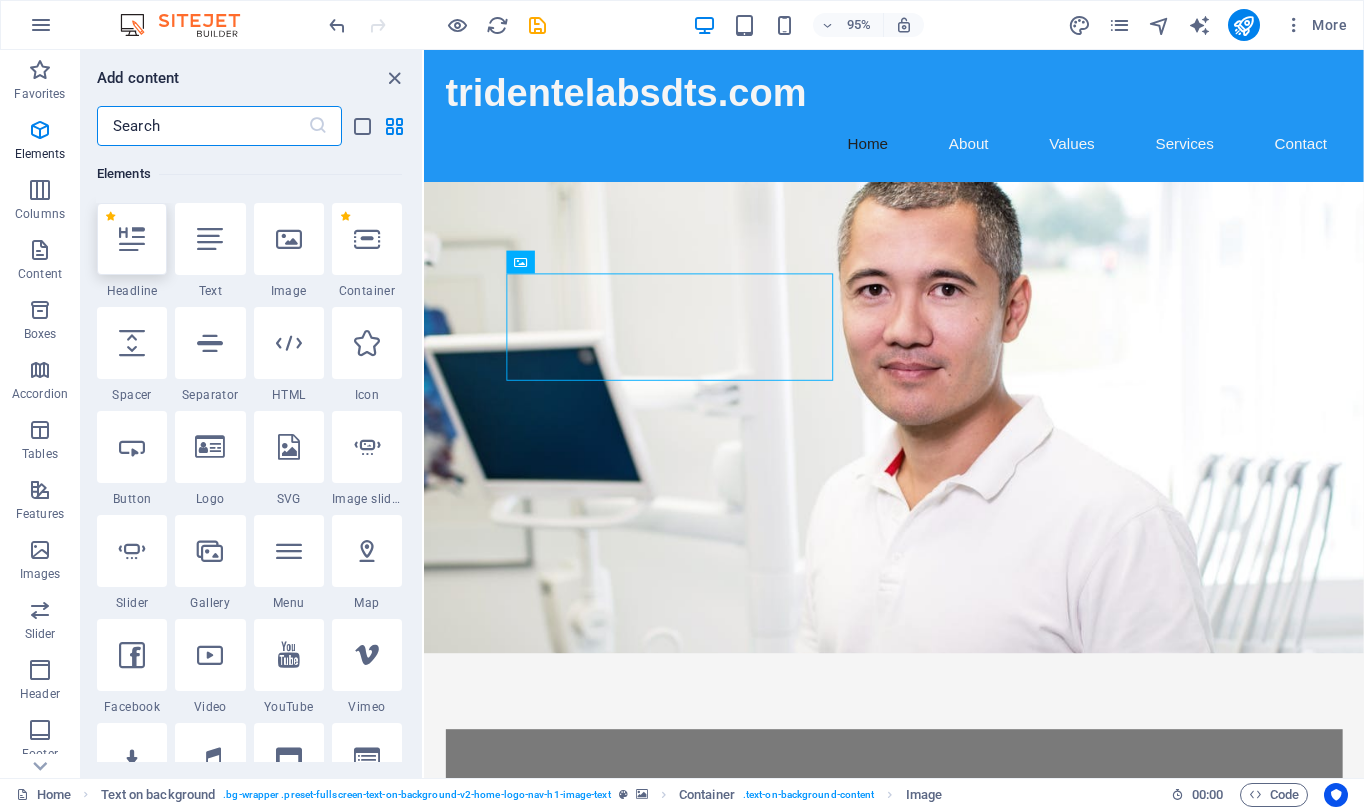 click at bounding box center (132, 239) 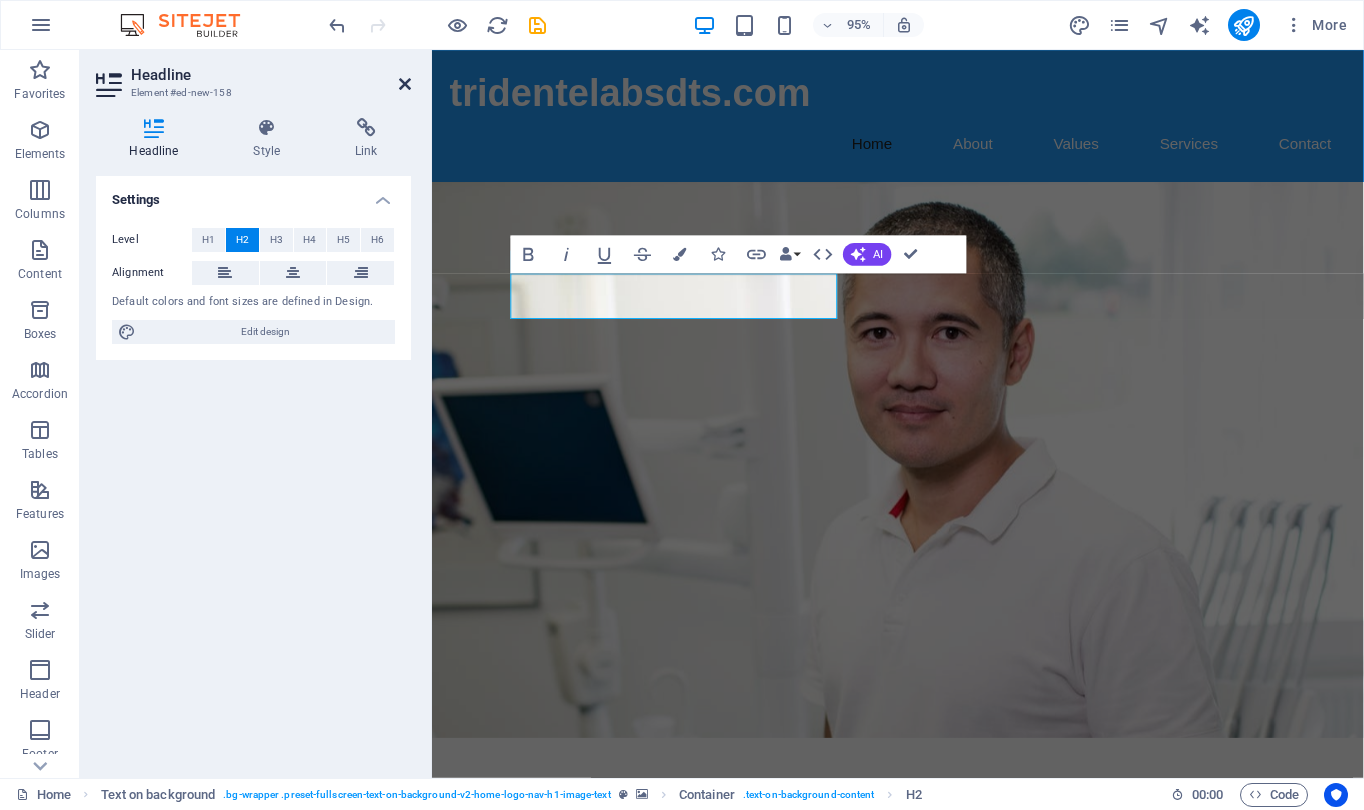 click at bounding box center [405, 84] 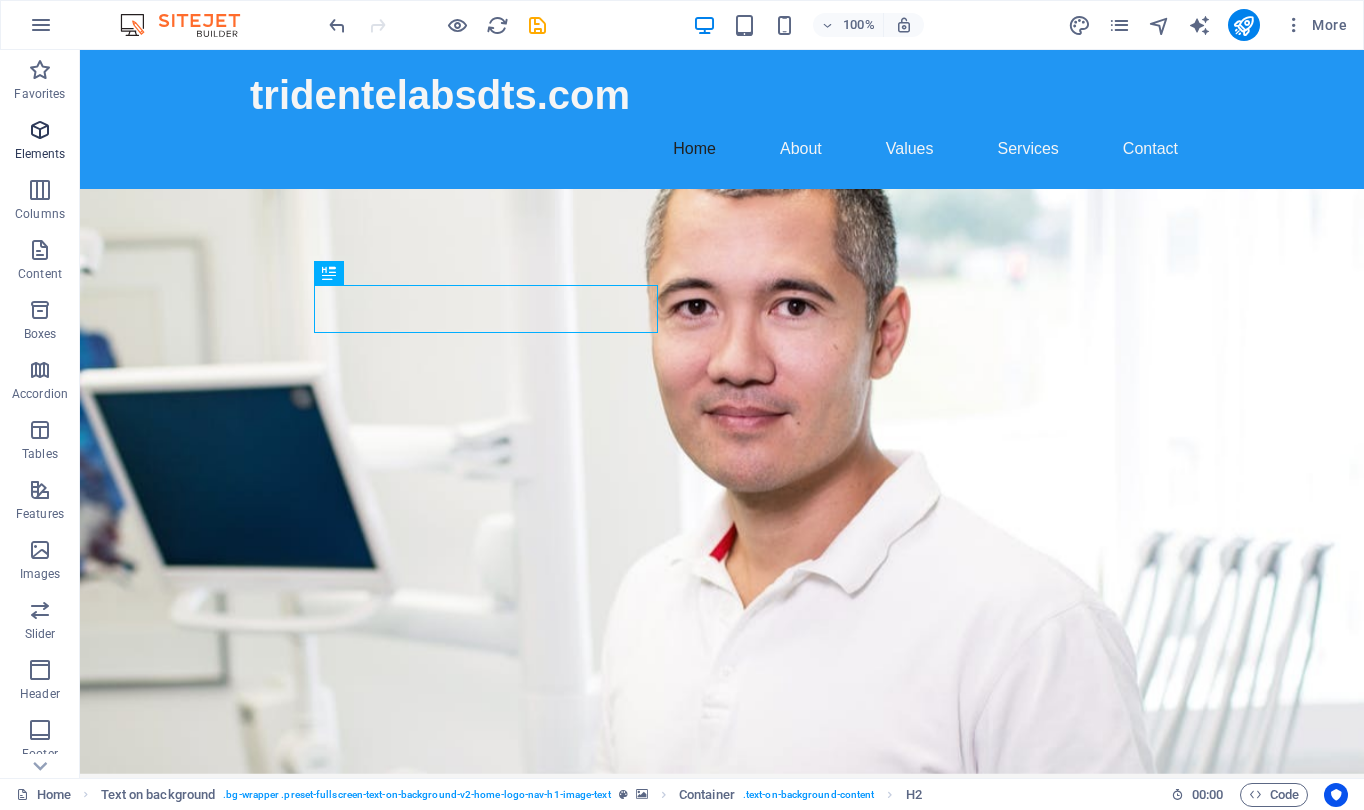 click on "Elements" at bounding box center [40, 154] 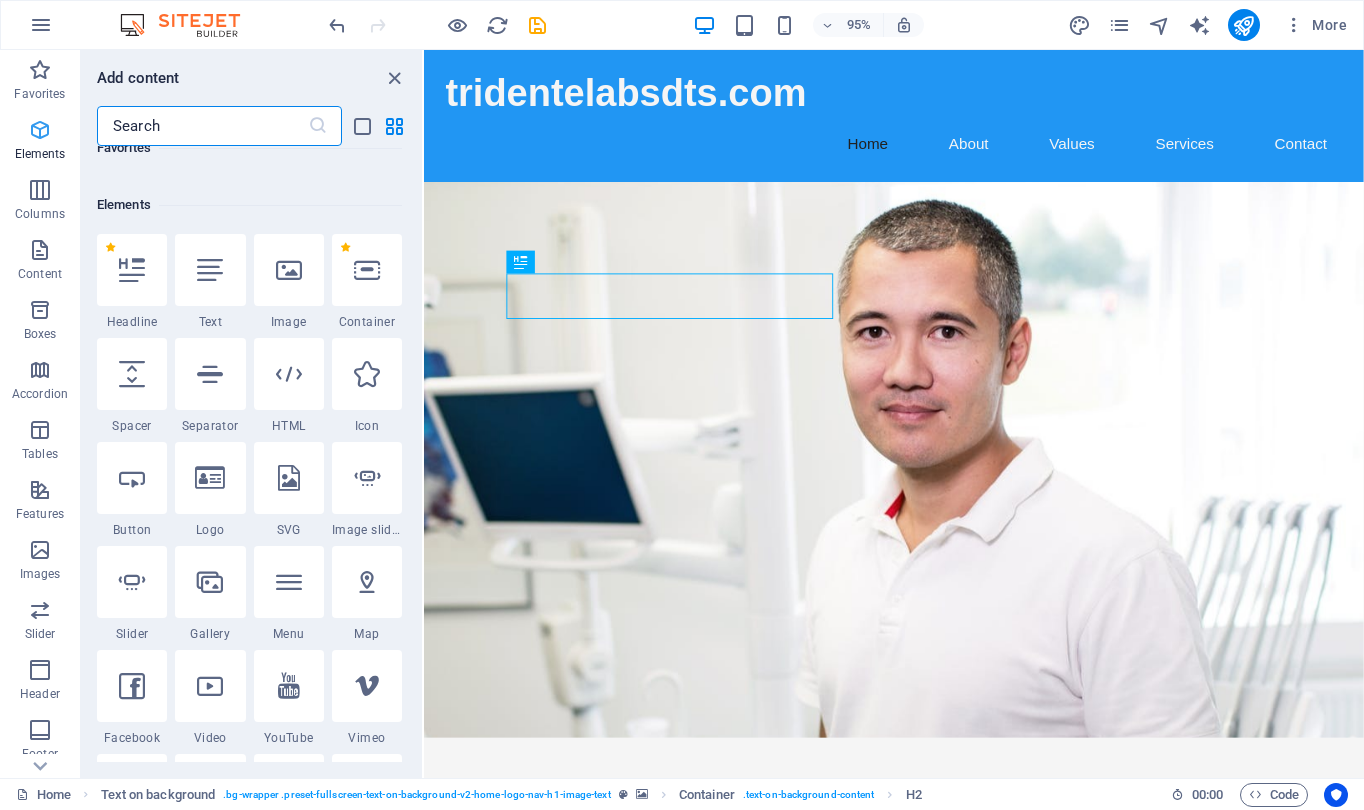 scroll, scrollTop: 213, scrollLeft: 0, axis: vertical 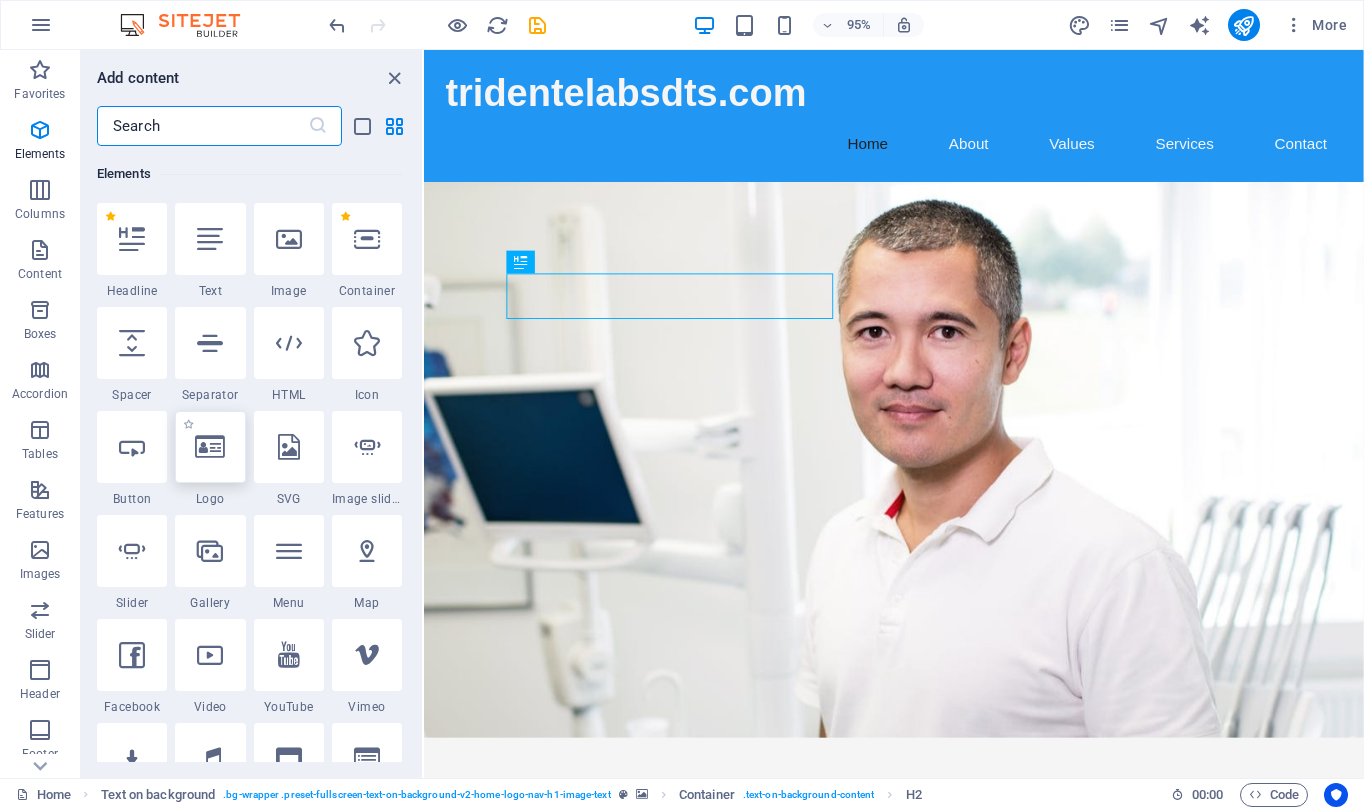 click at bounding box center [210, 447] 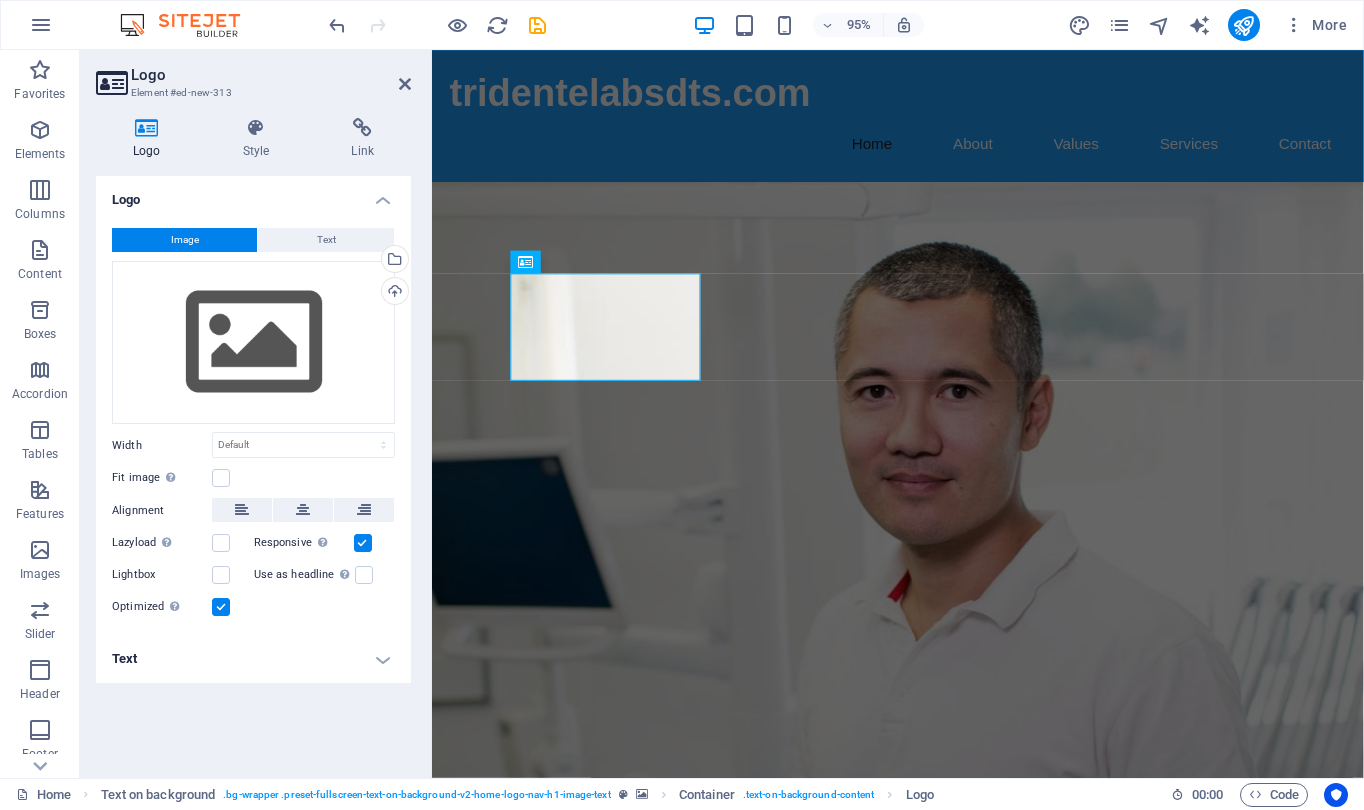 click on "Logo Element #ed-new-313 Logo Style Link Logo Image Text Drag files here, click to choose files or select files from Files or our free stock photos & videos Select files from the file manager, stock photos, or upload file(s) Upload Width Default auto px rem % em vh vw Fit image Automatically fit image to a fixed width and height Height Default auto px Alignment Lazyload Loading images after the page loads improves page speed. Responsive Automatically load retina image and smartphone optimized sizes. Lightbox Use as headline The image will be wrapped in an H1 headline tag. Useful for giving alternative text the weight of an H1 headline, e.g. for the logo. Leave unchecked if uncertain. Optimized Images are compressed to improve page speed. Position Direction Custom X offset 50 px rem % vh vw Y offset 50 px rem % vh vw Edit design Text Float No float Image left Image right Determine how text should behave around the image. Text Alternative text Image caption Paragraph Format Normal Heading 1 Heading 2 Heading 3" at bounding box center [256, 414] 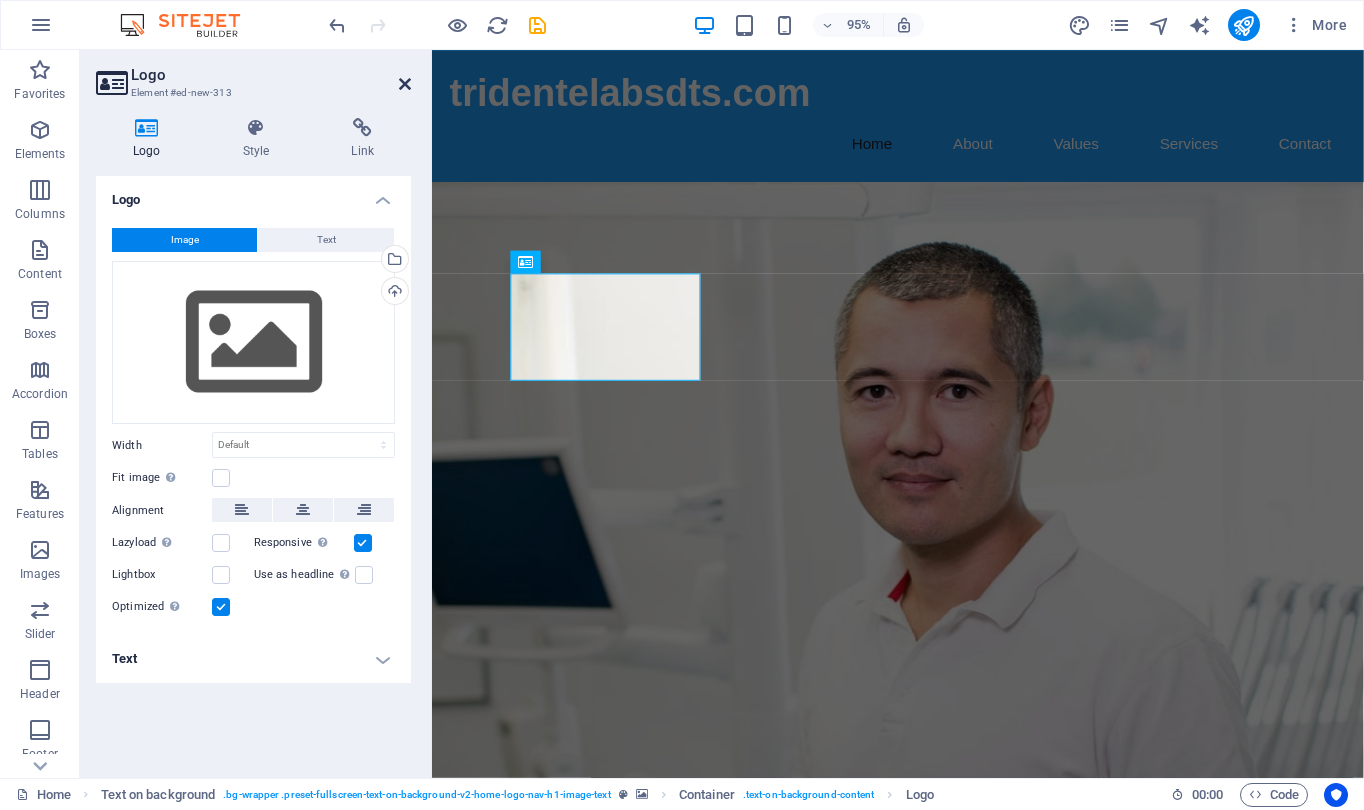 click at bounding box center (405, 84) 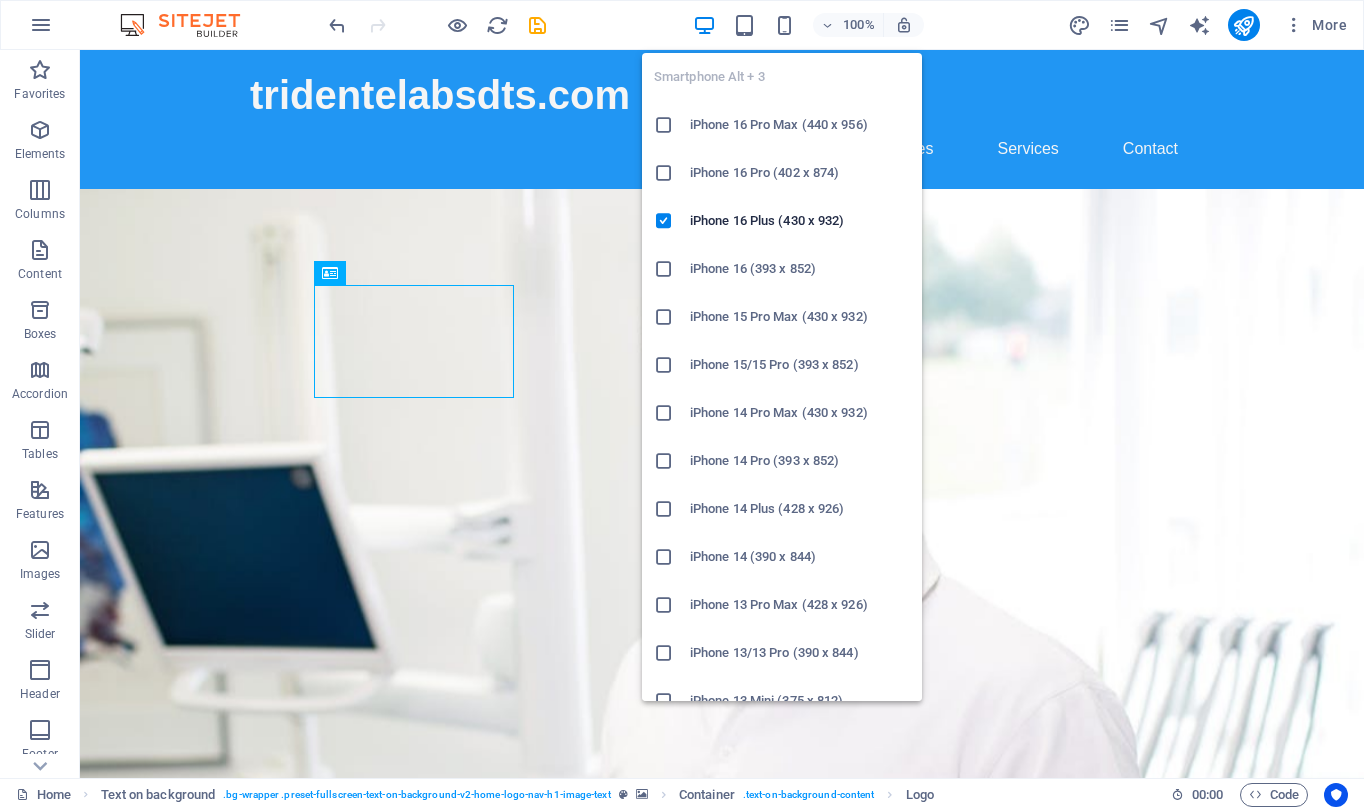 drag, startPoint x: 756, startPoint y: 556, endPoint x: 229, endPoint y: 497, distance: 530.29236 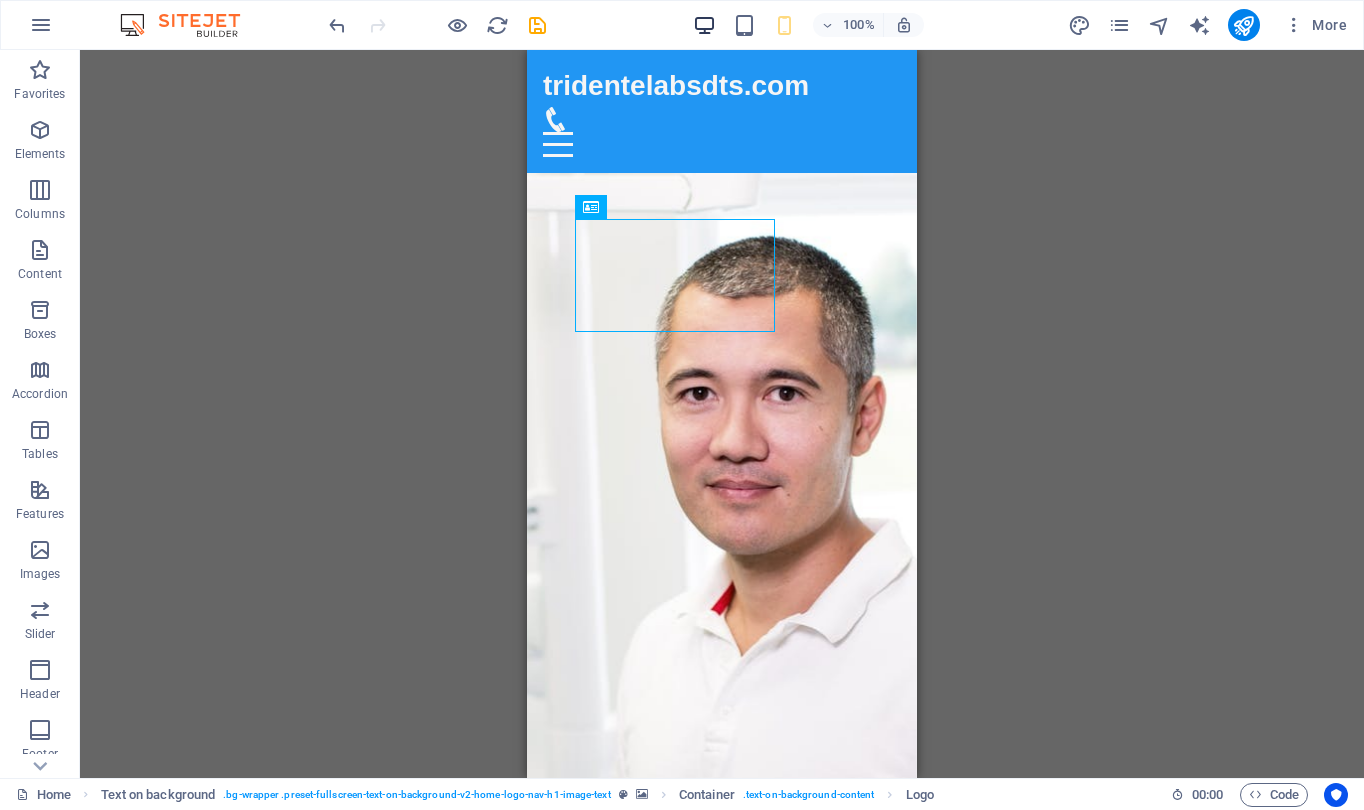 click at bounding box center [704, 25] 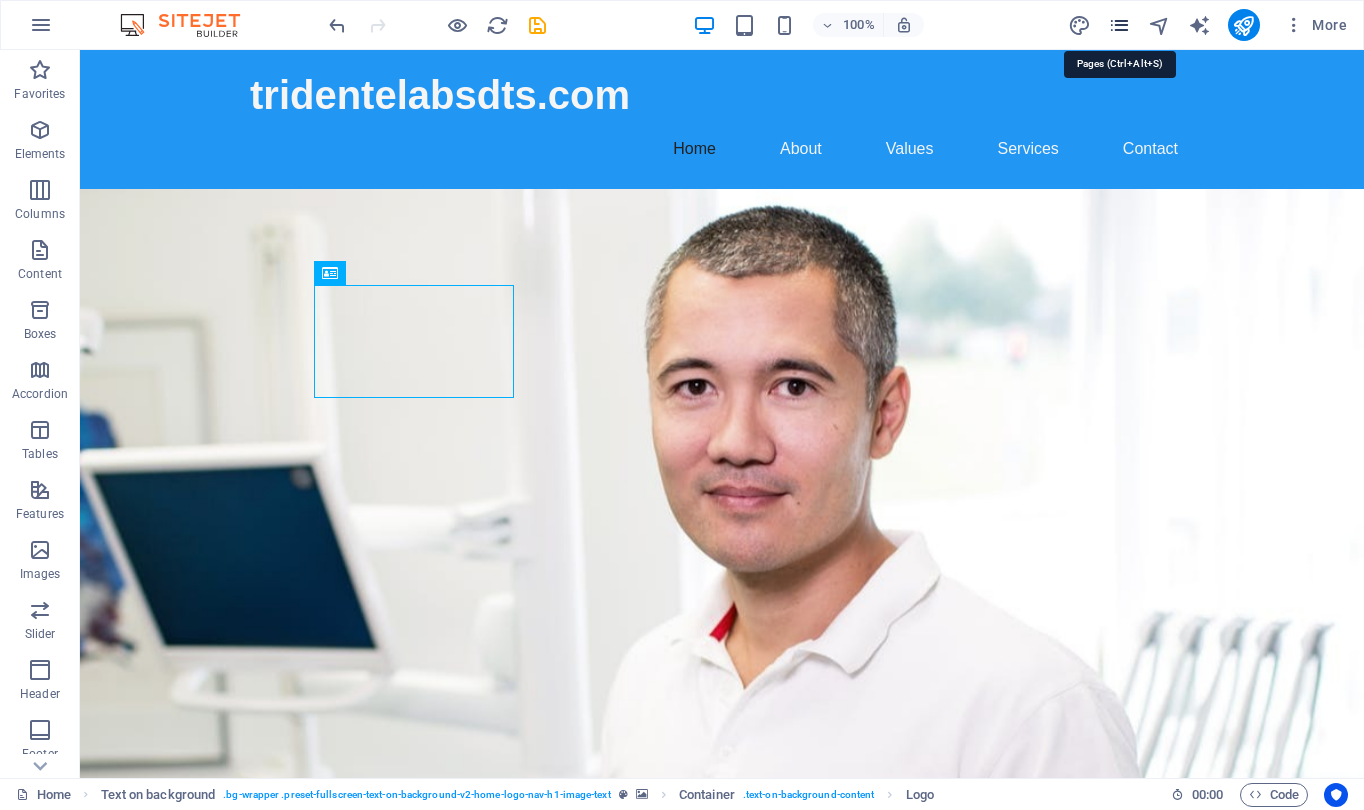 click at bounding box center [1119, 25] 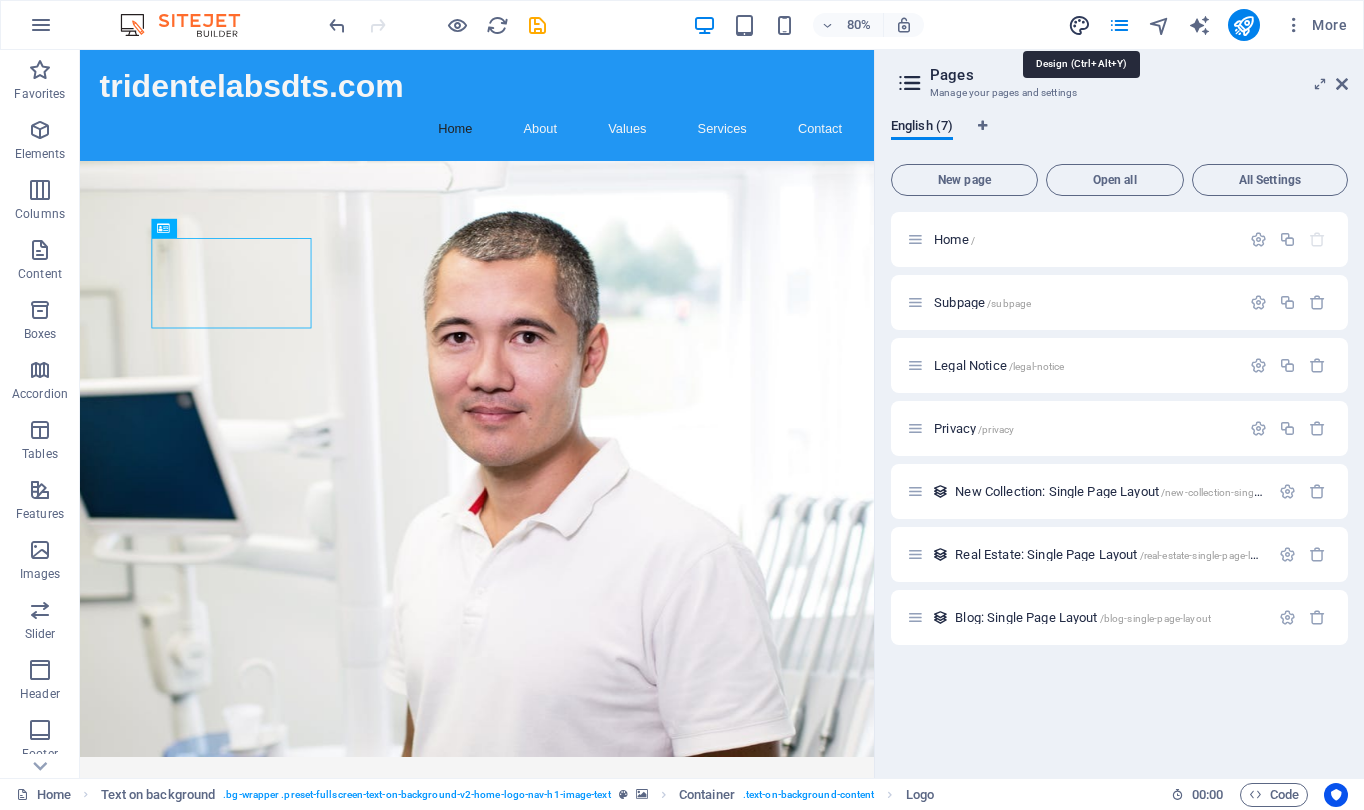 click at bounding box center [1079, 25] 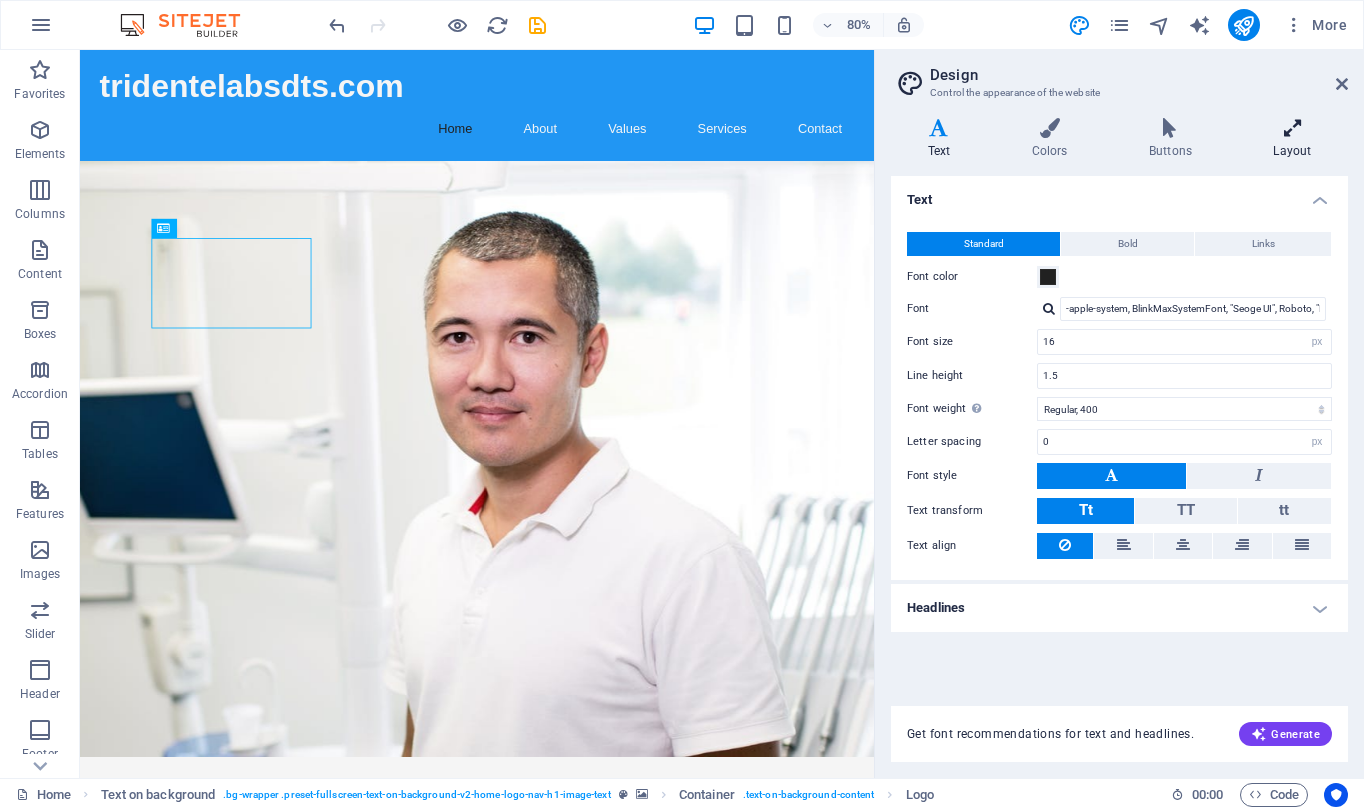 click at bounding box center [1292, 128] 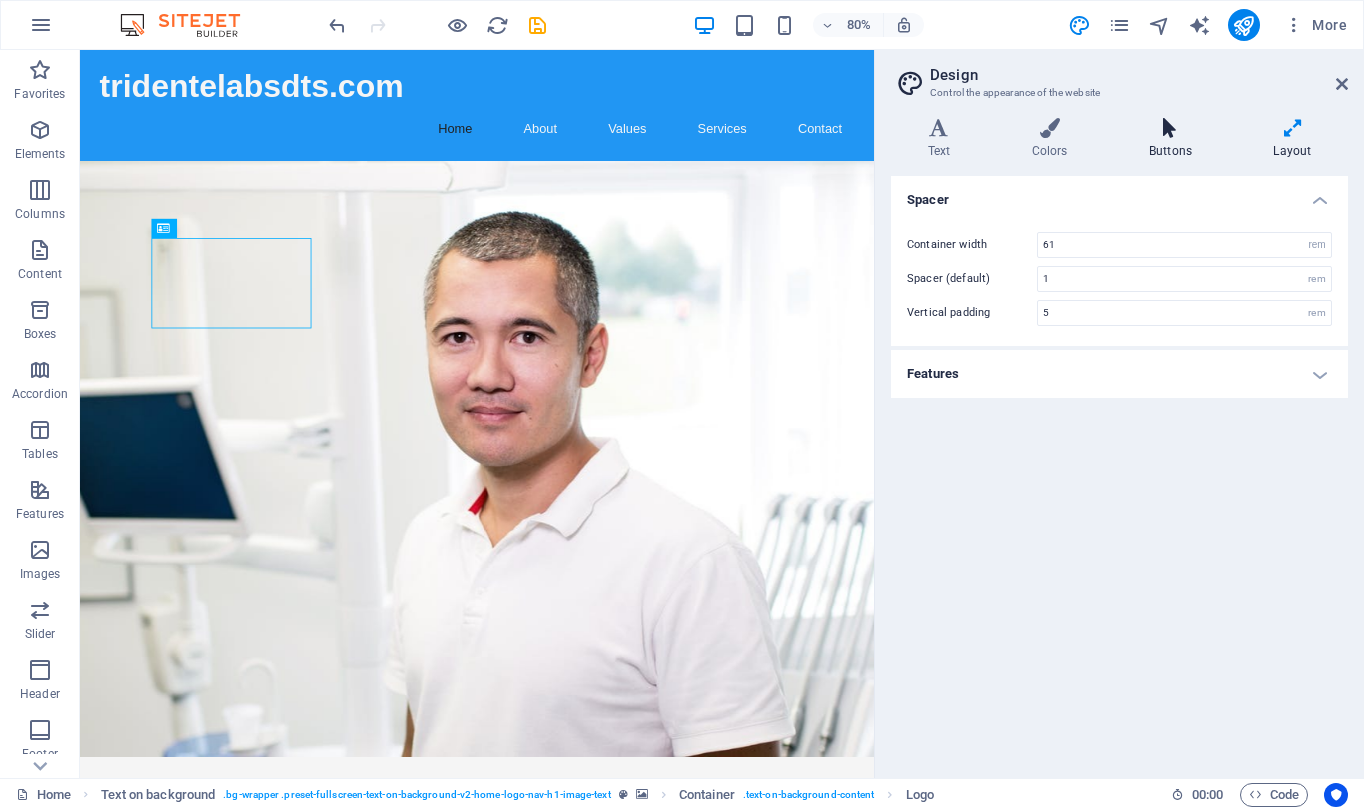click on "Buttons" at bounding box center [1174, 139] 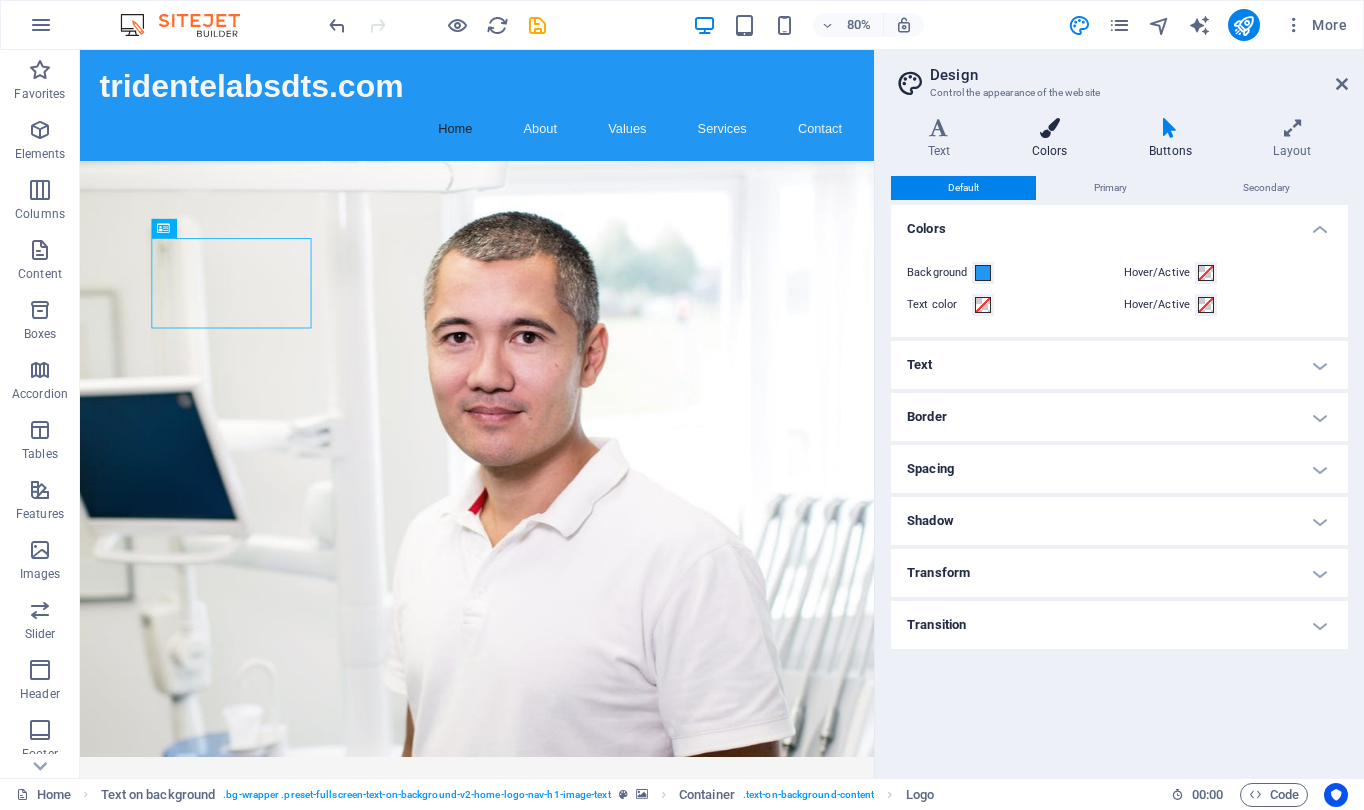 click on "Colors" at bounding box center [1053, 139] 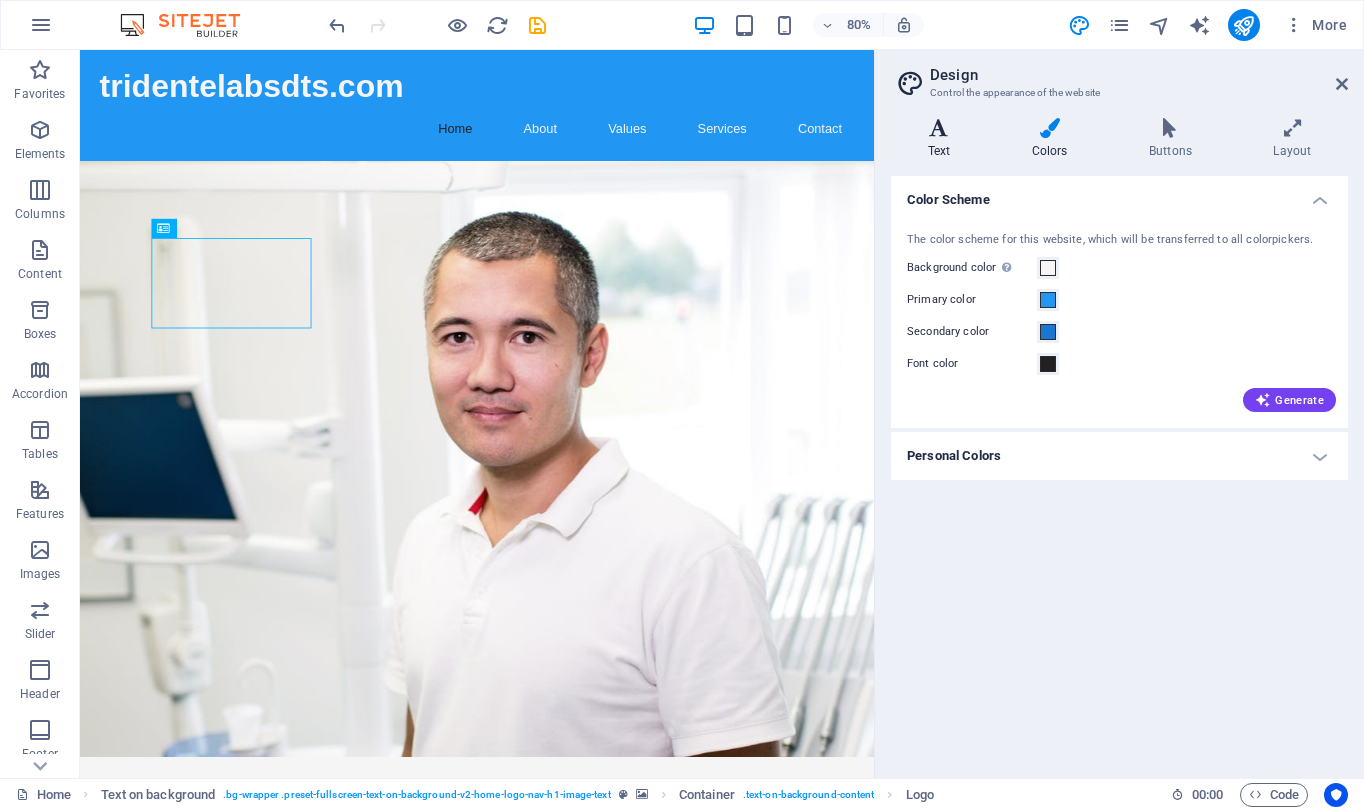 click on "Text" at bounding box center (943, 139) 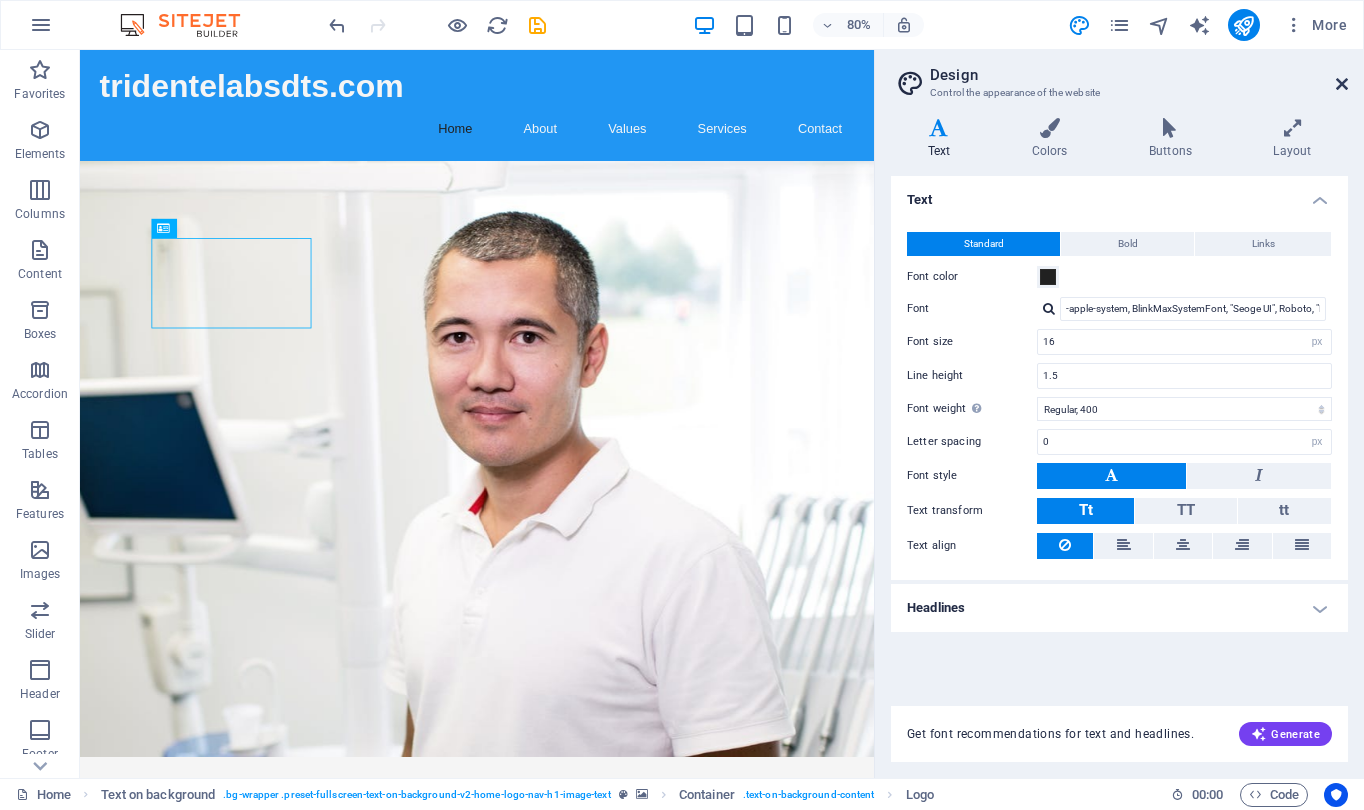 click at bounding box center [1342, 84] 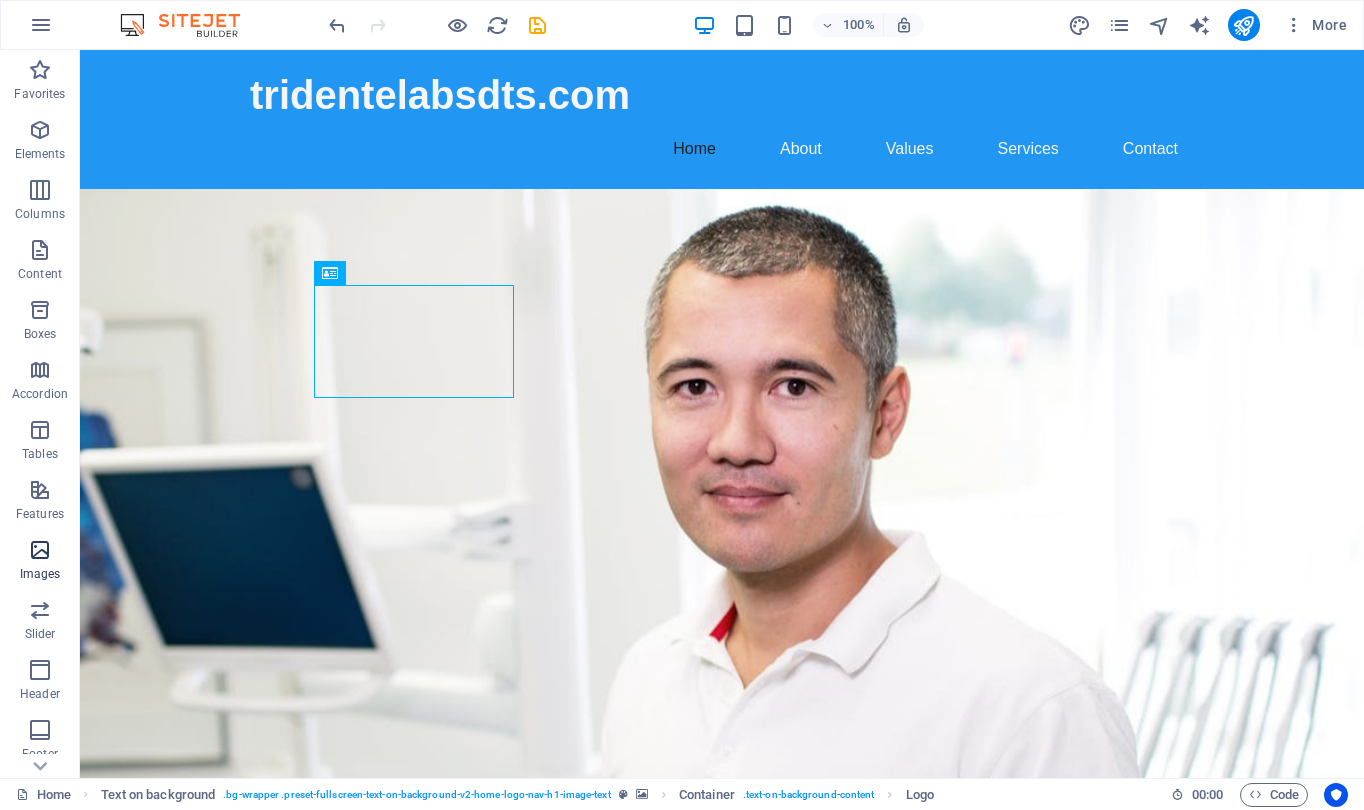 click at bounding box center (40, 550) 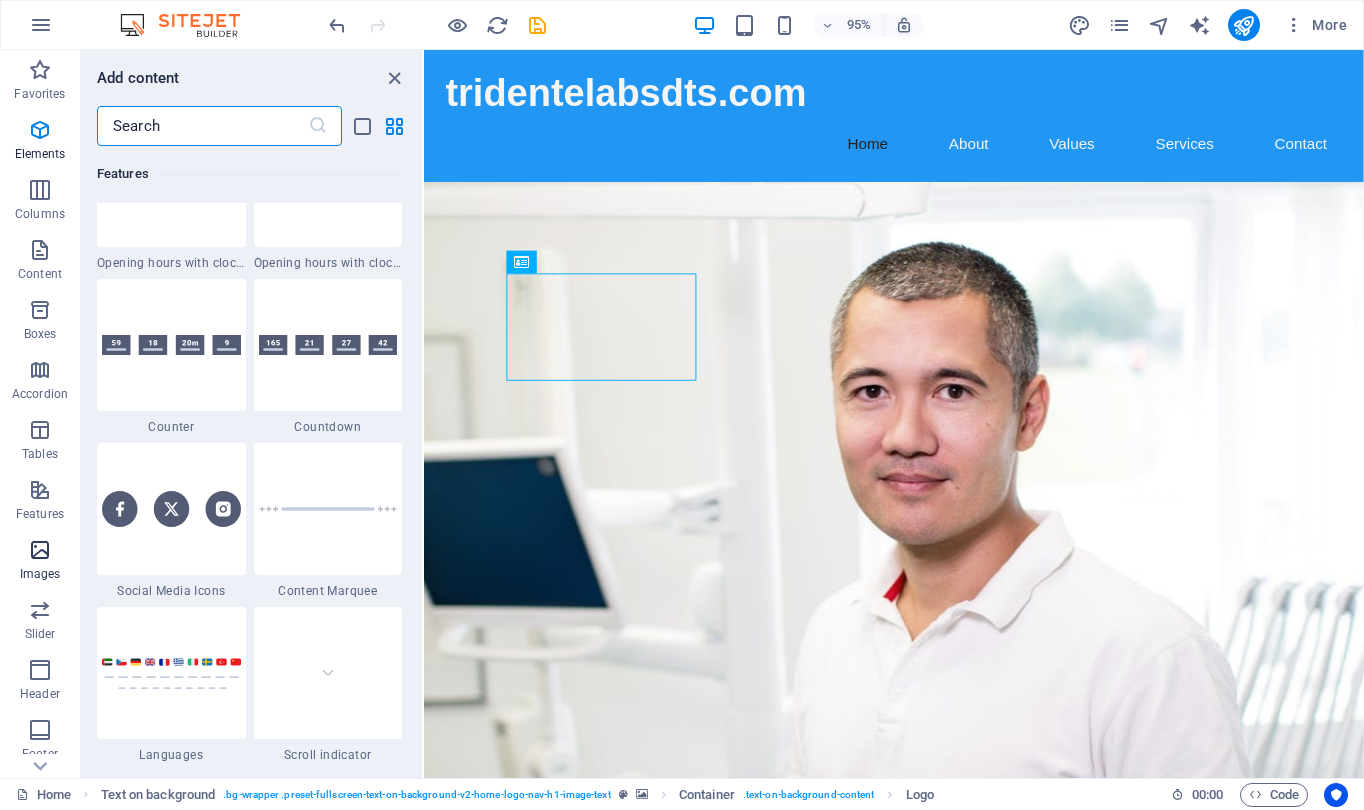 scroll, scrollTop: 10140, scrollLeft: 0, axis: vertical 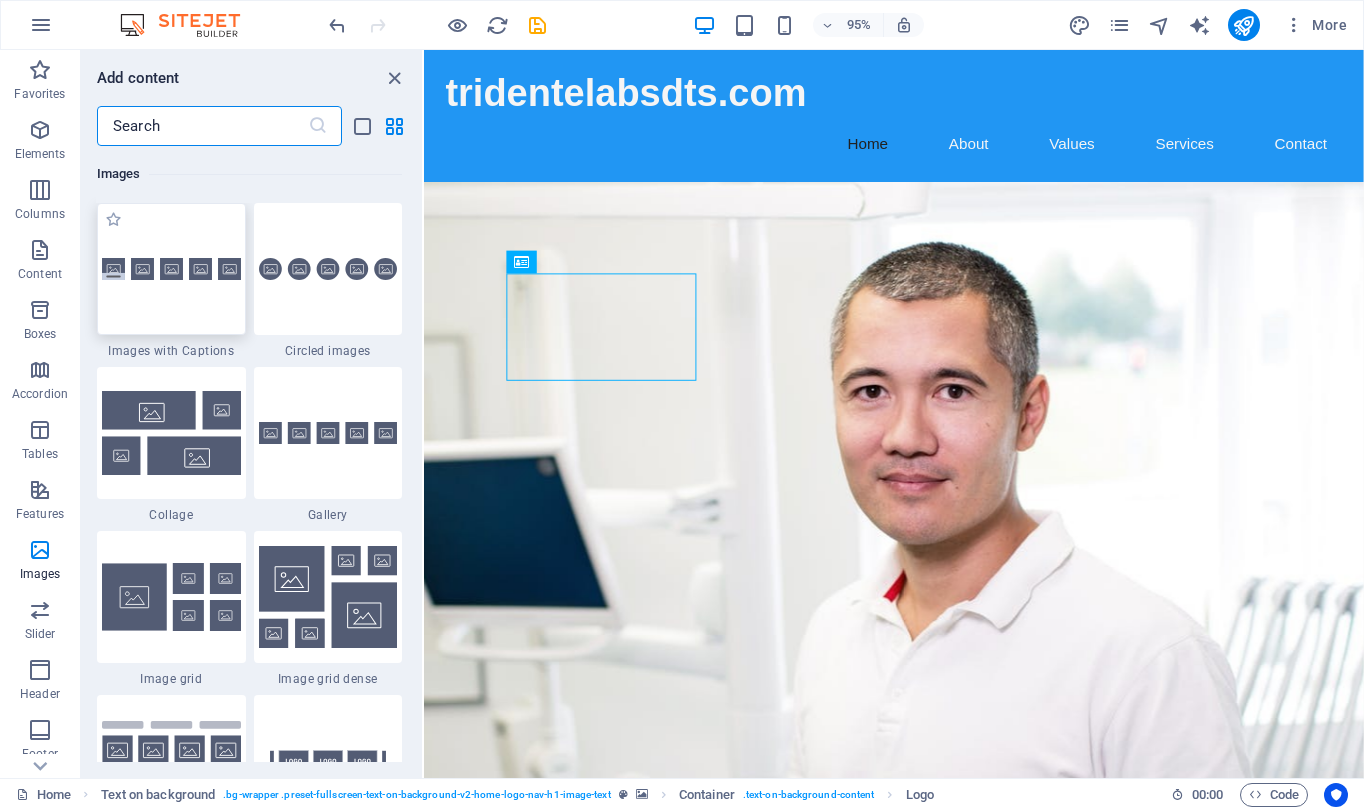 click at bounding box center (171, 269) 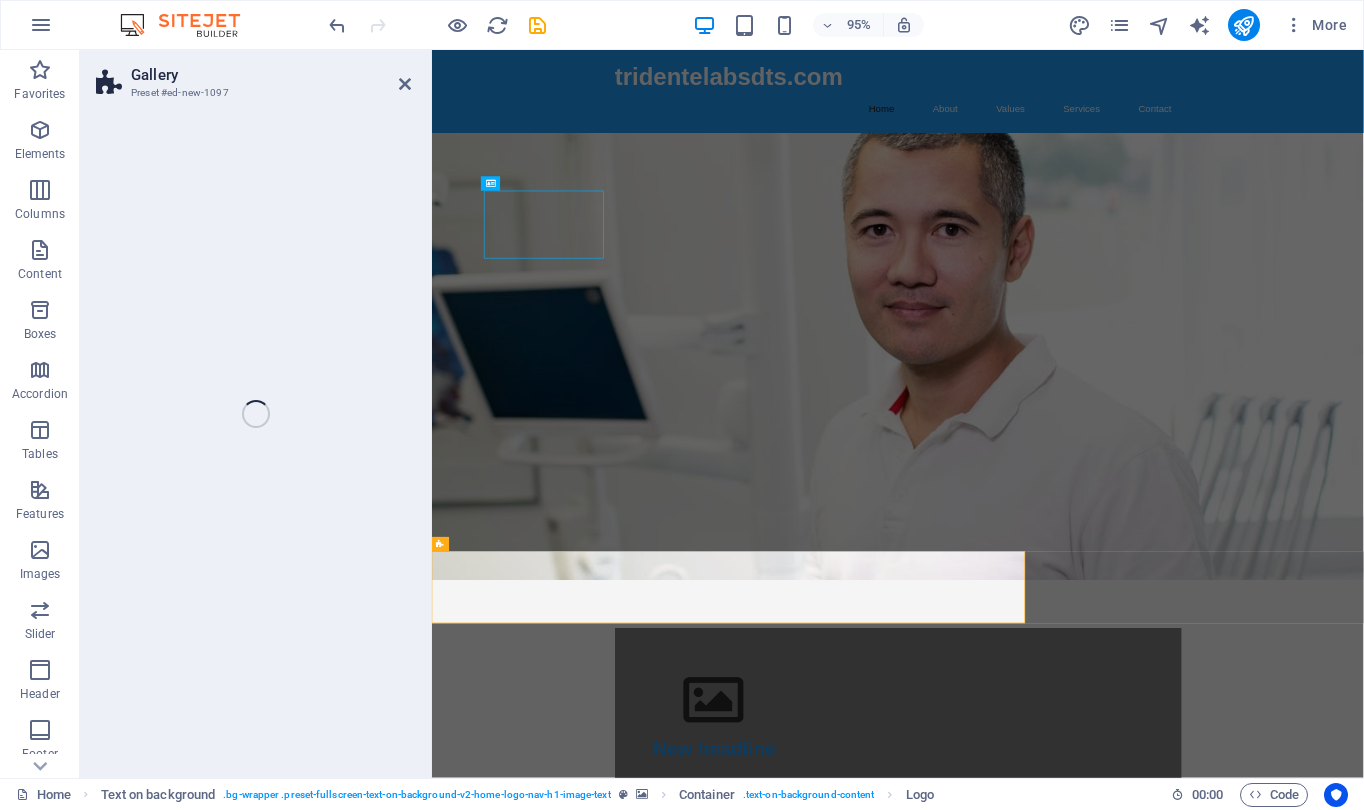 select on "rem" 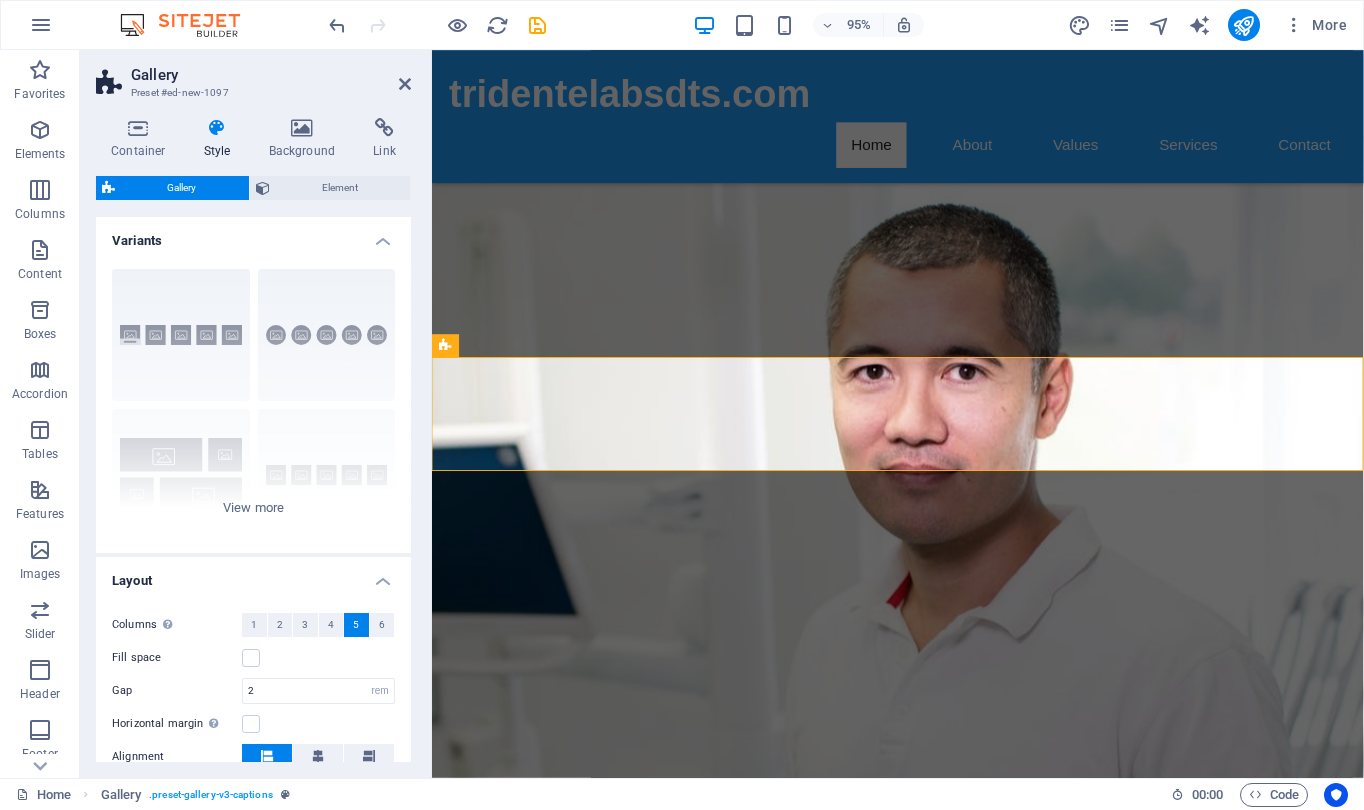scroll, scrollTop: 514, scrollLeft: 0, axis: vertical 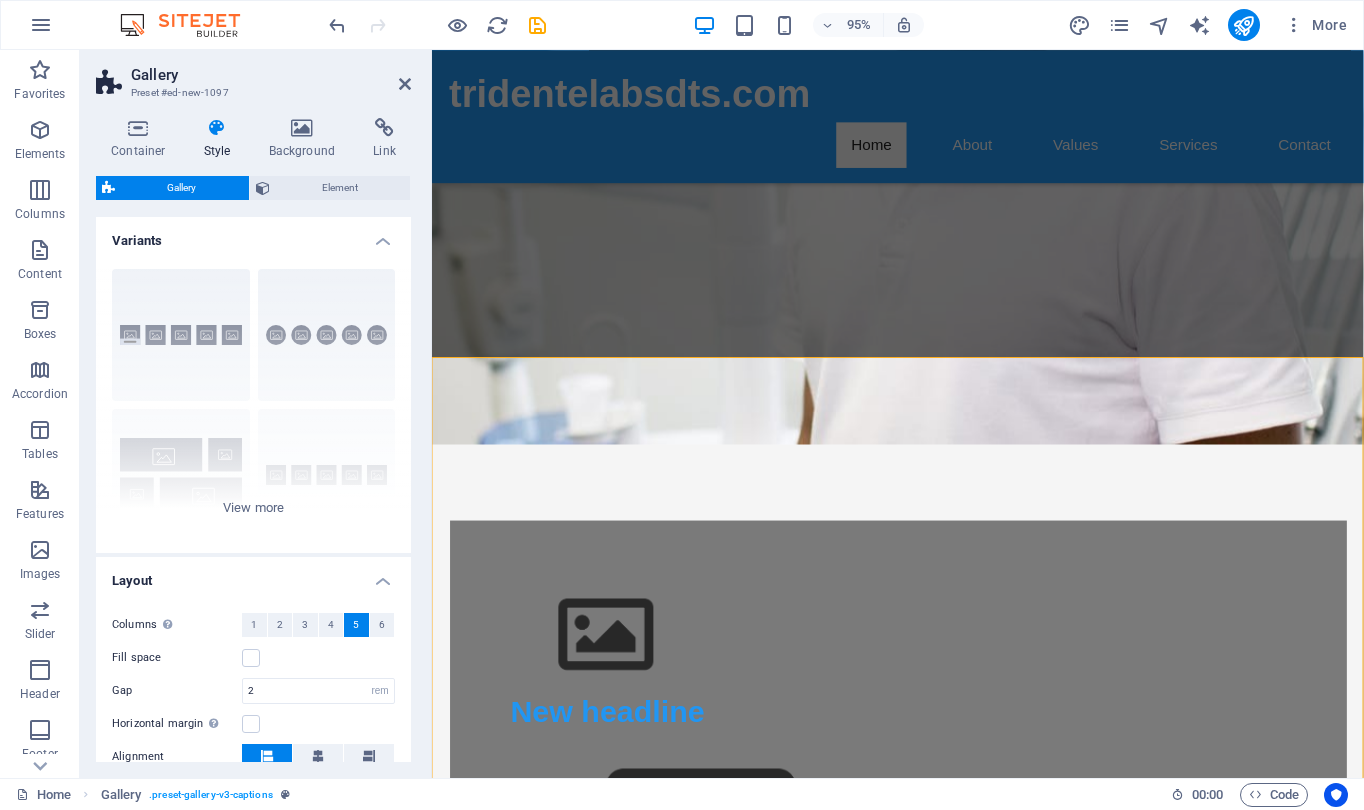 click on "Gallery Preset #ed-new-1097
Container Style Background Link Size Height Default px rem % vh vw Min. height None px rem % vh vw Width Default px rem % em vh vw Min. width None px rem % vh vw Content width Default Custom width Width Default px rem % em vh vw Min. width None px rem % vh vw Default padding Custom spacing Default content width and padding can be changed under Design. Edit design Layout (Flexbox) Alignment Determines the flex direction. Default Main axis Determine how elements should behave along the main axis inside this container (justify content). Default Side axis Control the vertical direction of the element inside of the container (align items). Default Wrap Default On Off Fill Controls the distances and direction of elements on the y-axis across several lines (align content). Default Accessibility ARIA helps assistive technologies (like screen readers) to understand the role, state, and behavior of web elements Role The ARIA role defines the purpose of an element.  None None" at bounding box center (256, 414) 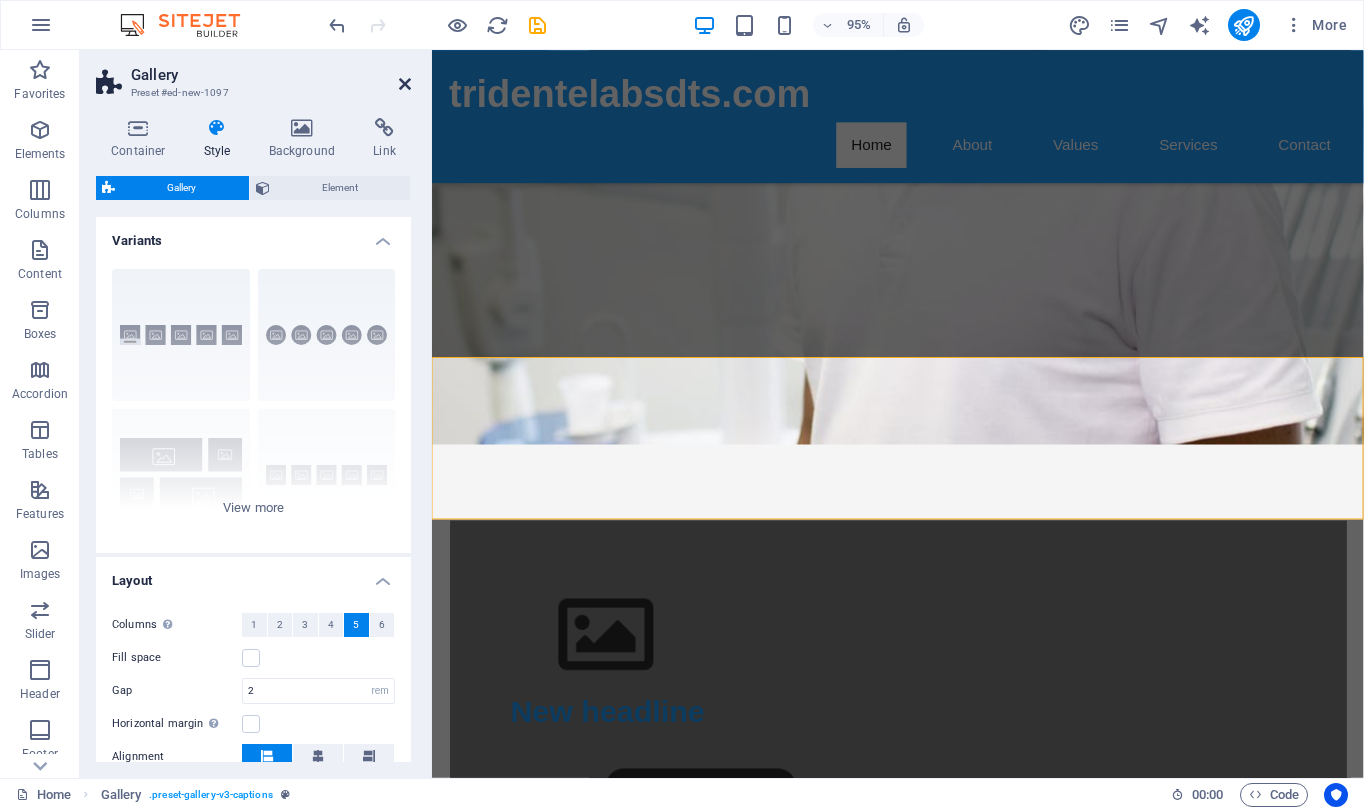 click at bounding box center [405, 84] 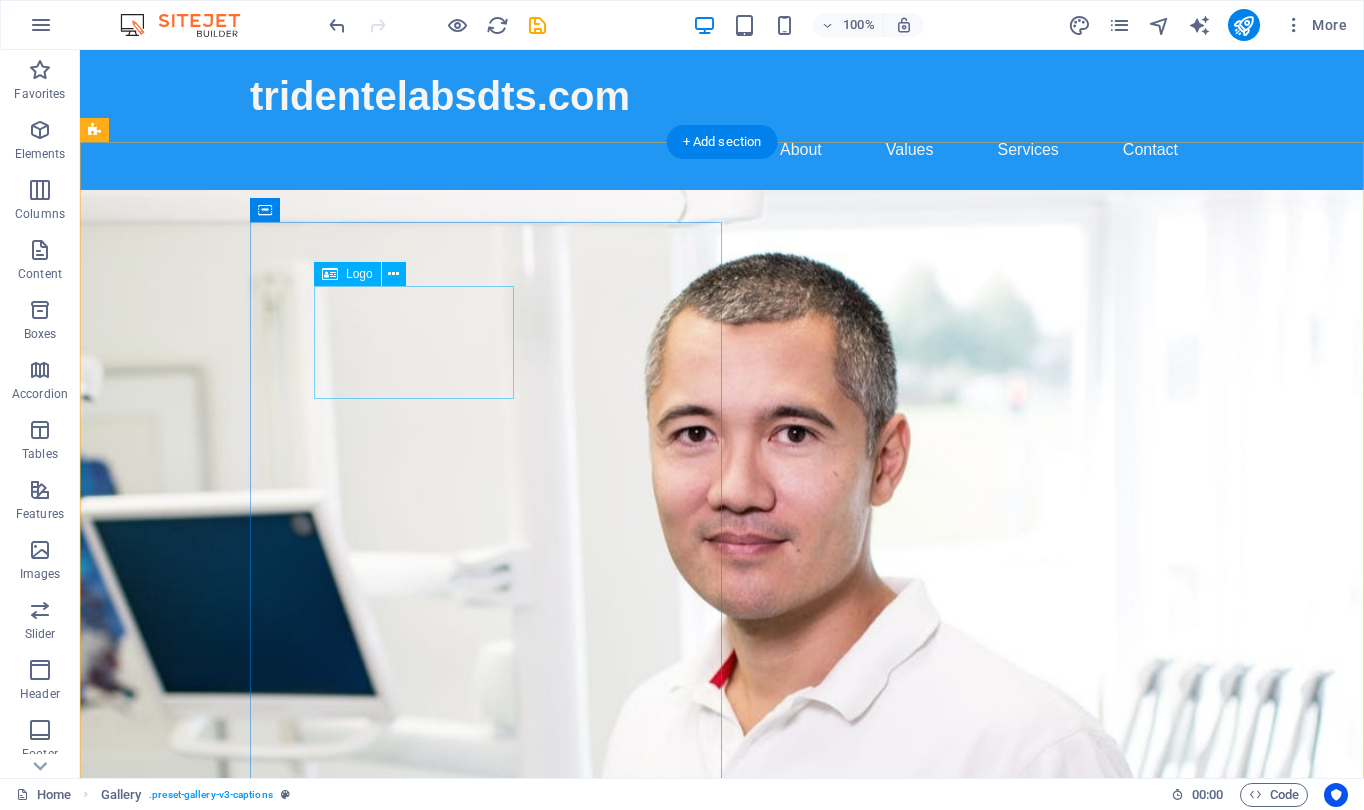 scroll, scrollTop: 0, scrollLeft: 0, axis: both 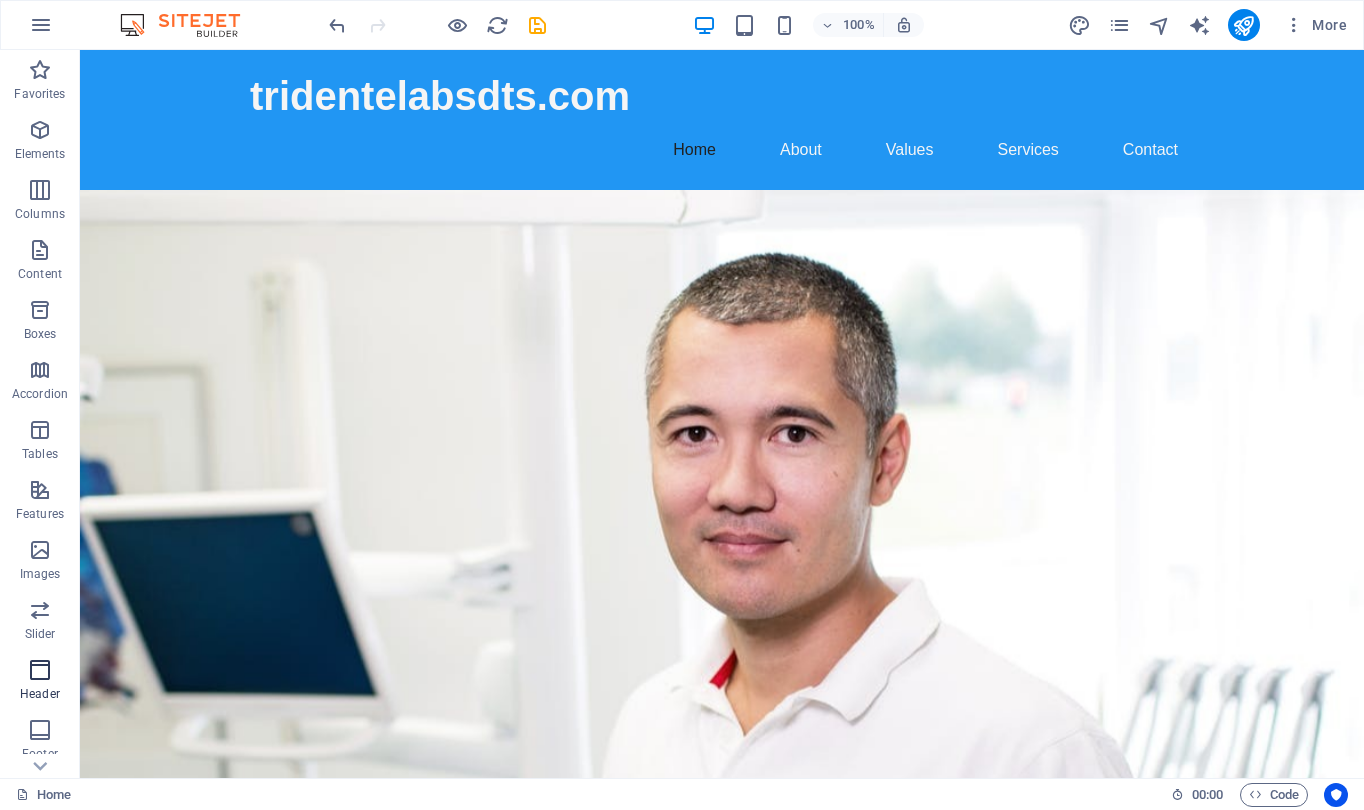 click at bounding box center (40, 670) 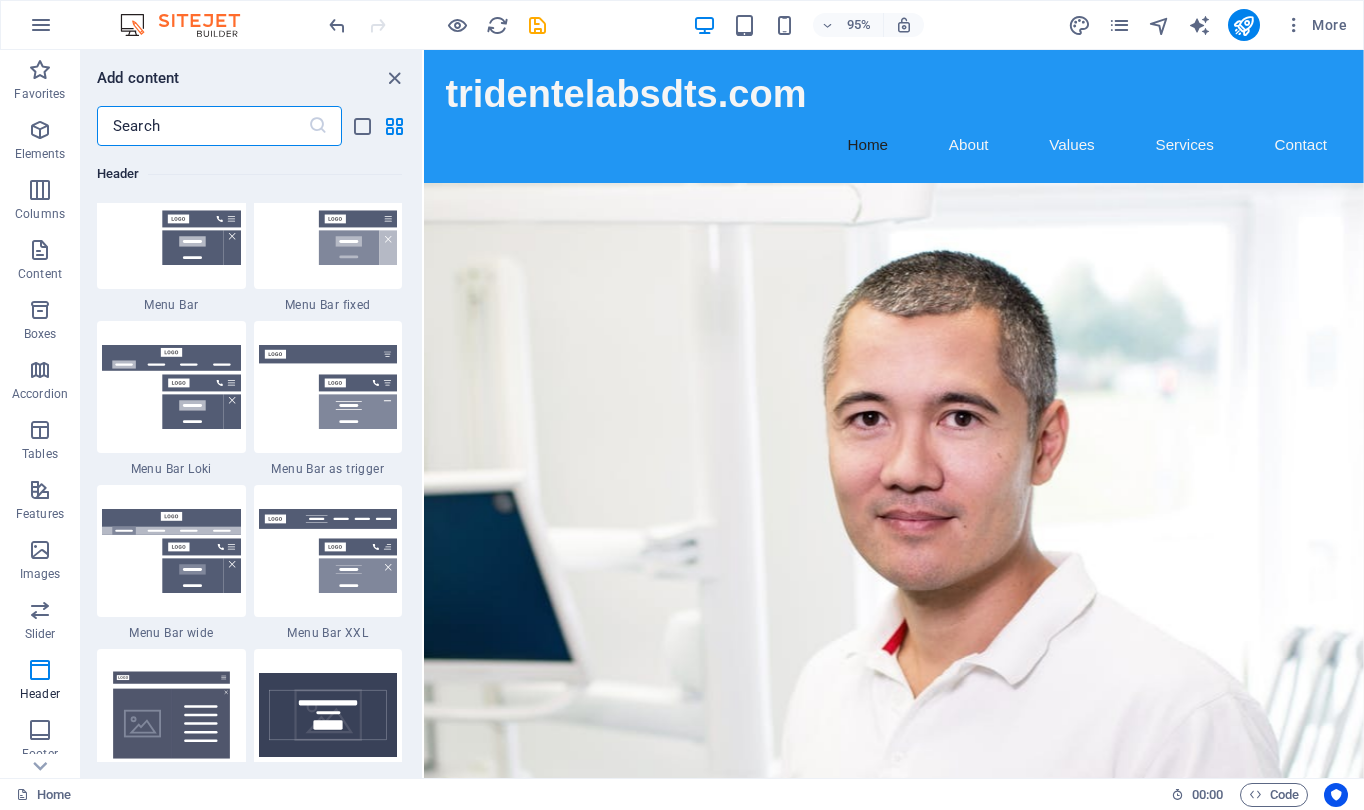 scroll, scrollTop: 12521, scrollLeft: 0, axis: vertical 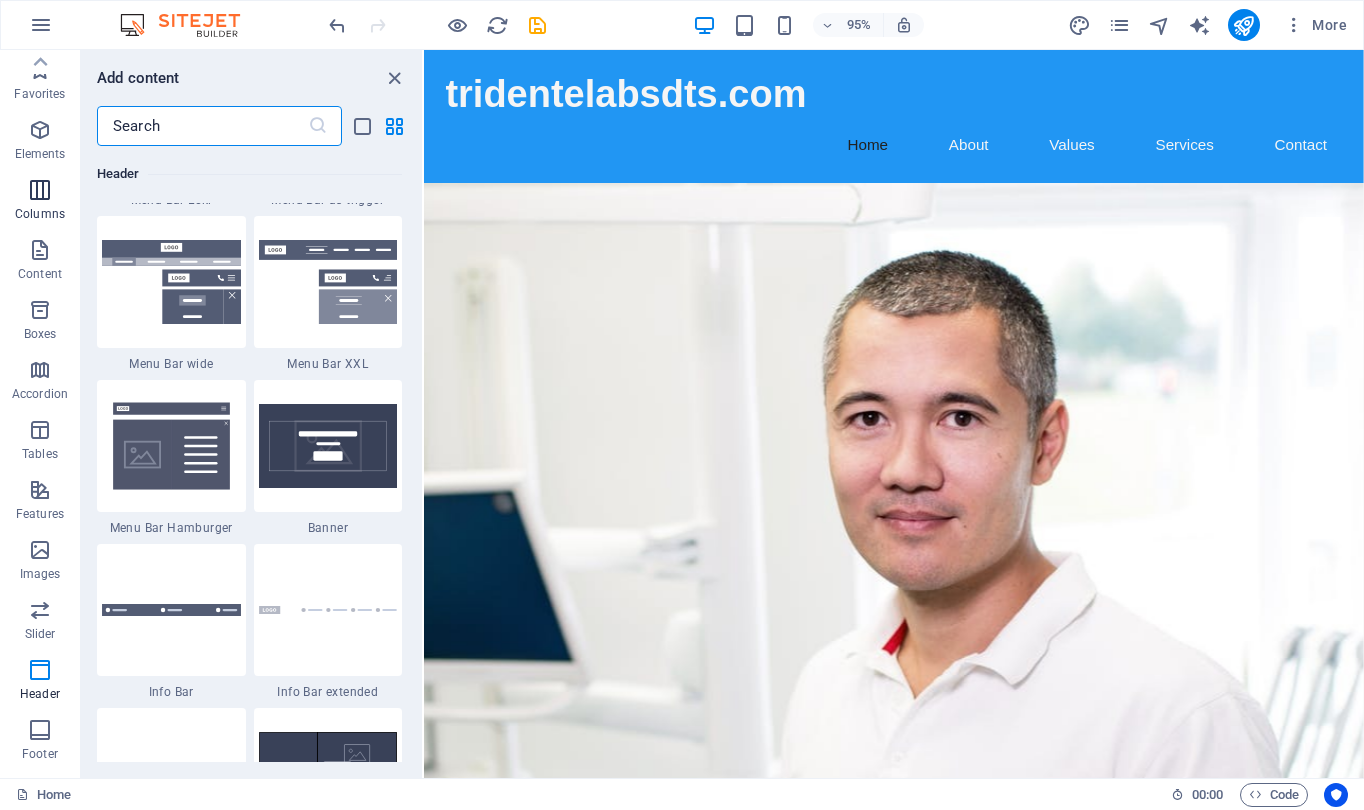 click on "Columns" at bounding box center (40, 202) 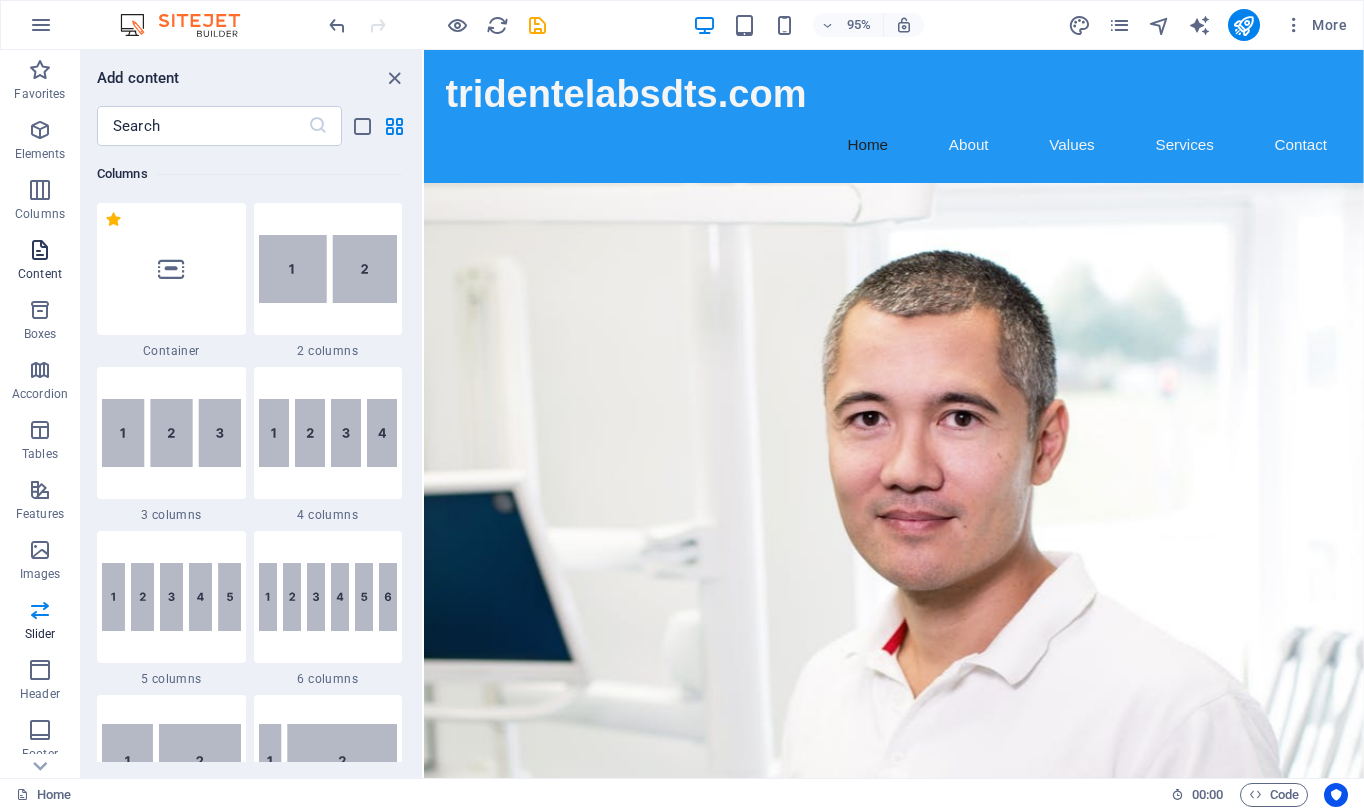 click on "Content" at bounding box center [40, 260] 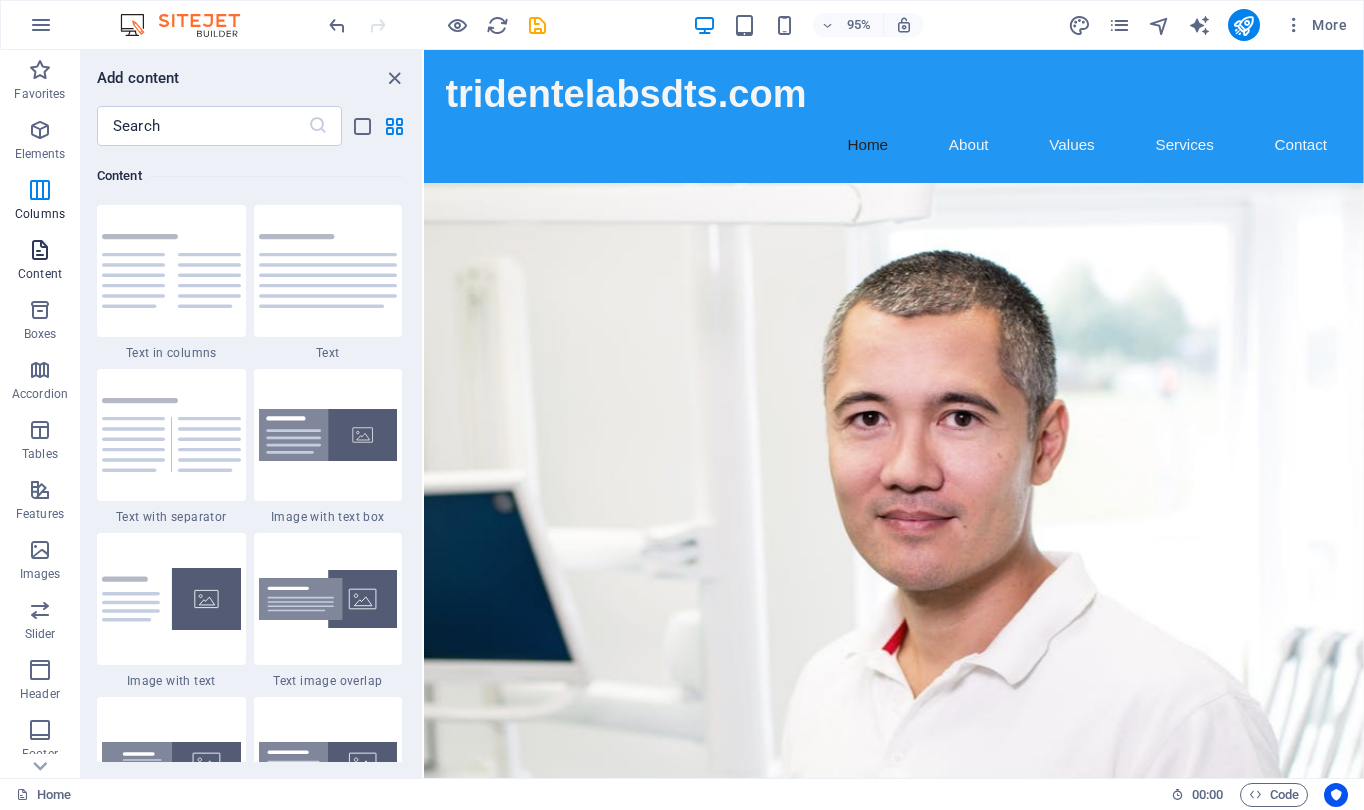 scroll, scrollTop: 3499, scrollLeft: 0, axis: vertical 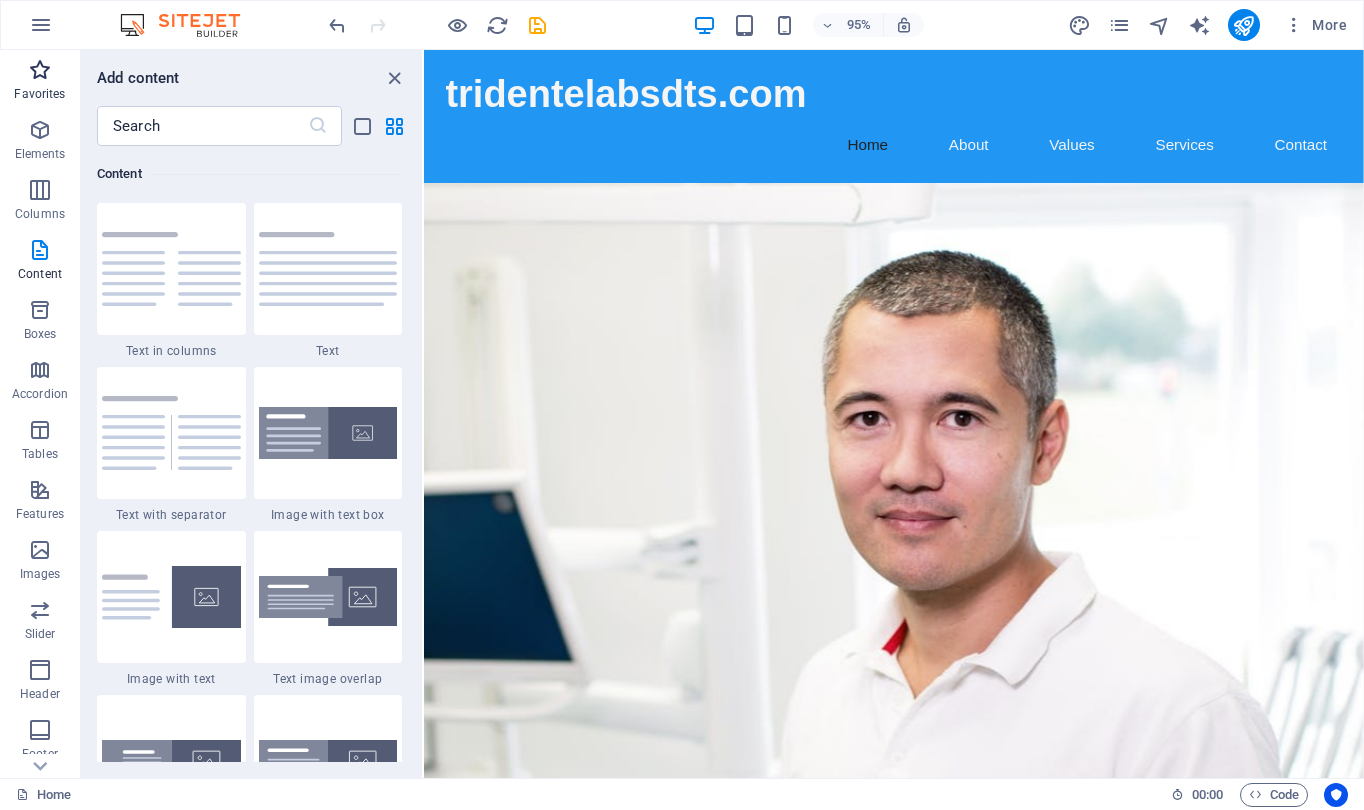 click on "Favorites" at bounding box center (39, 94) 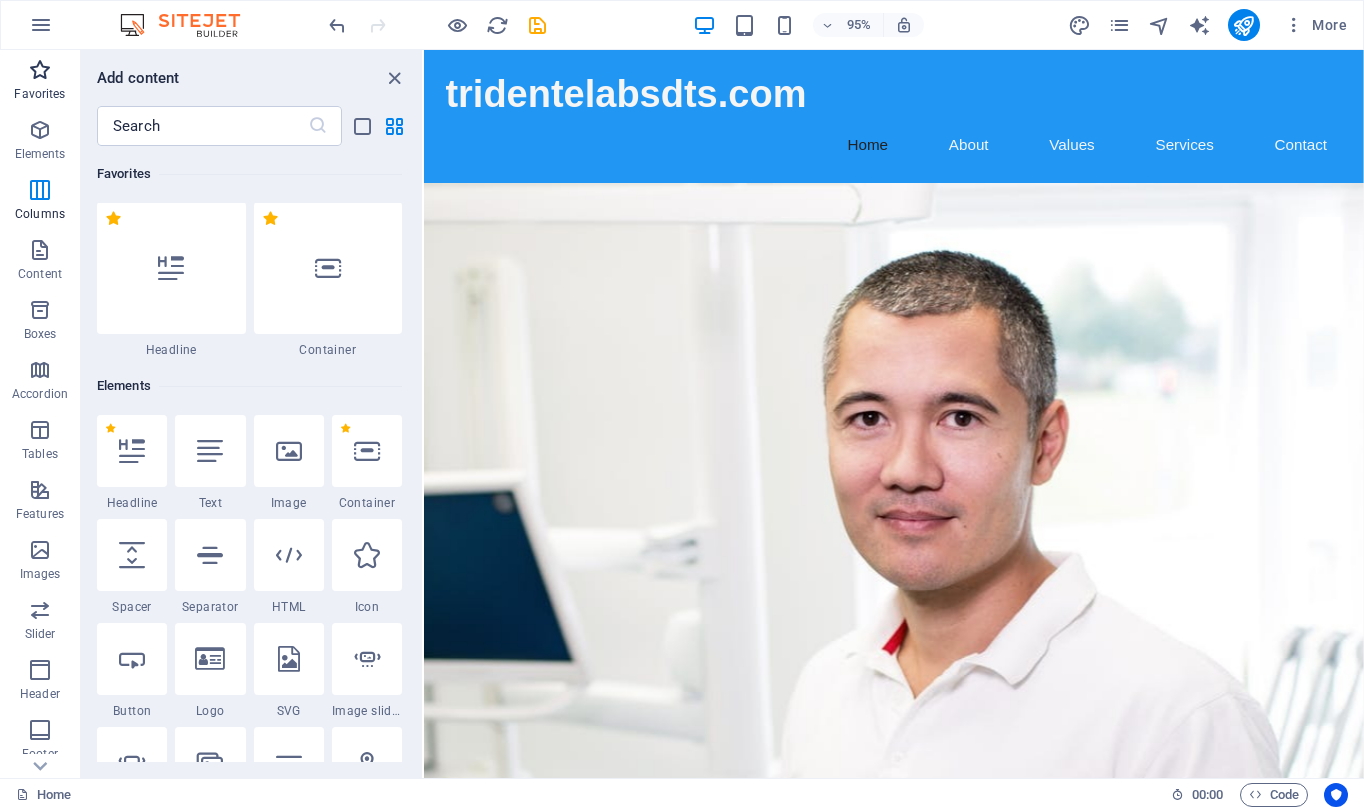 scroll, scrollTop: 0, scrollLeft: 0, axis: both 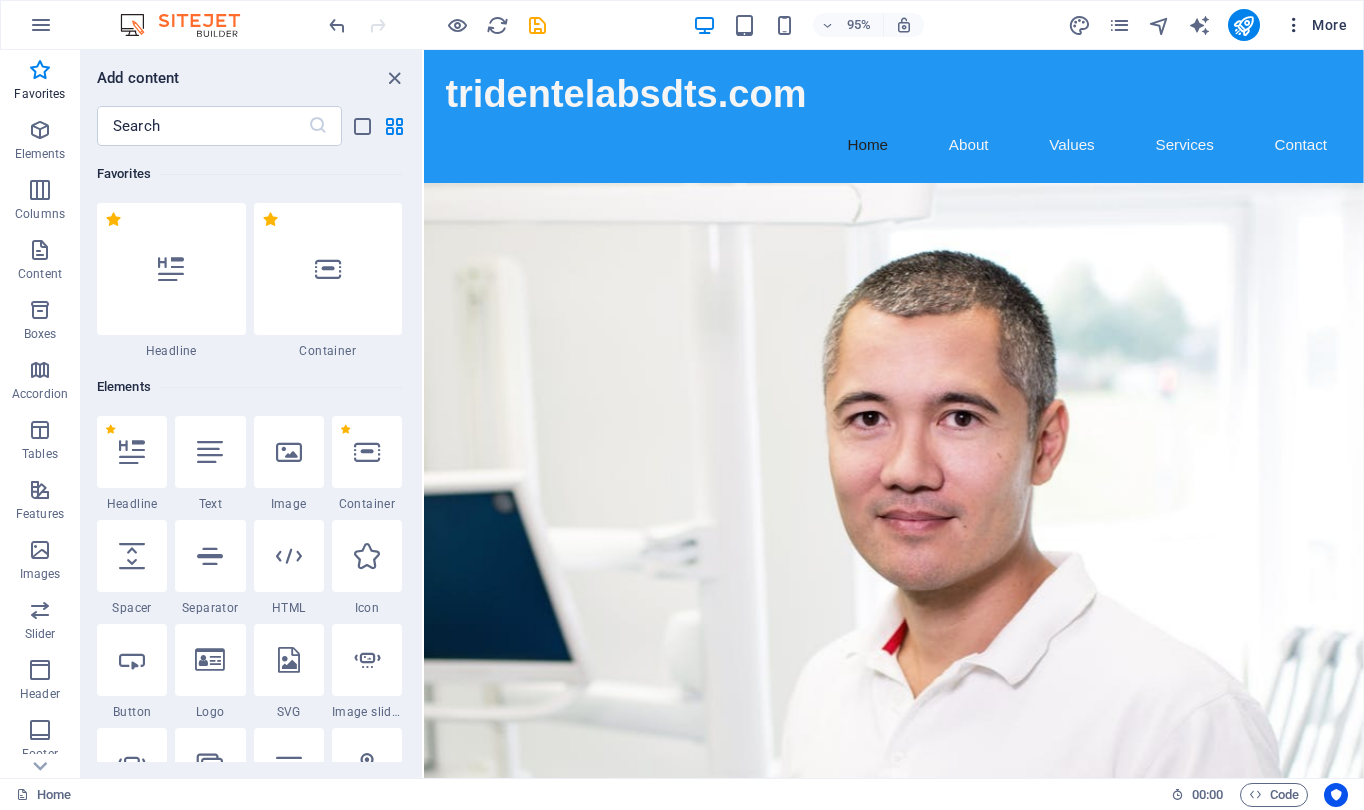 click at bounding box center (1294, 25) 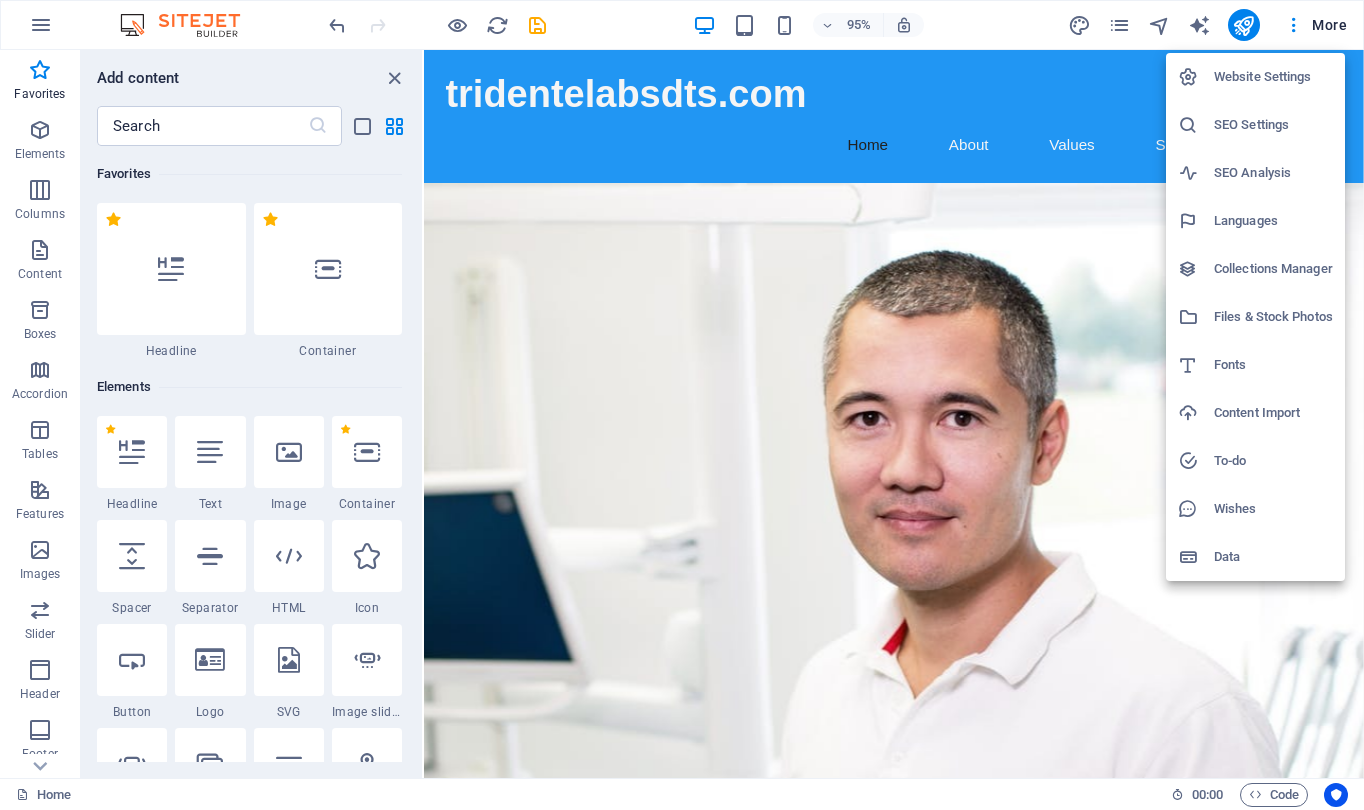 click at bounding box center [682, 405] 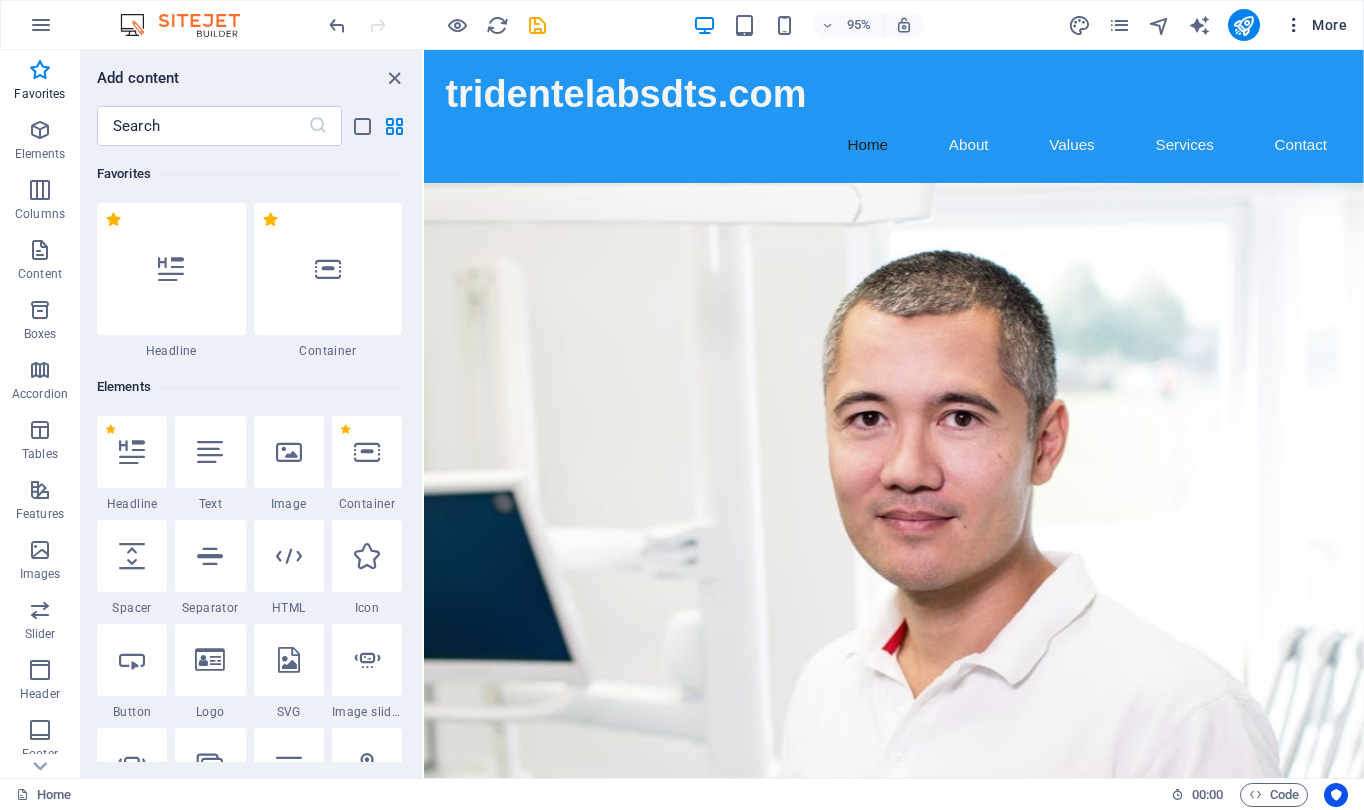 click on "More" at bounding box center (1315, 25) 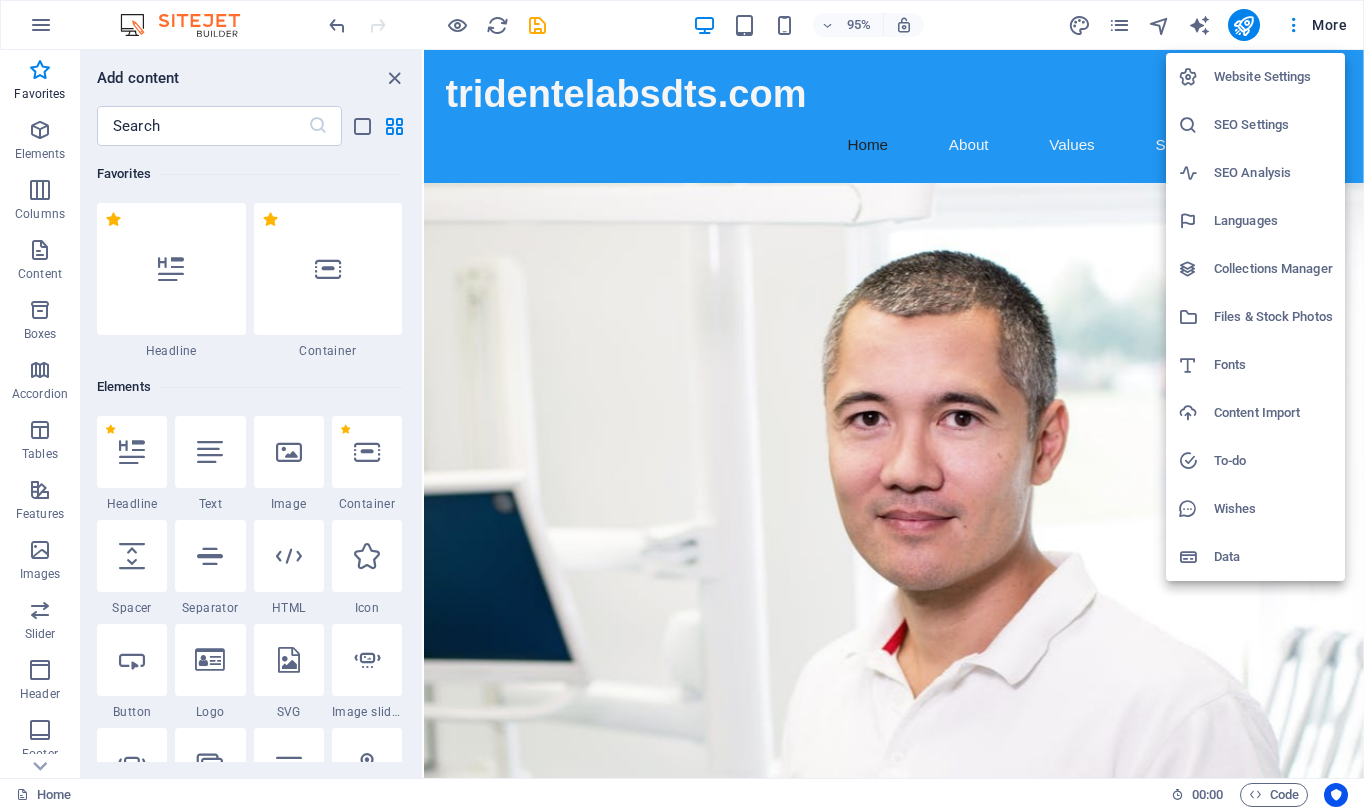 click at bounding box center [682, 405] 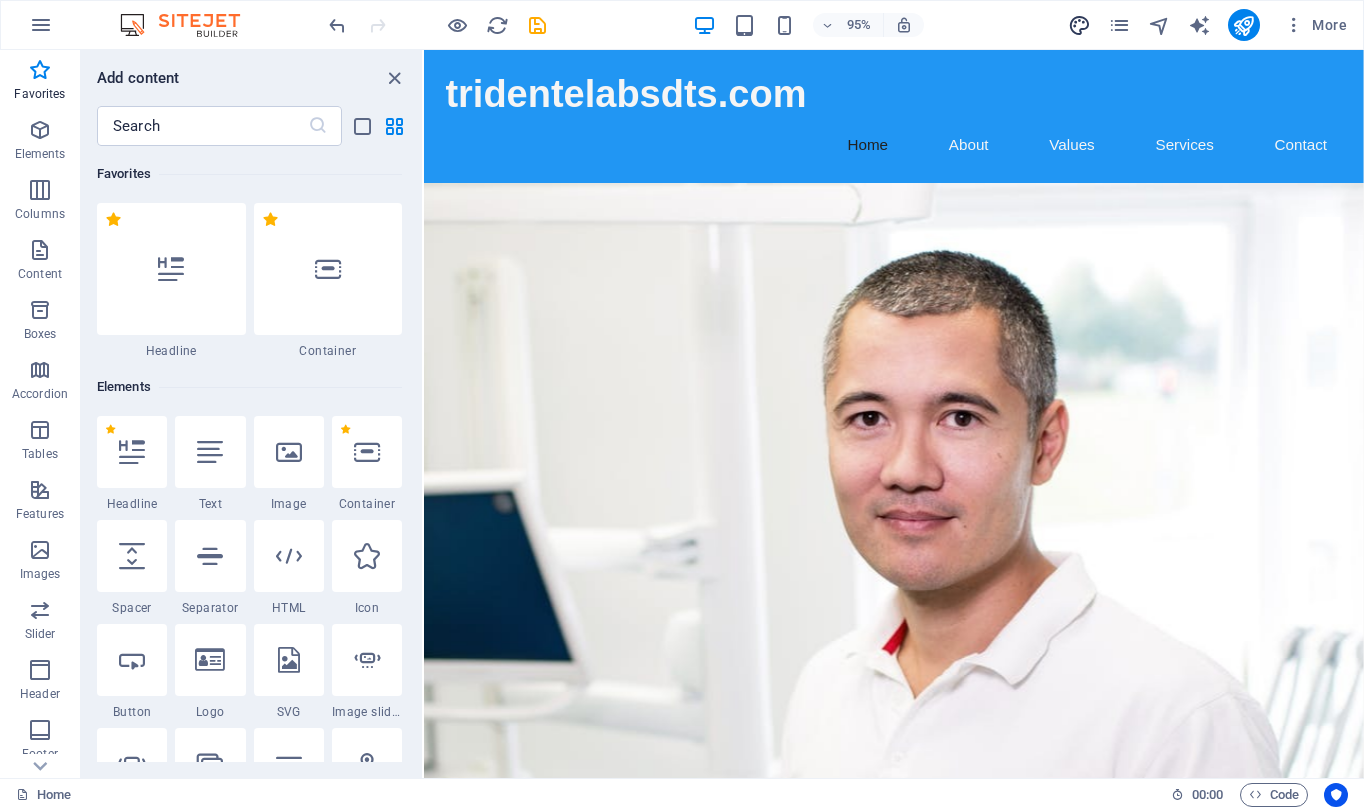 click at bounding box center (1079, 25) 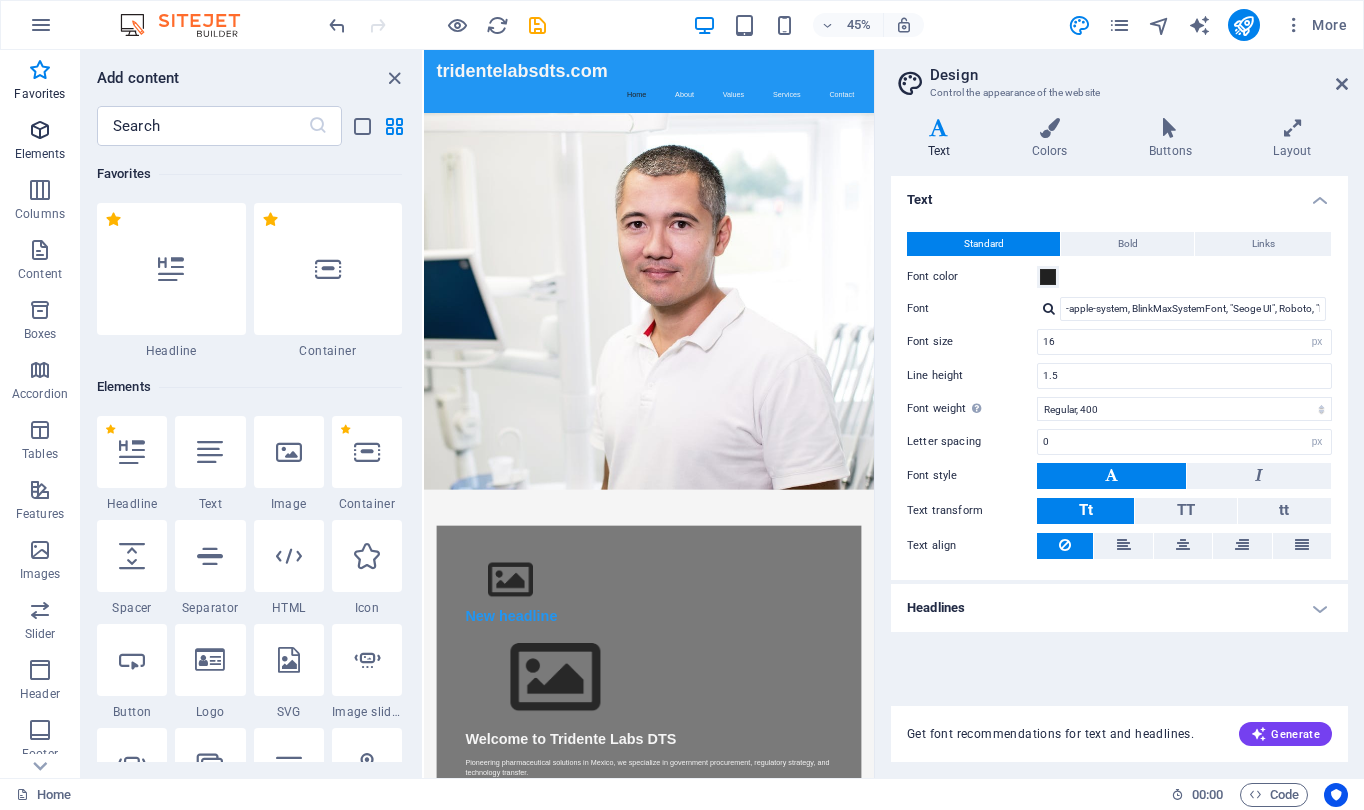 click on "Elements" at bounding box center [40, 142] 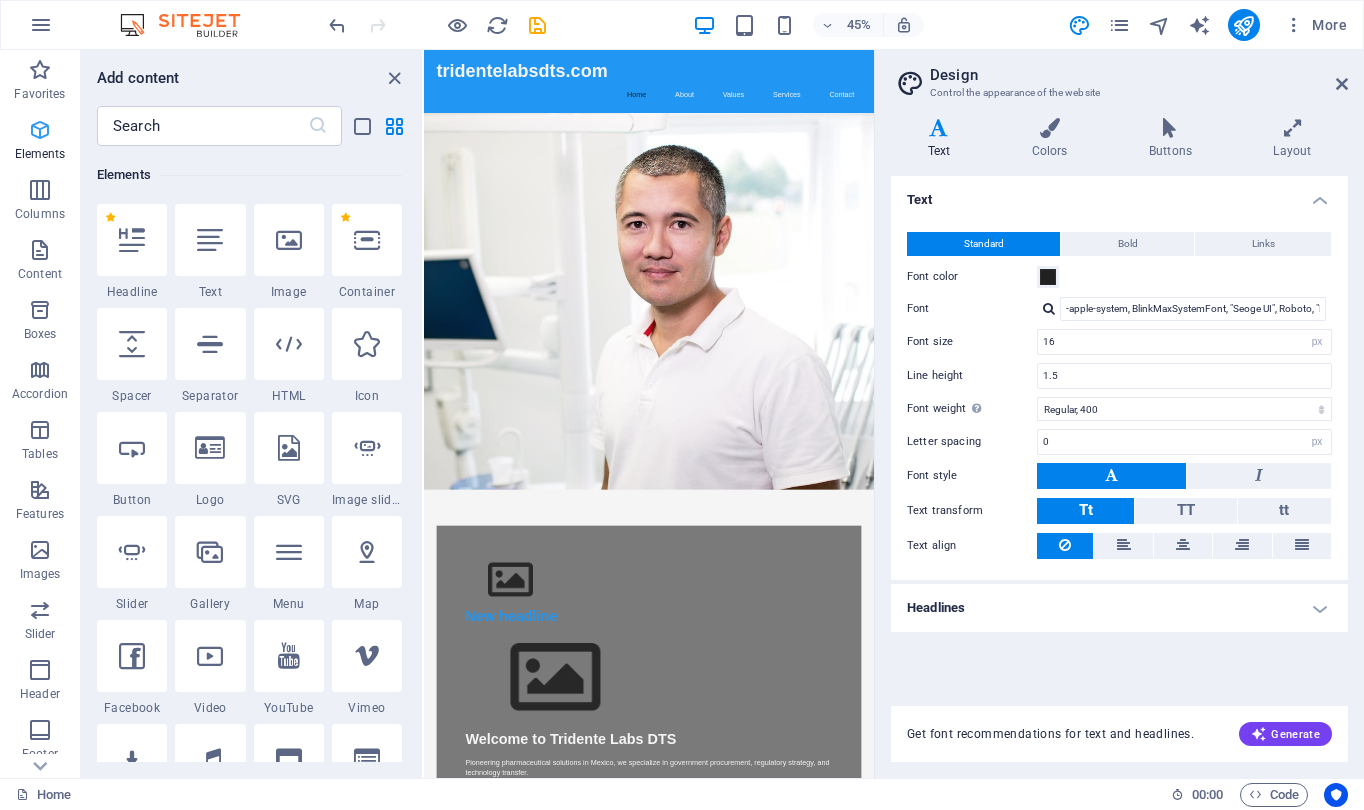 scroll, scrollTop: 213, scrollLeft: 0, axis: vertical 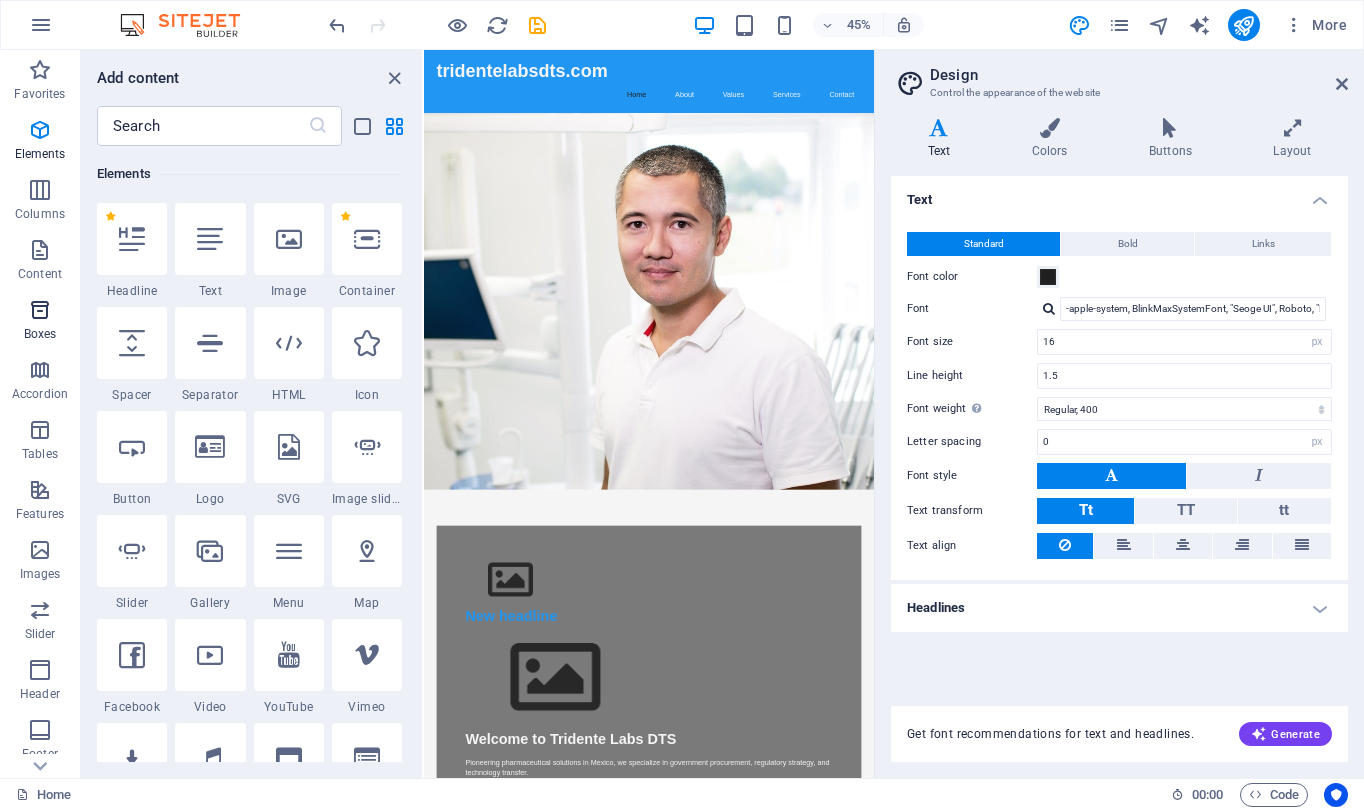 click on "Boxes" at bounding box center (40, 320) 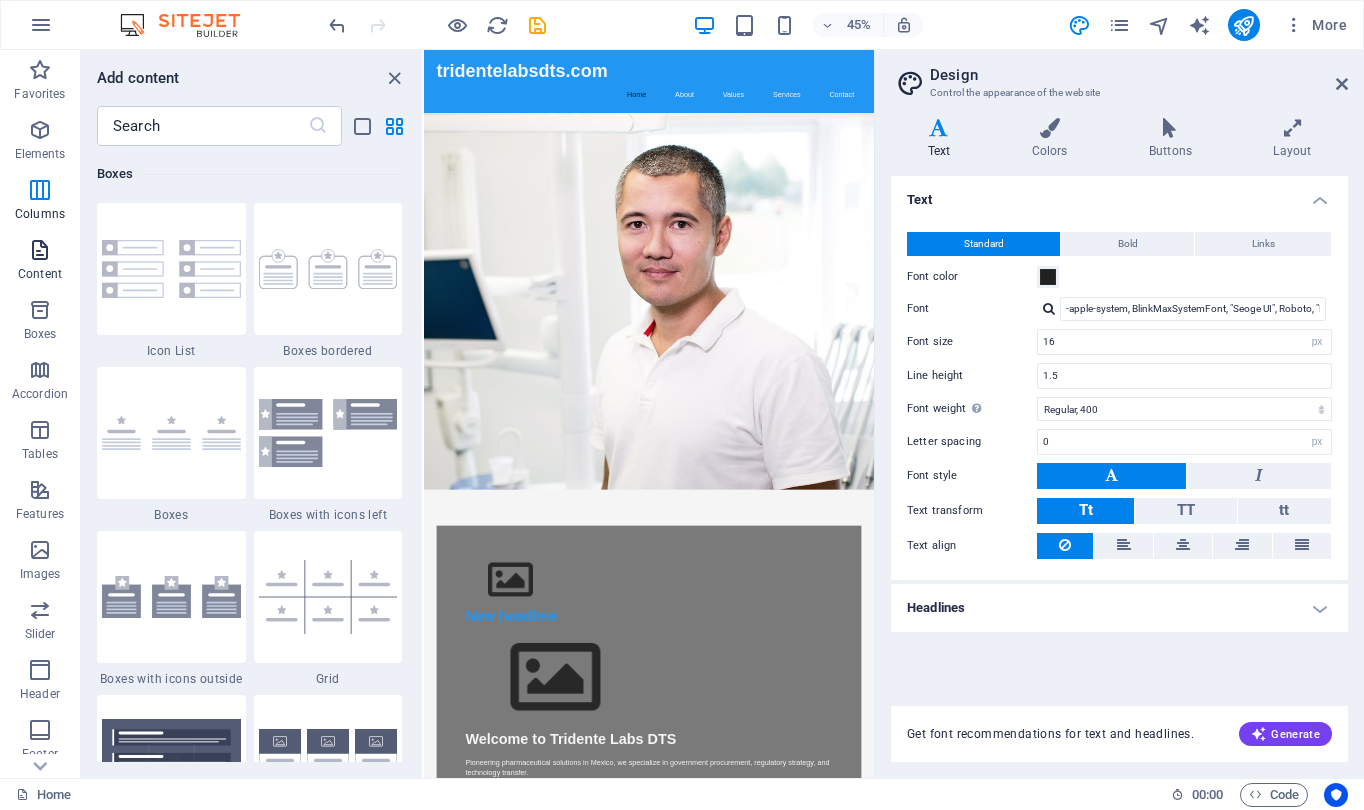 click at bounding box center [40, 250] 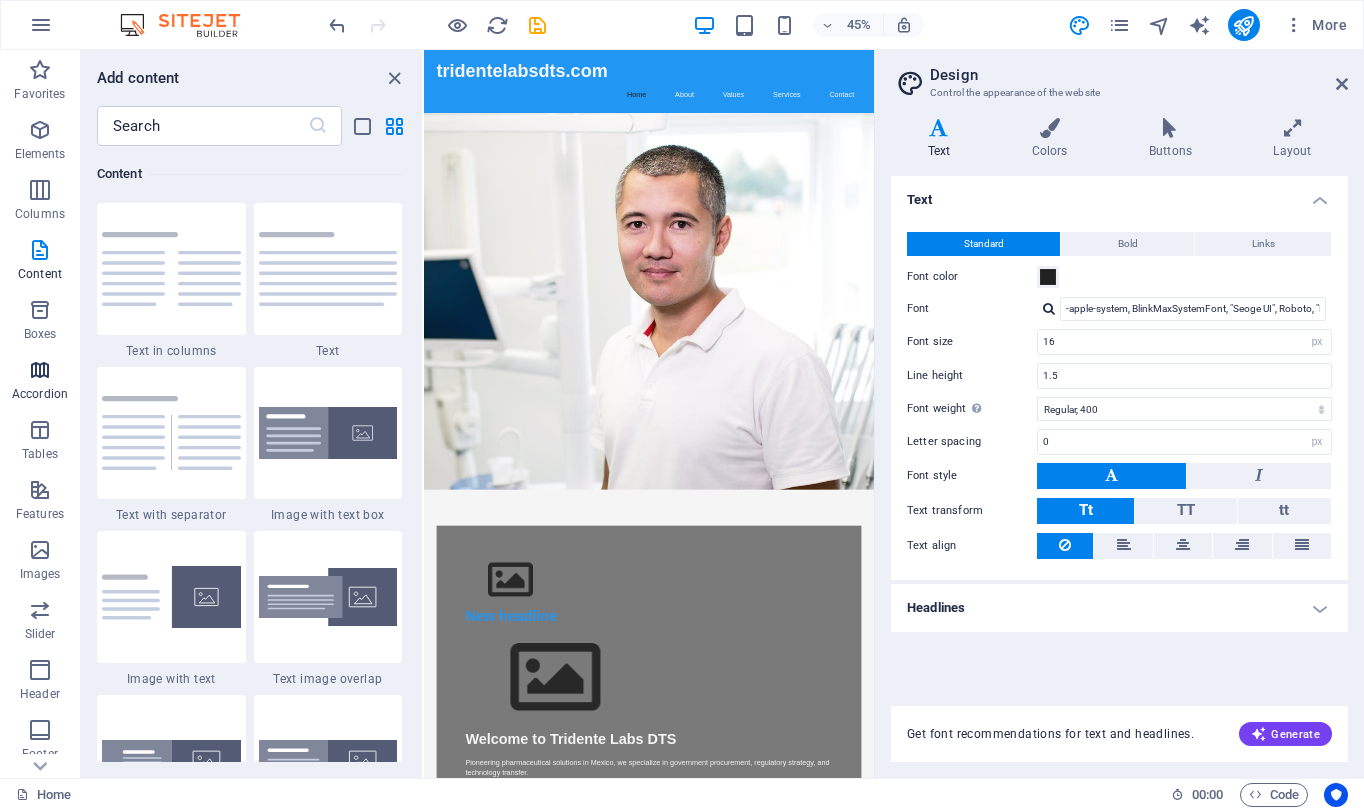 scroll, scrollTop: 3499, scrollLeft: 0, axis: vertical 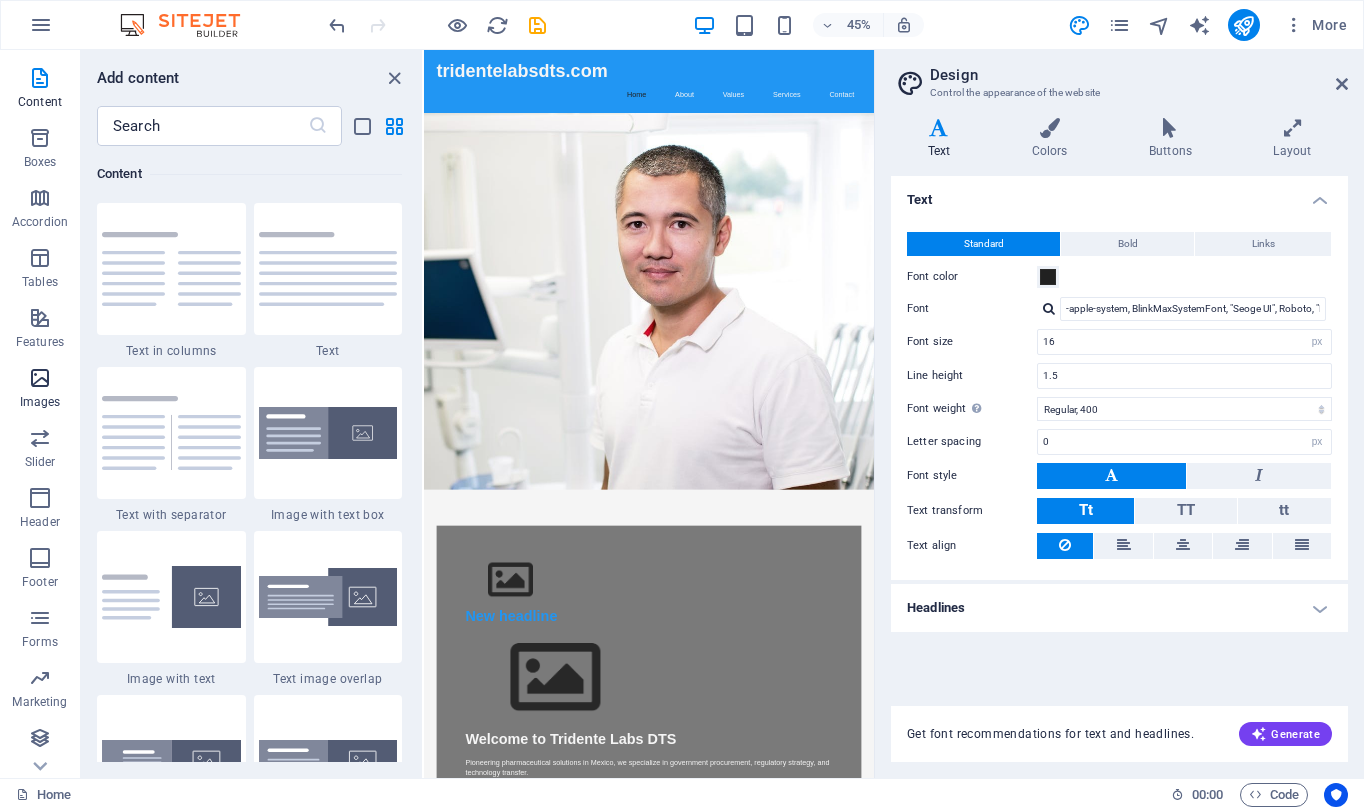 click on "Images" at bounding box center (40, 402) 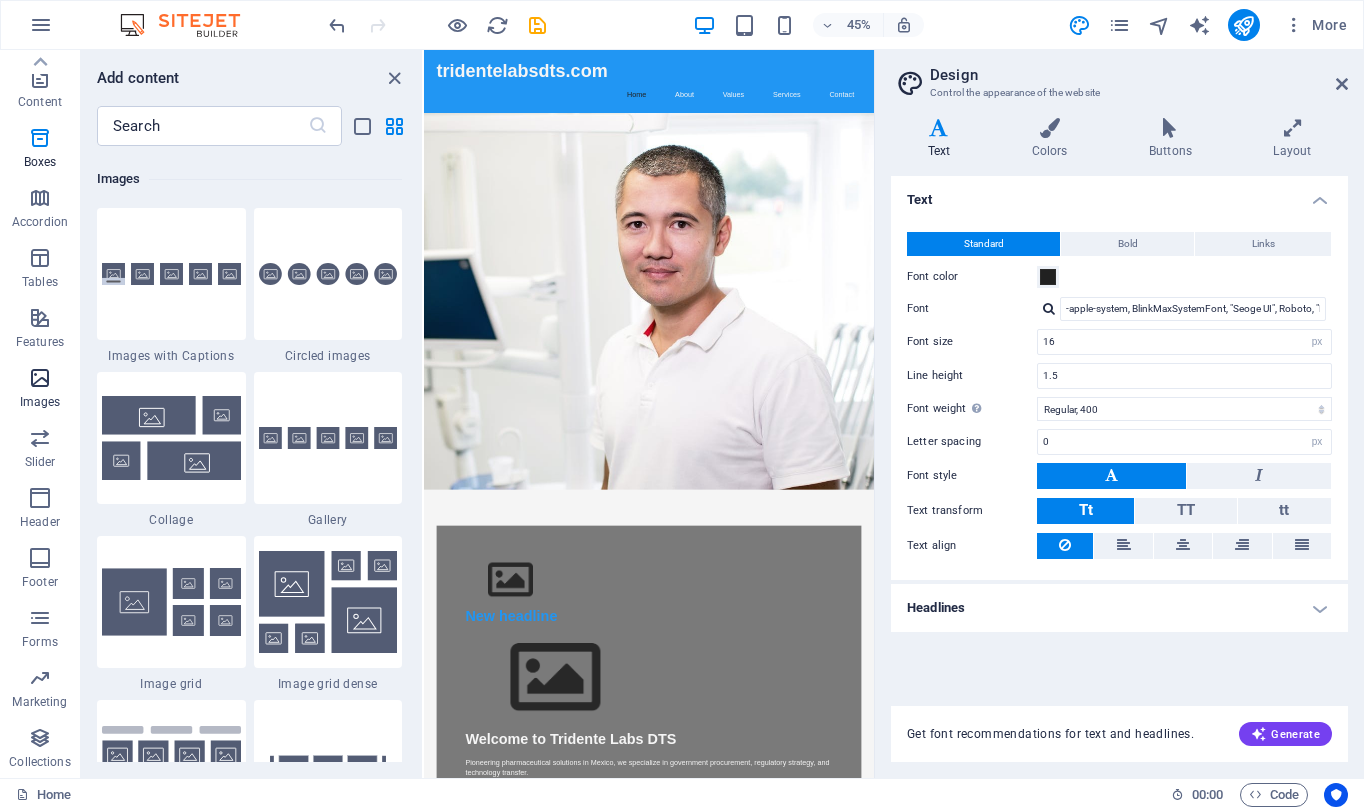 scroll, scrollTop: 10140, scrollLeft: 0, axis: vertical 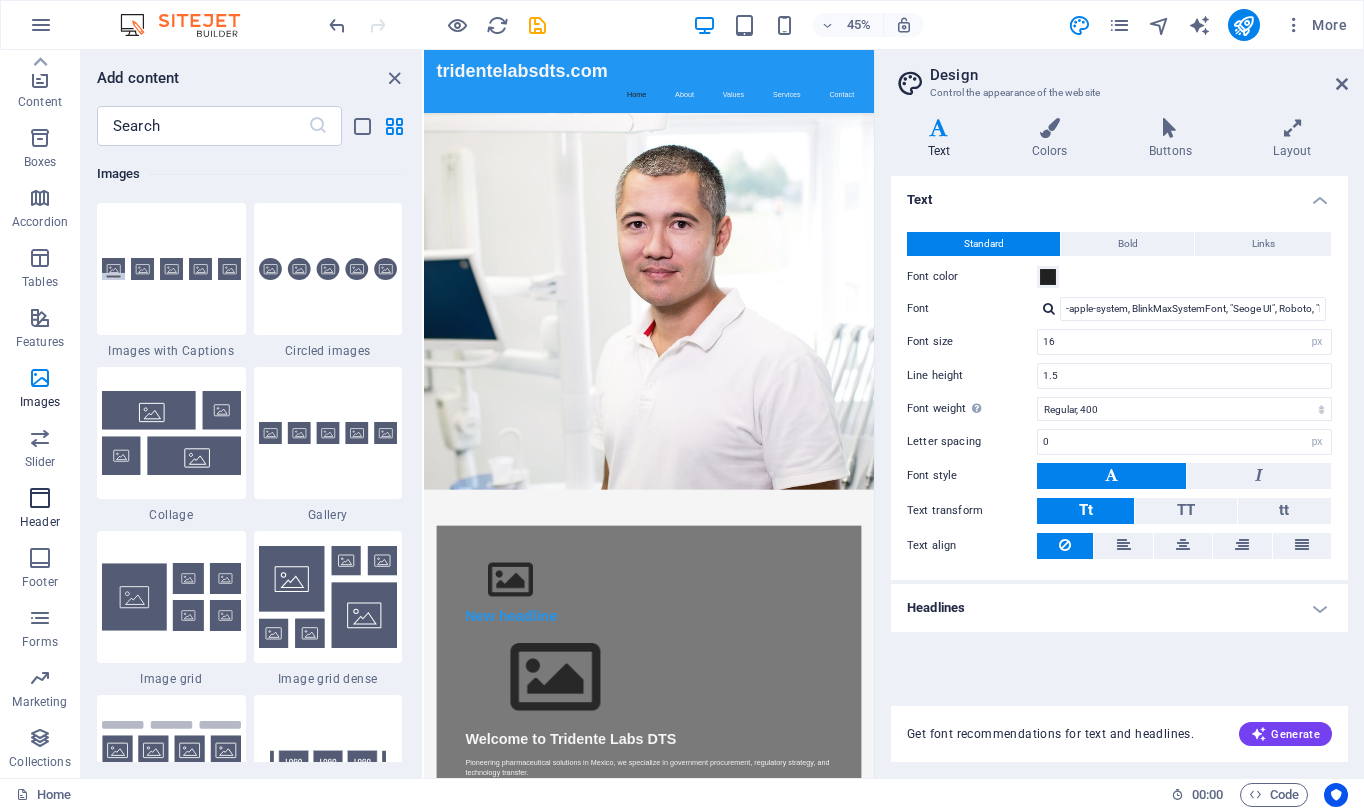 click on "Header" at bounding box center [40, 508] 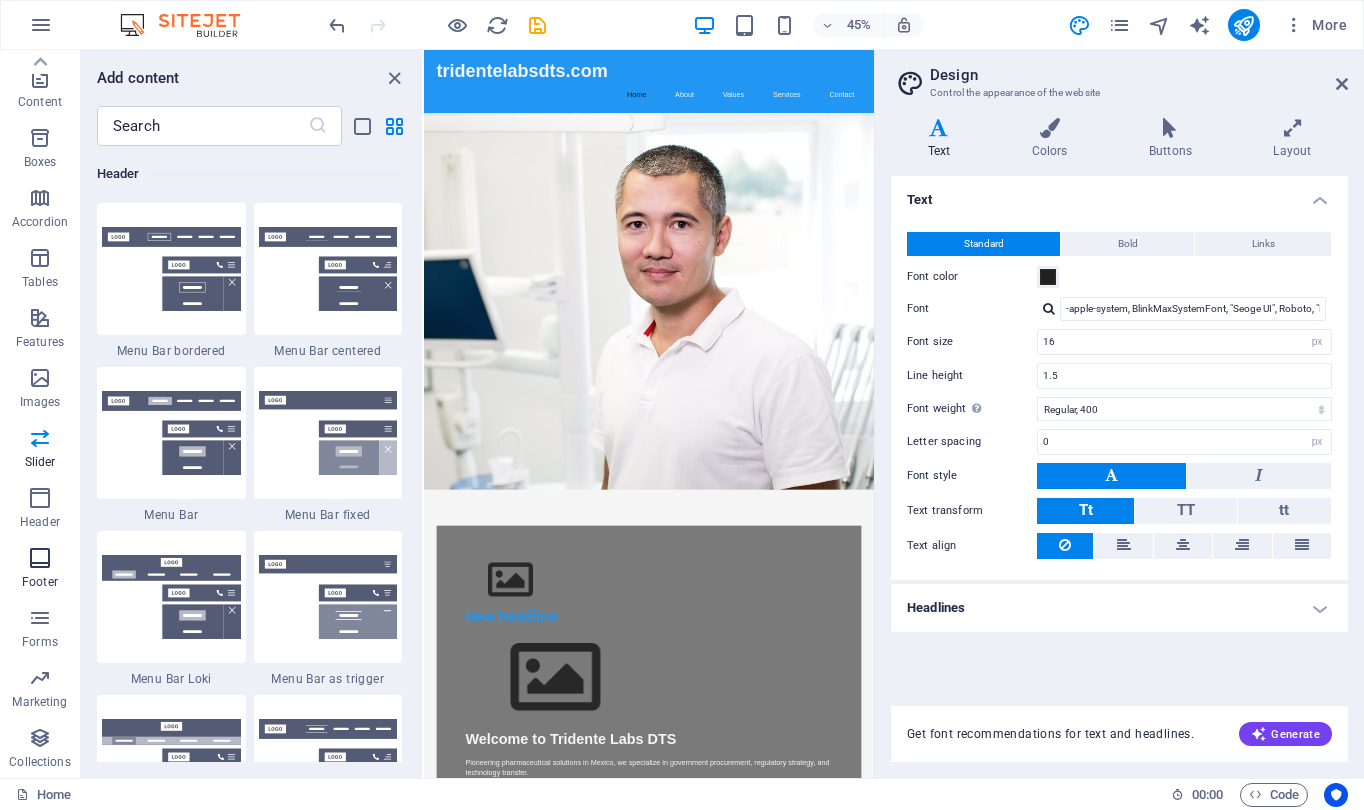 click at bounding box center [40, 558] 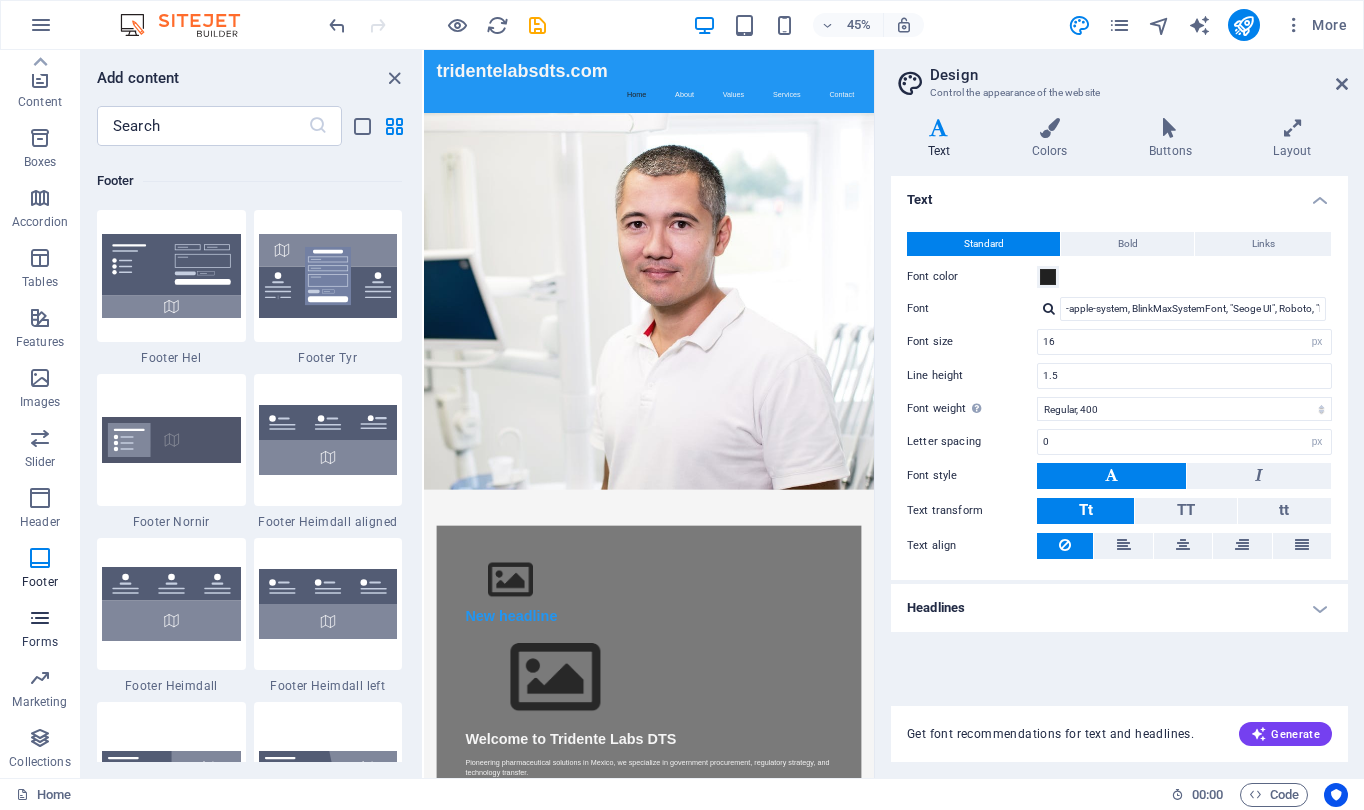 click at bounding box center [40, 618] 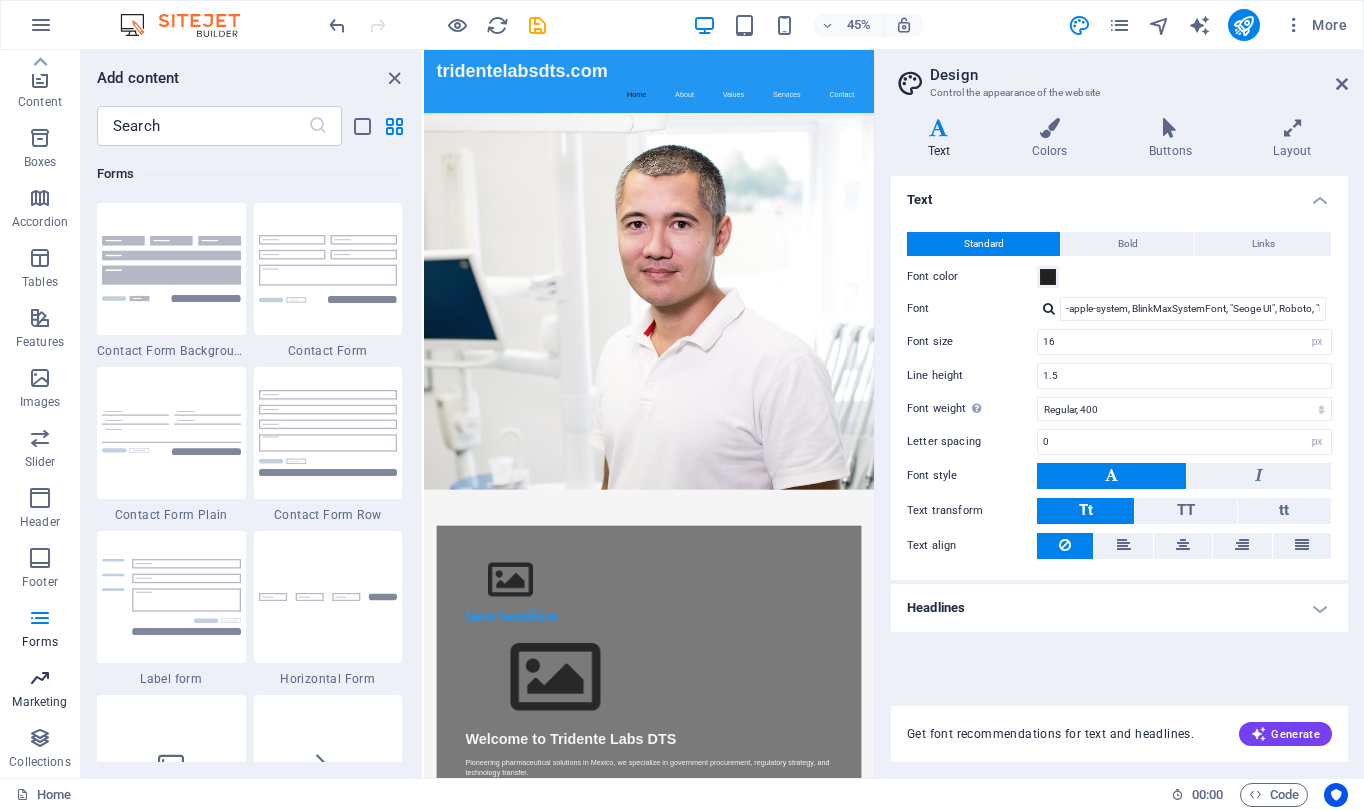 click at bounding box center [40, 678] 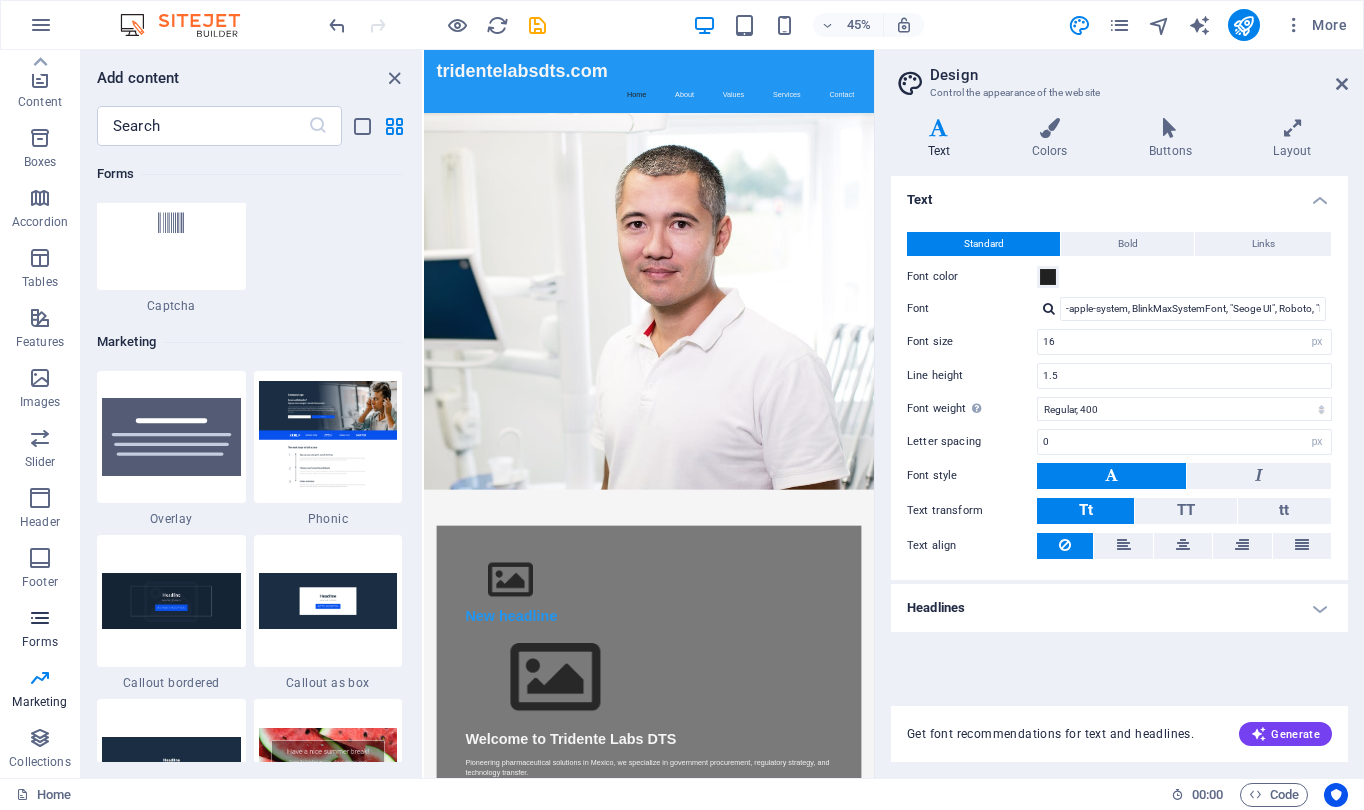 scroll, scrollTop: 16289, scrollLeft: 0, axis: vertical 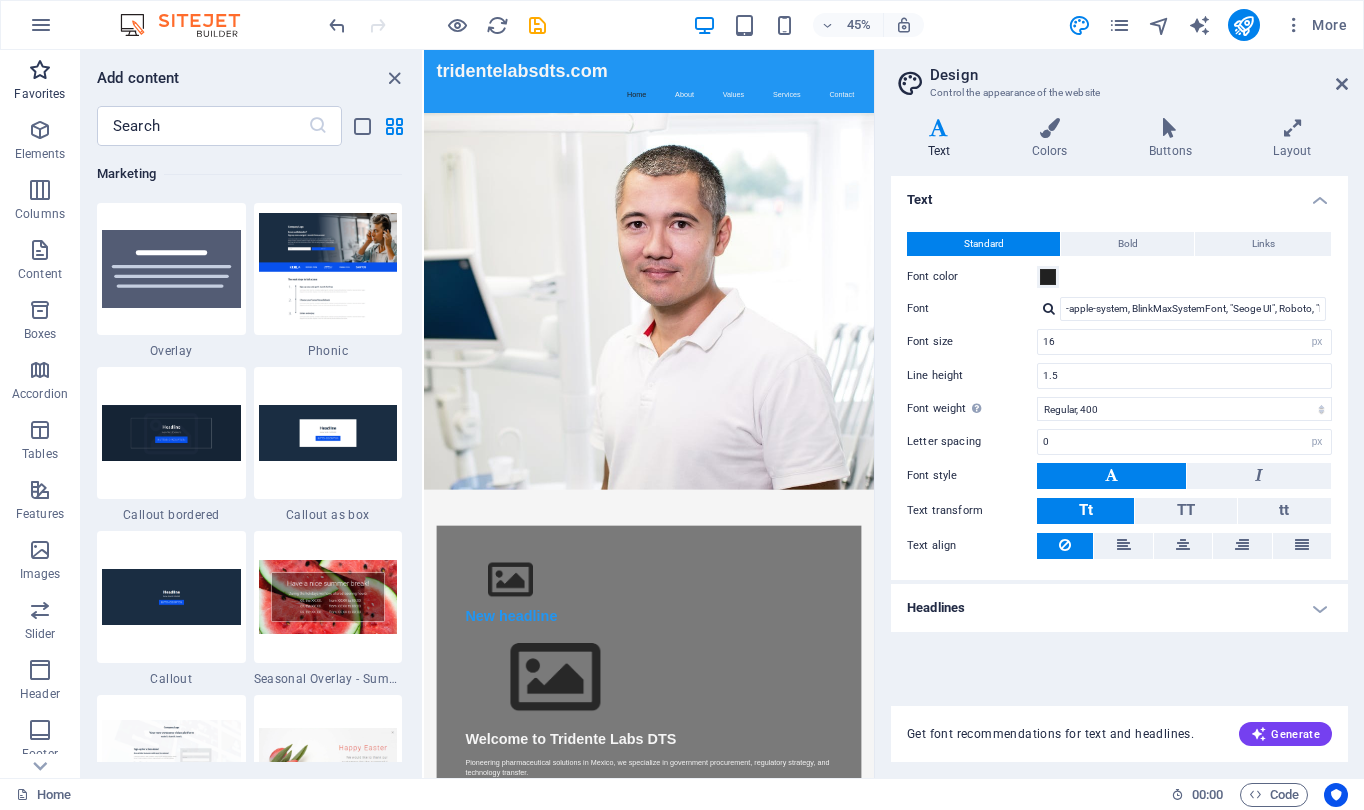 click on "Favorites" at bounding box center [39, 94] 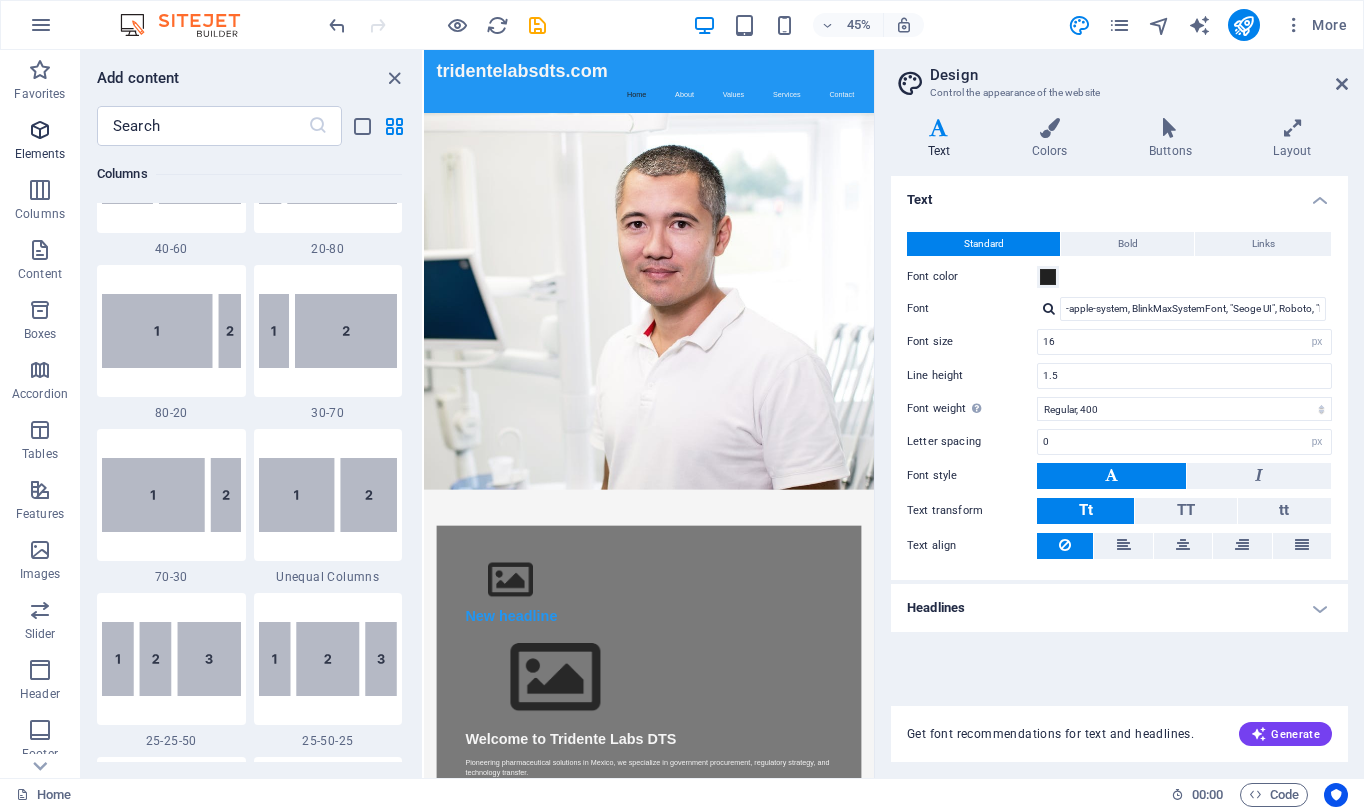 click at bounding box center (40, 130) 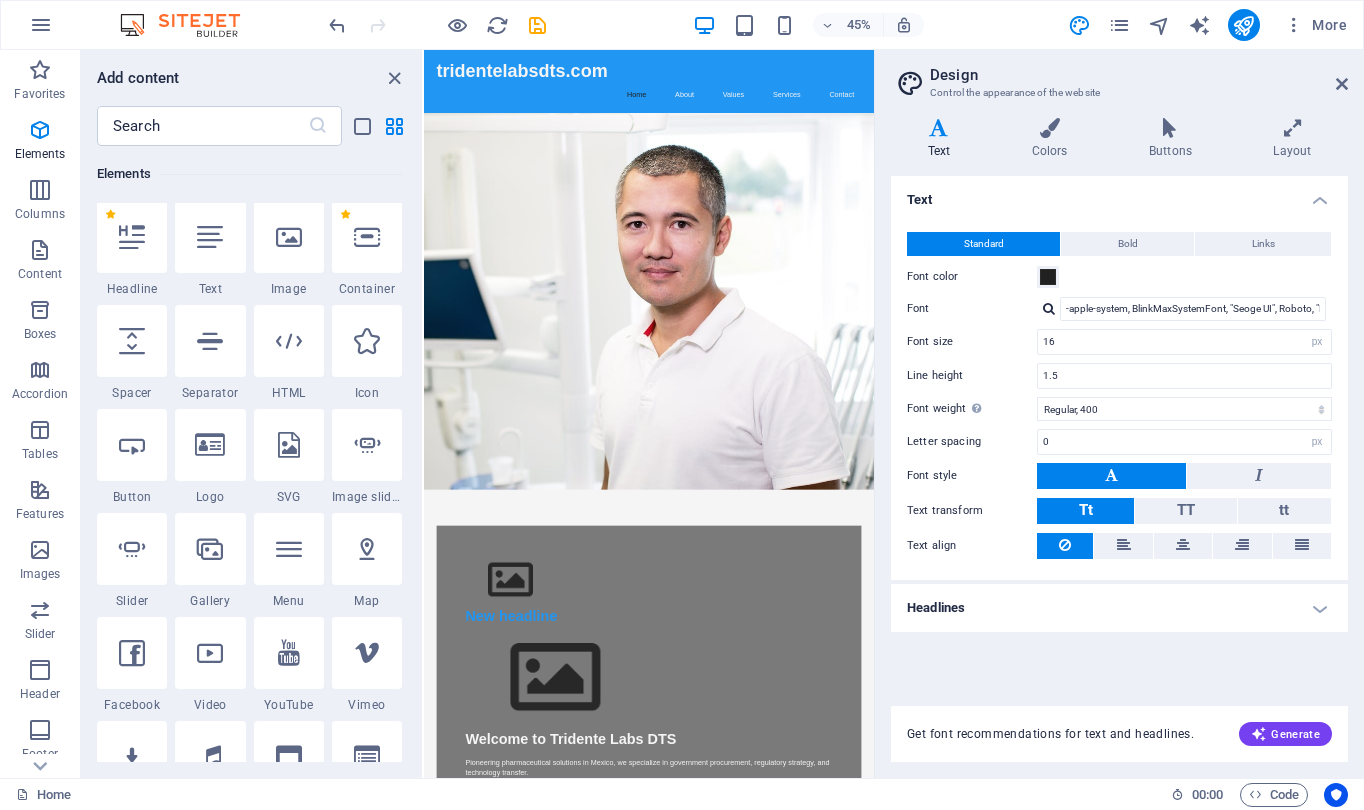 scroll, scrollTop: 213, scrollLeft: 0, axis: vertical 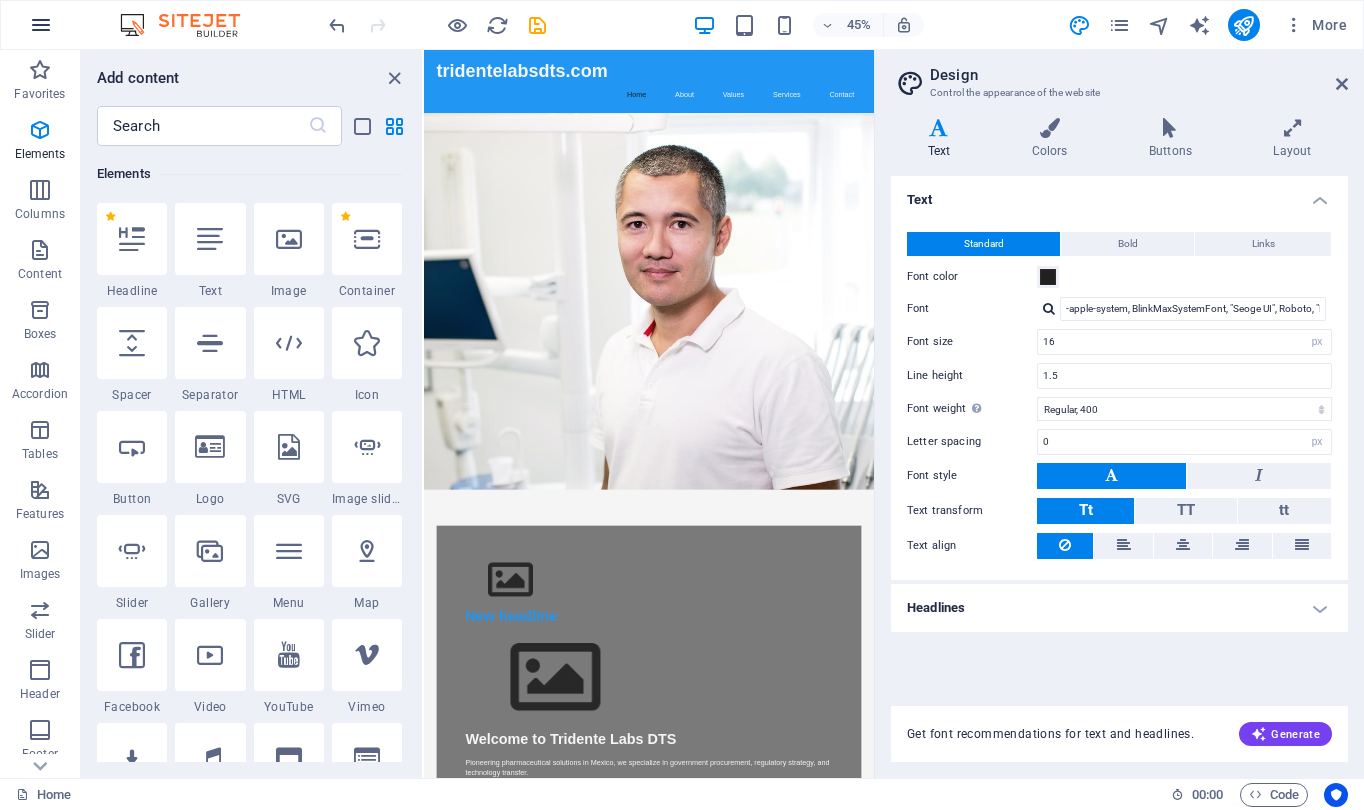 click at bounding box center [41, 25] 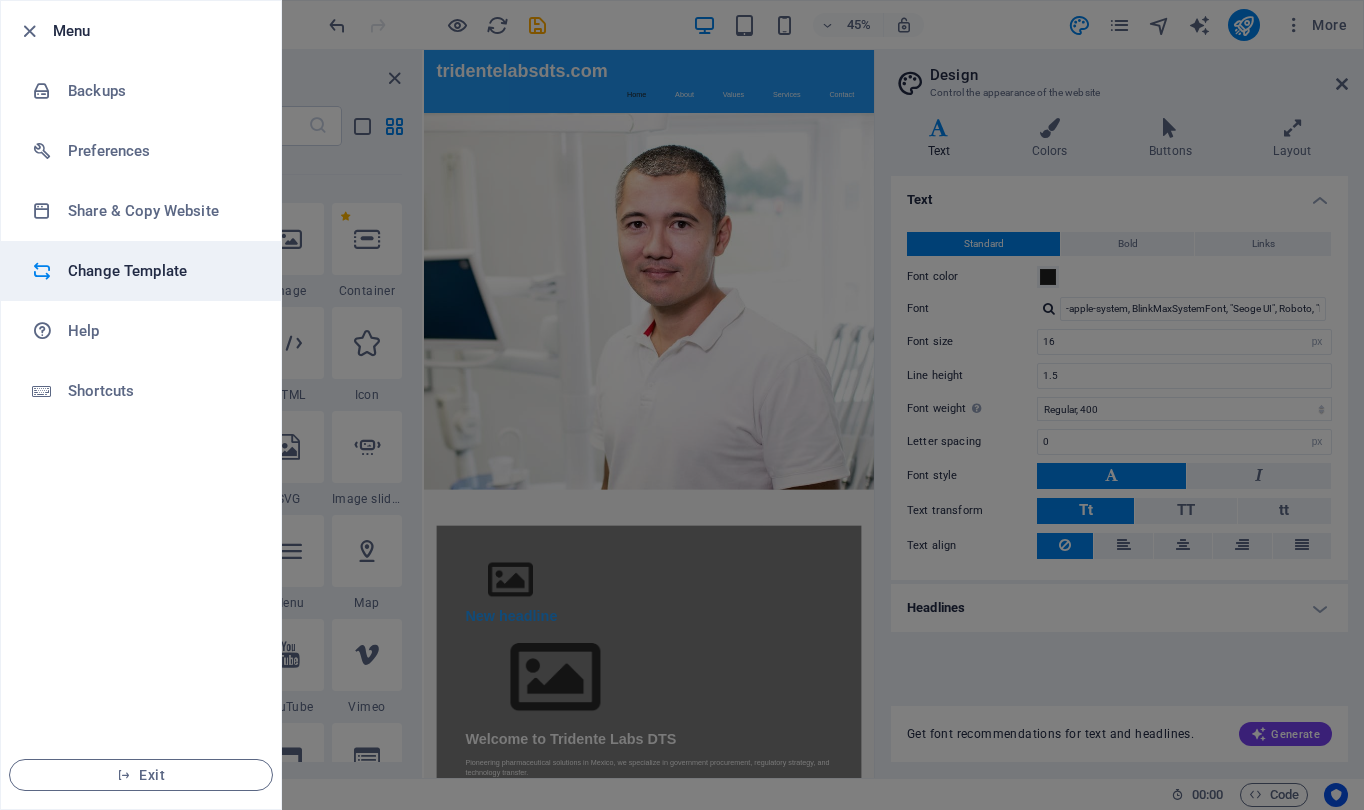 click on "Change Template" at bounding box center [141, 271] 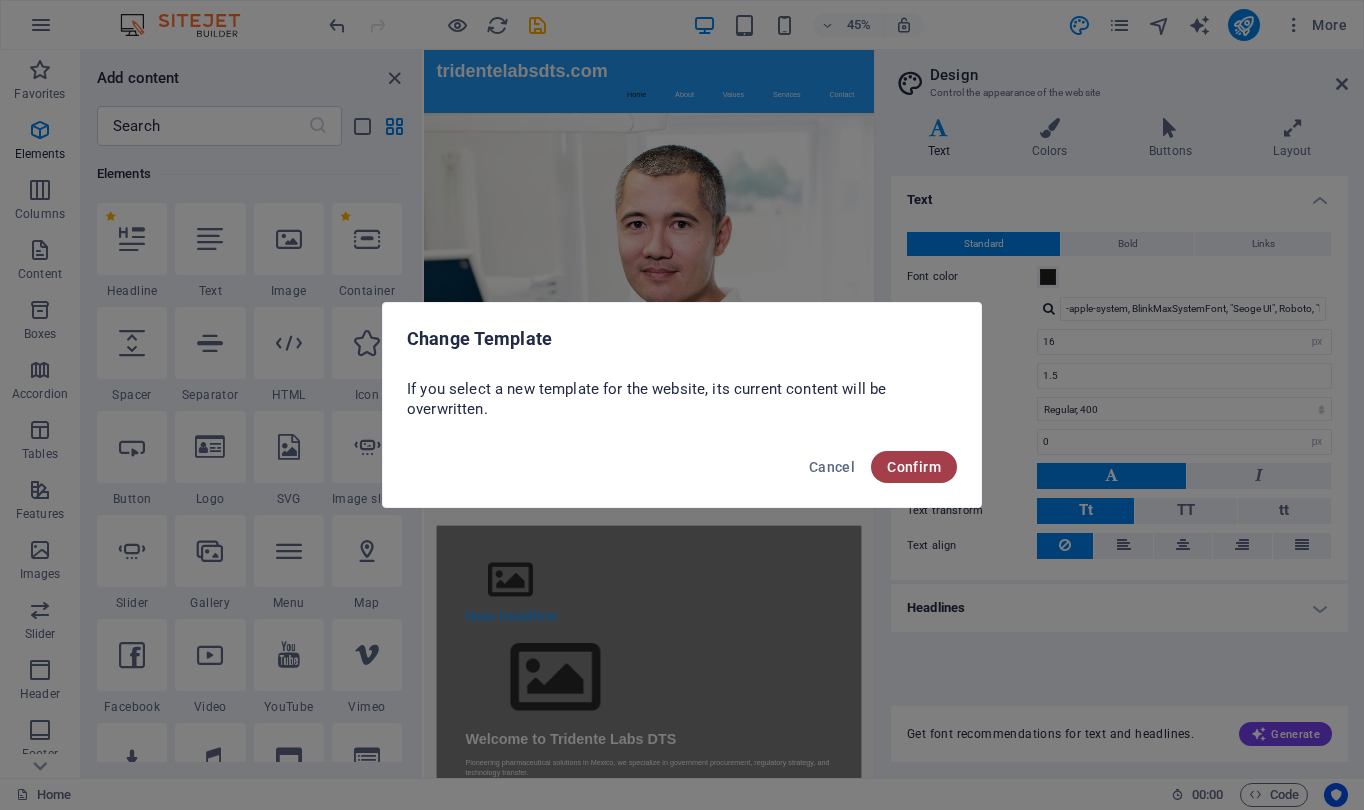 click on "Confirm" at bounding box center [914, 467] 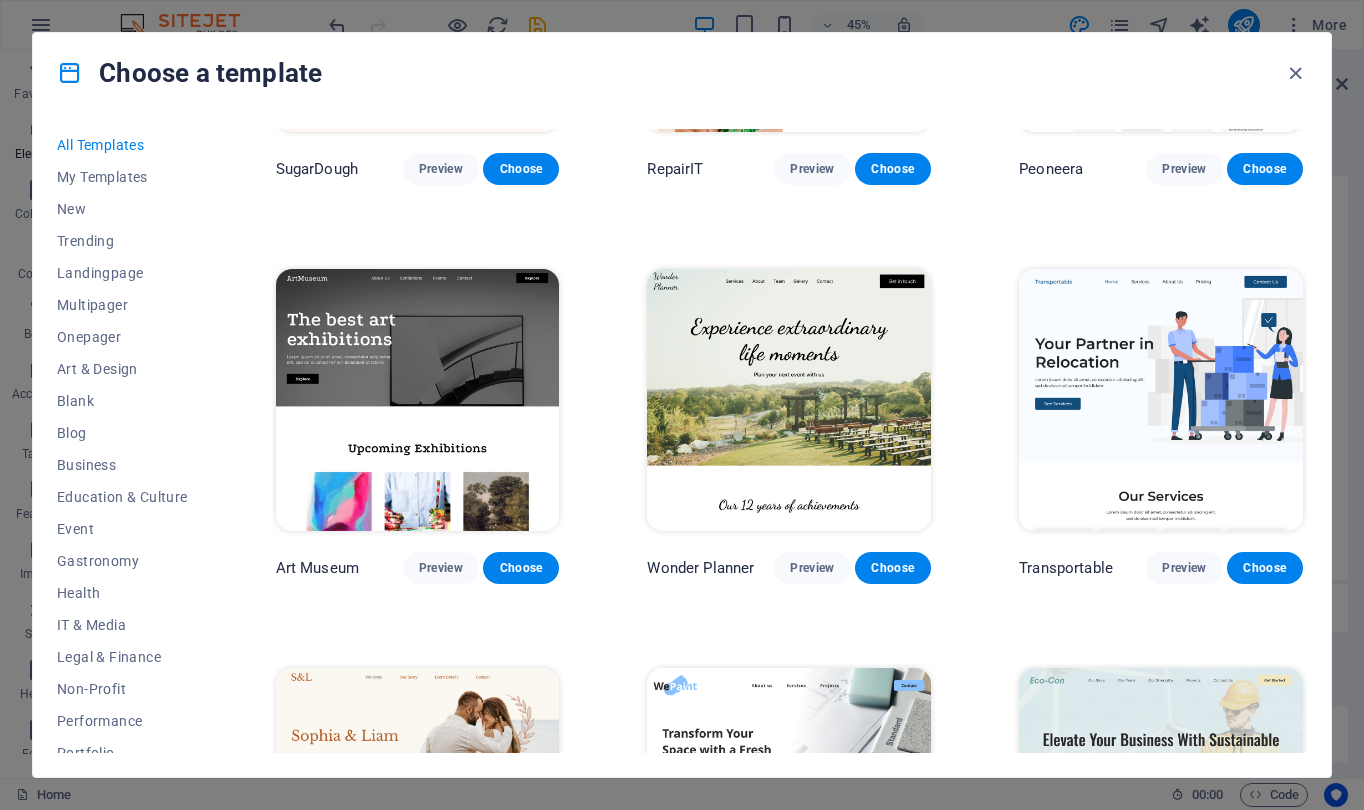 scroll, scrollTop: 271, scrollLeft: 0, axis: vertical 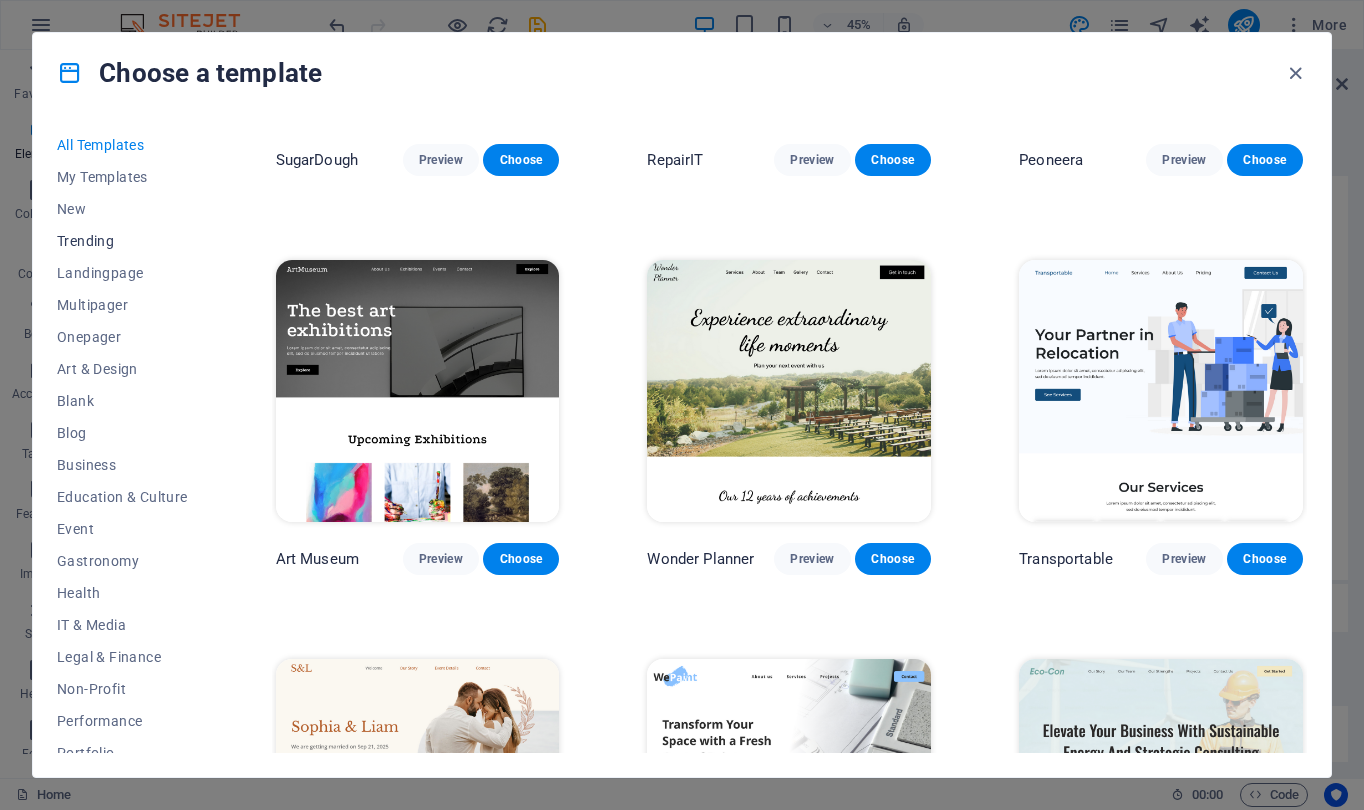click on "Trending" at bounding box center (122, 241) 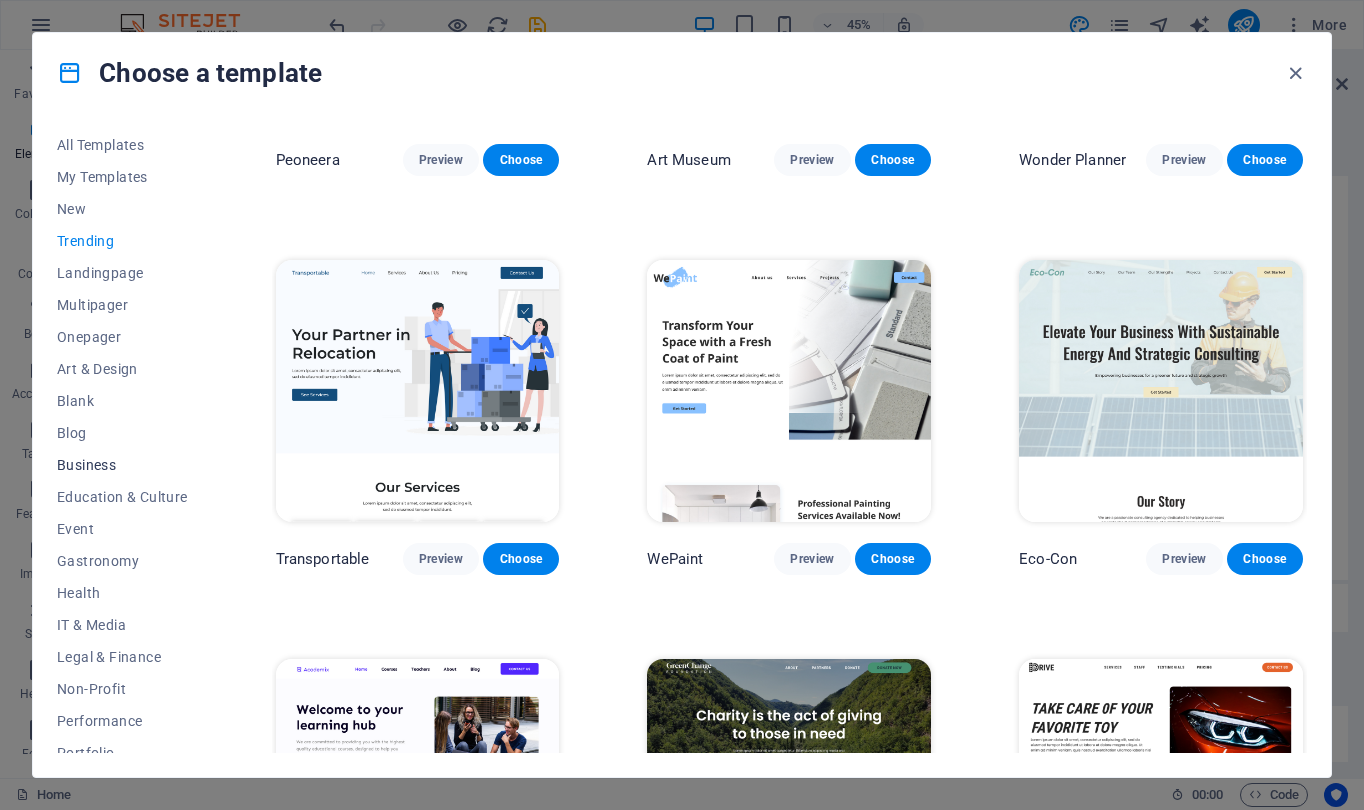 click on "Business" at bounding box center [122, 465] 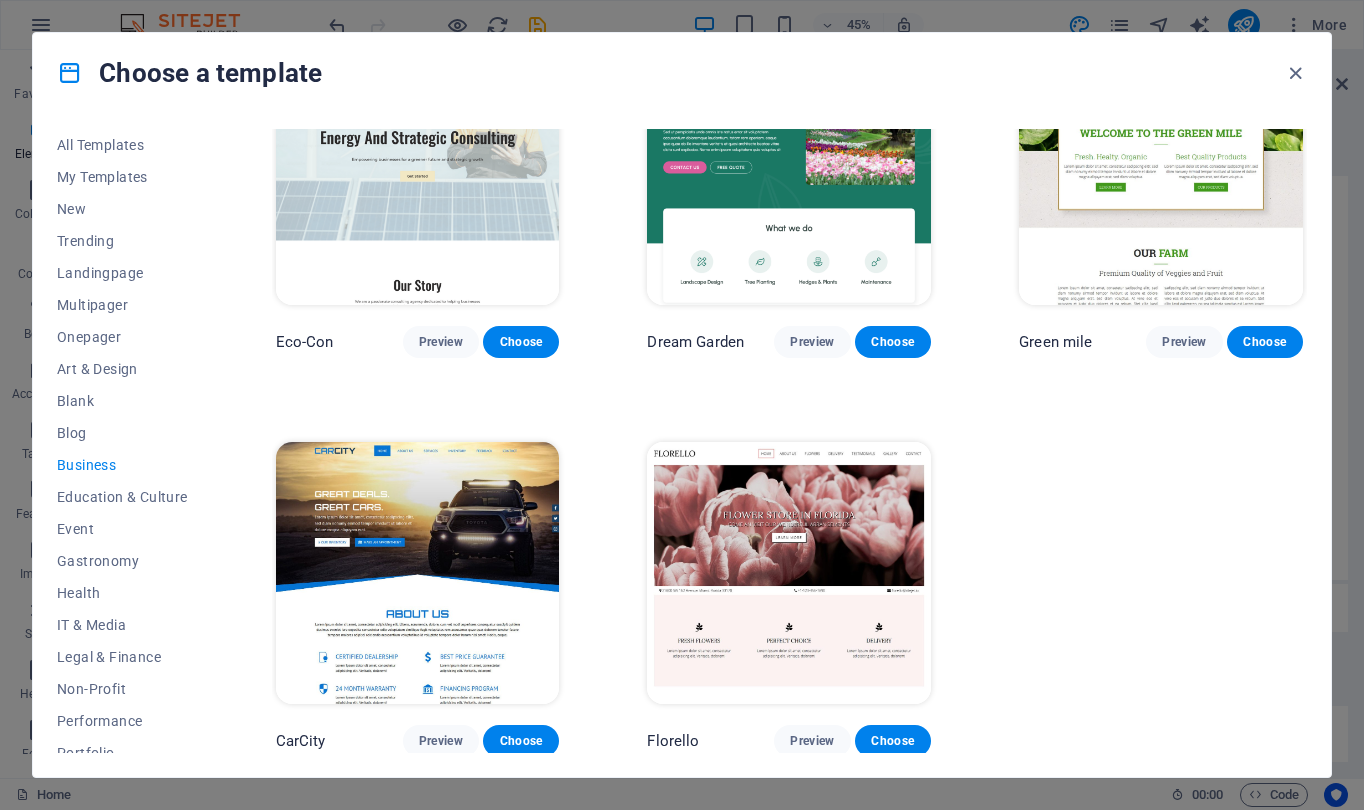 scroll, scrollTop: 88, scrollLeft: 0, axis: vertical 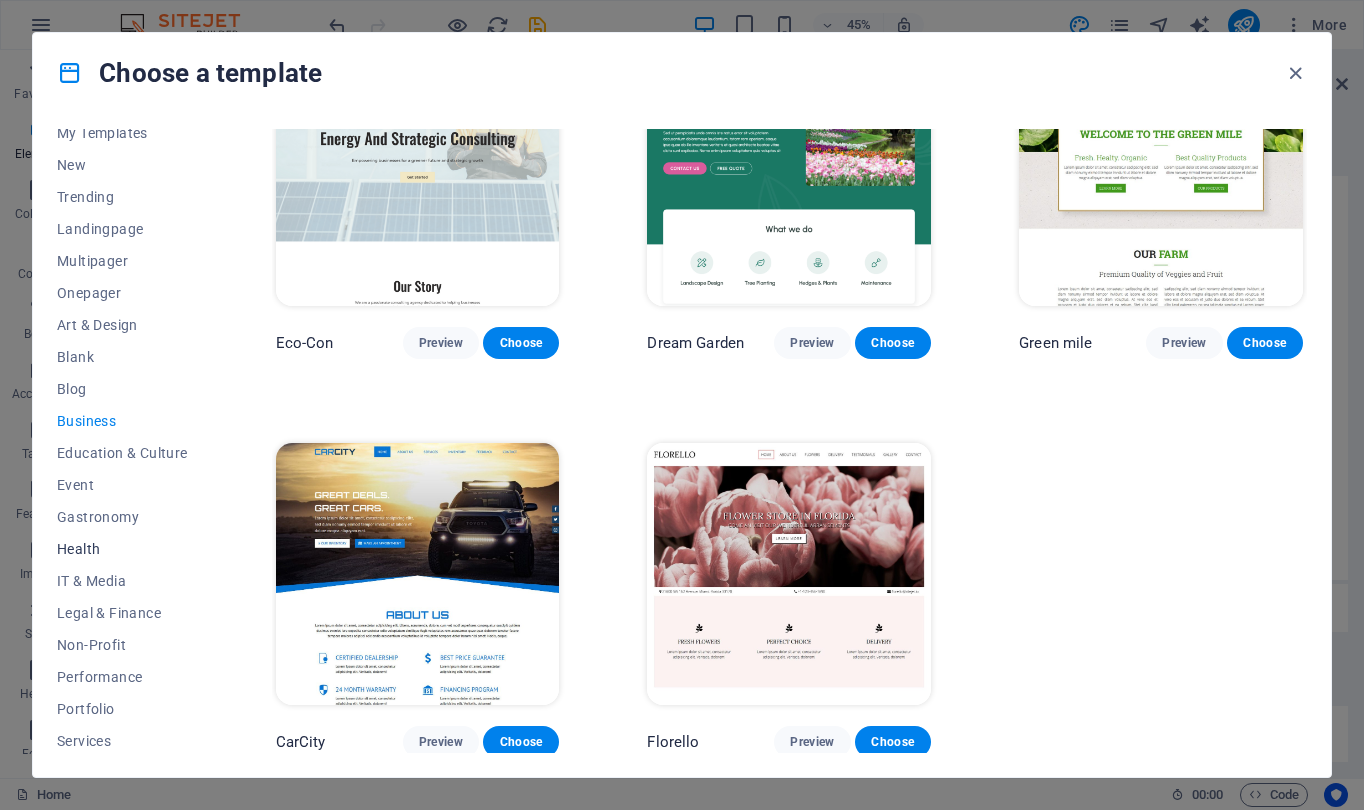 click on "Health" at bounding box center [122, 549] 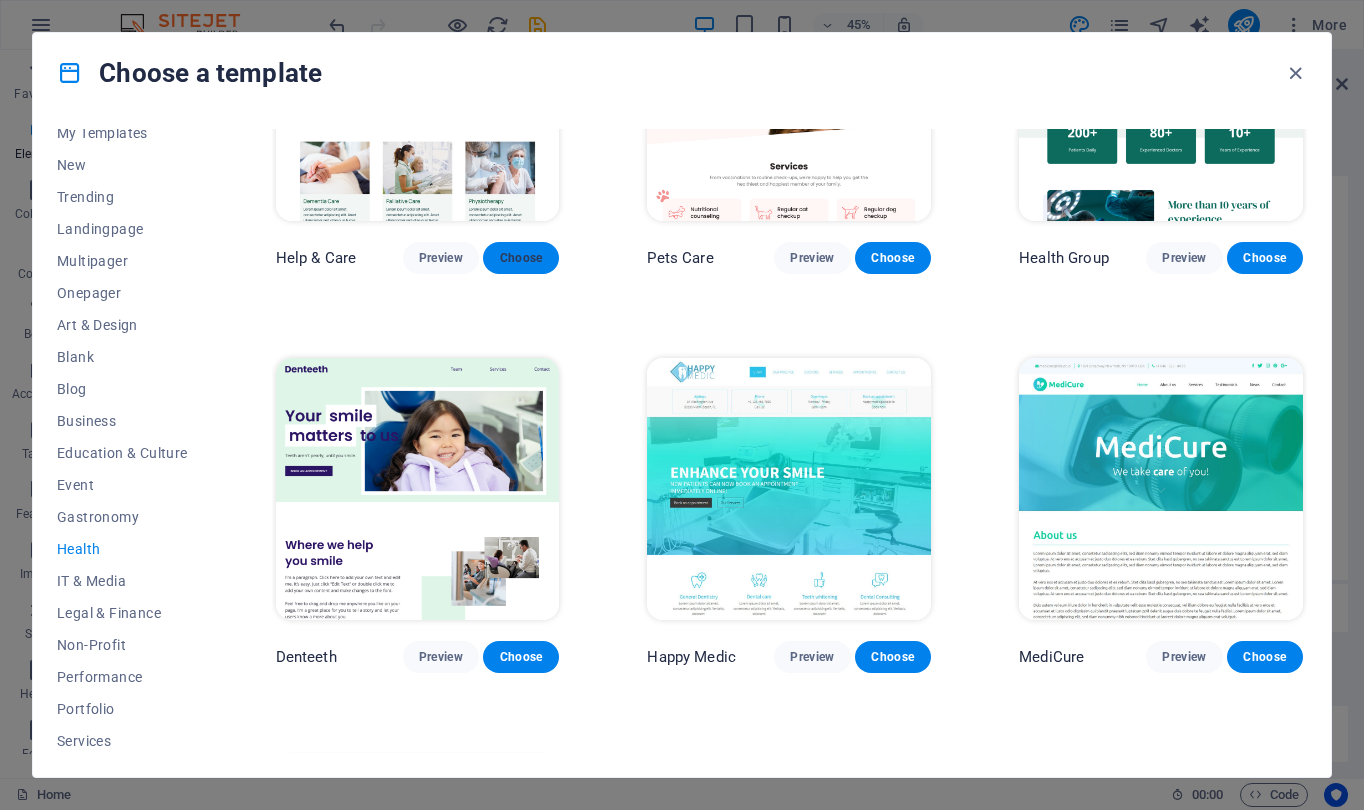 scroll, scrollTop: 205, scrollLeft: 0, axis: vertical 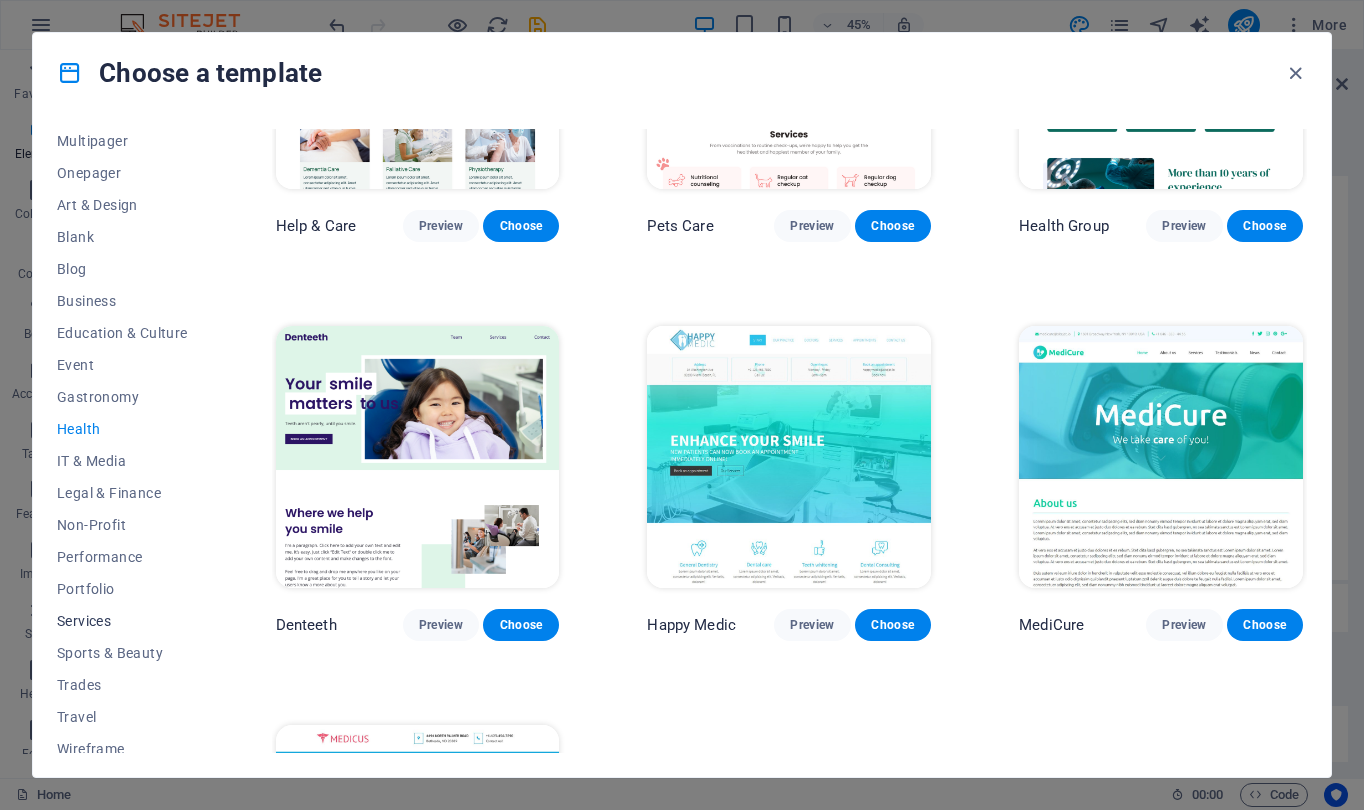click on "Services" at bounding box center (122, 621) 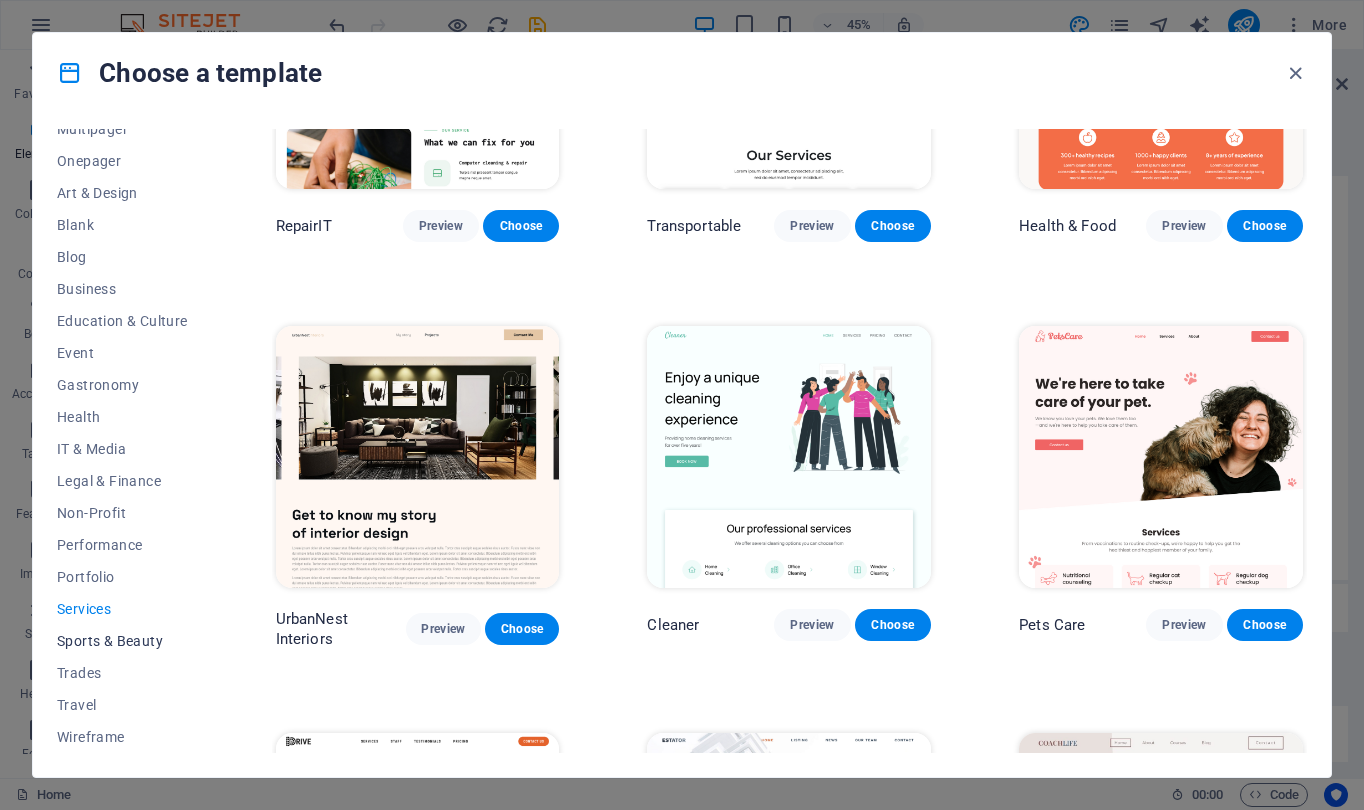 scroll, scrollTop: 176, scrollLeft: 0, axis: vertical 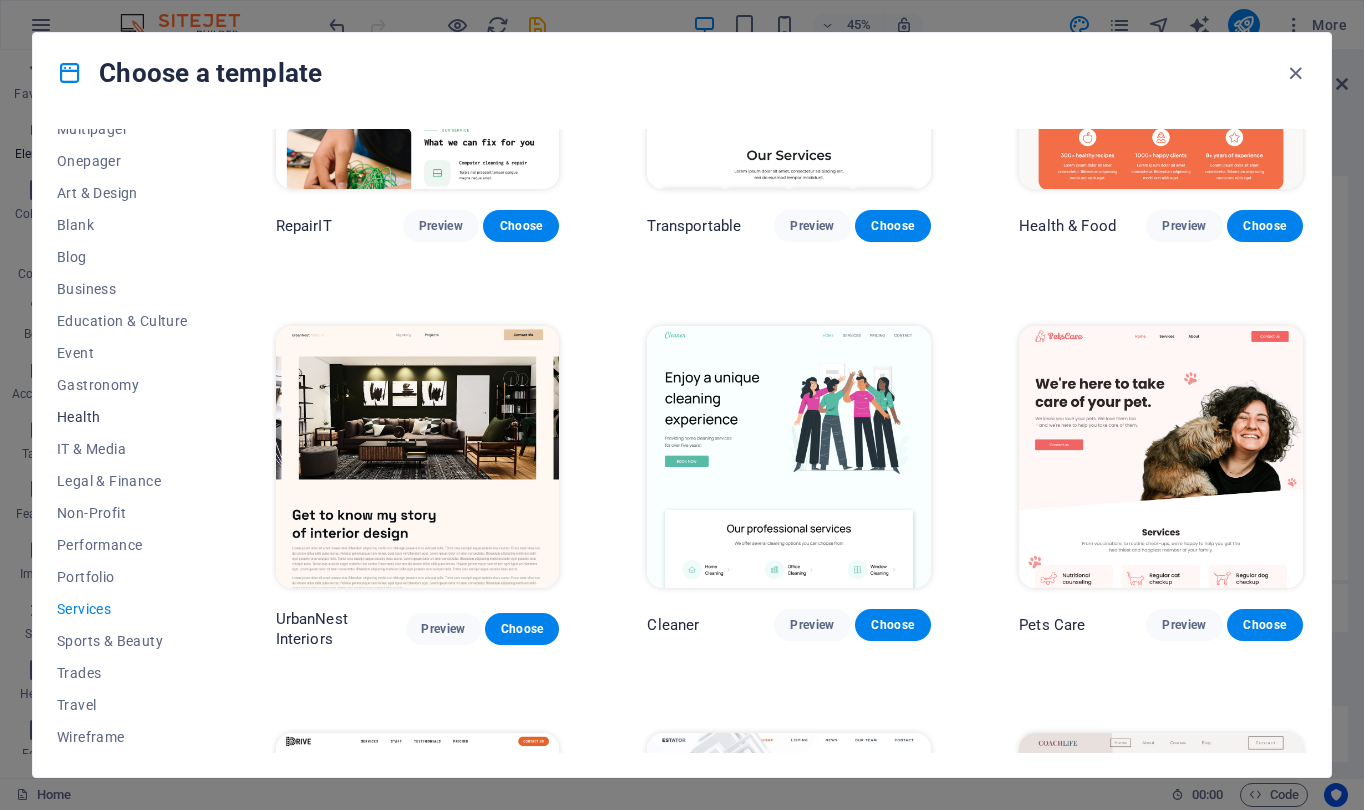 click on "Health" at bounding box center (122, 417) 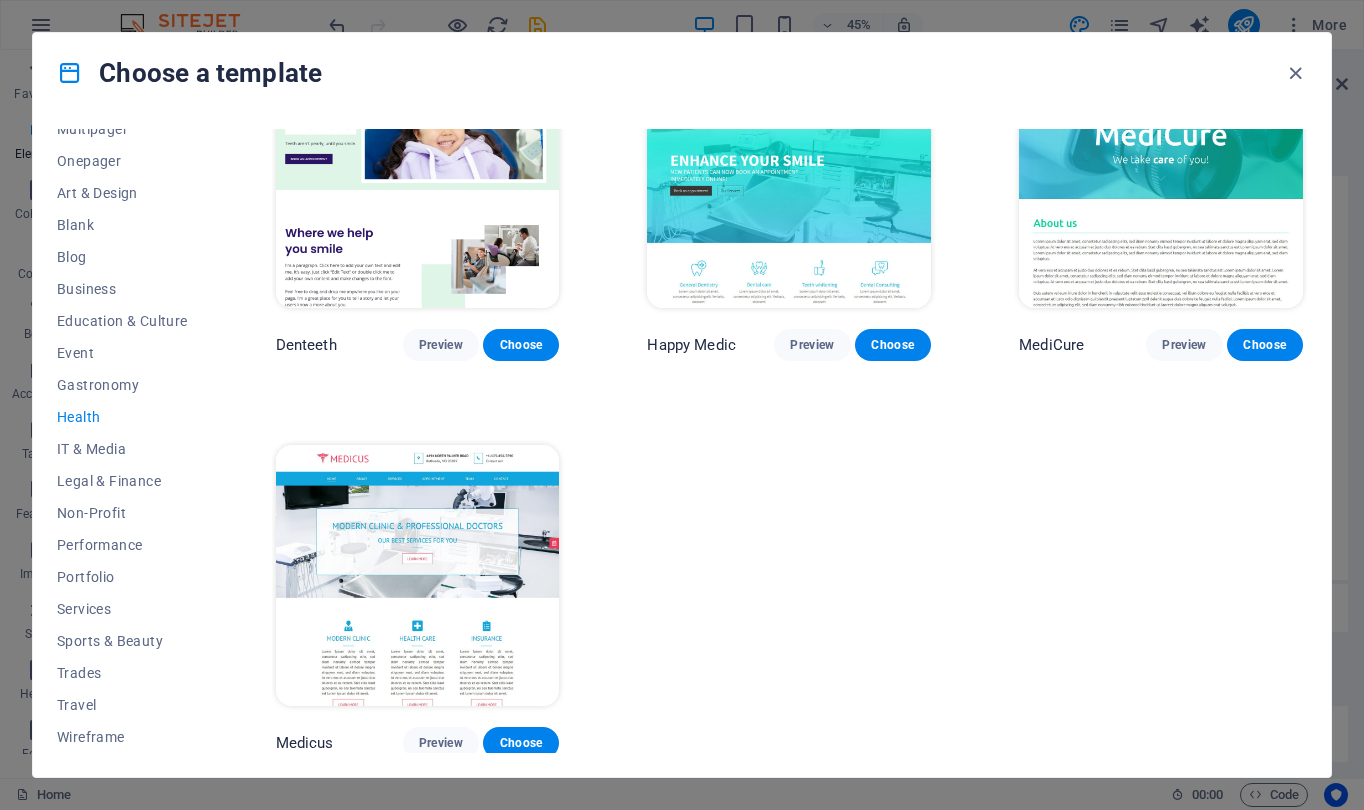 scroll, scrollTop: 484, scrollLeft: 0, axis: vertical 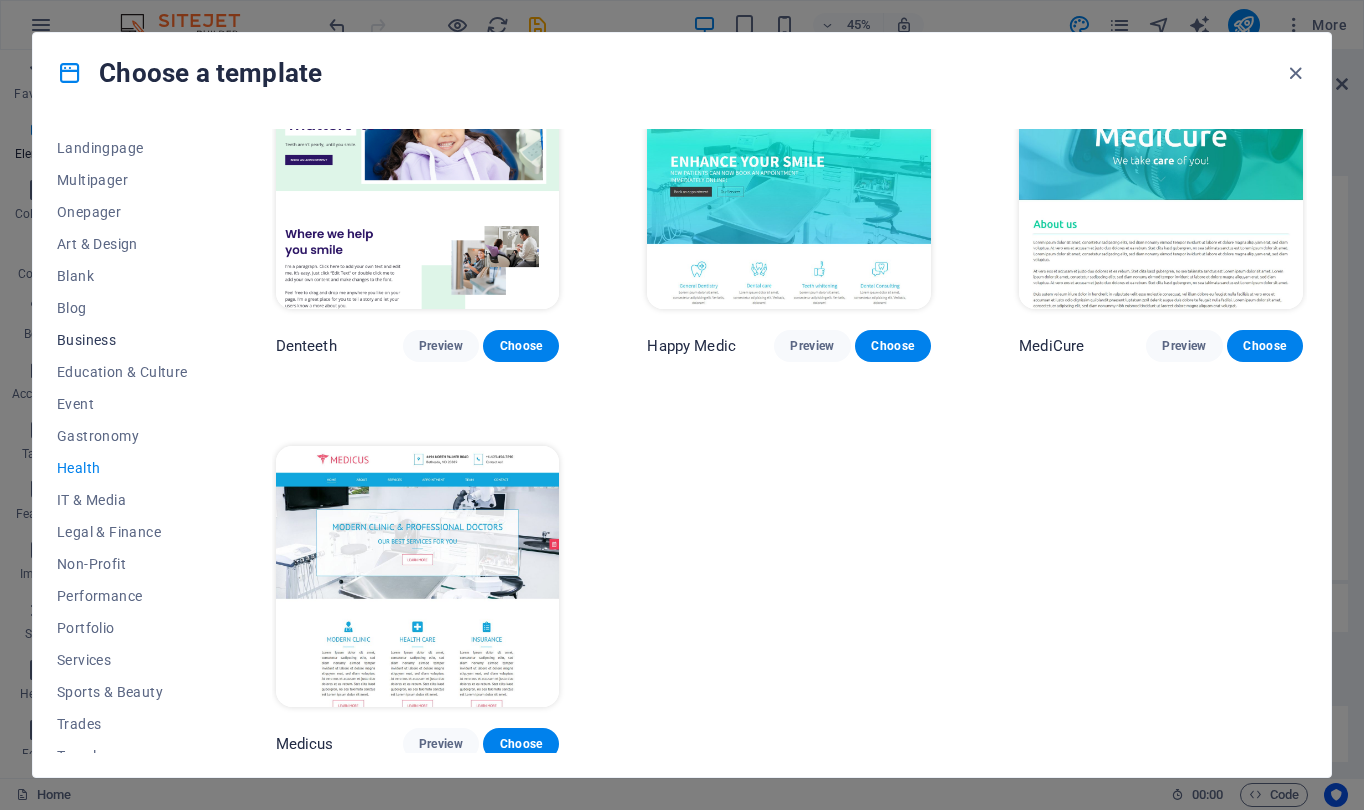 click on "Business" at bounding box center [122, 340] 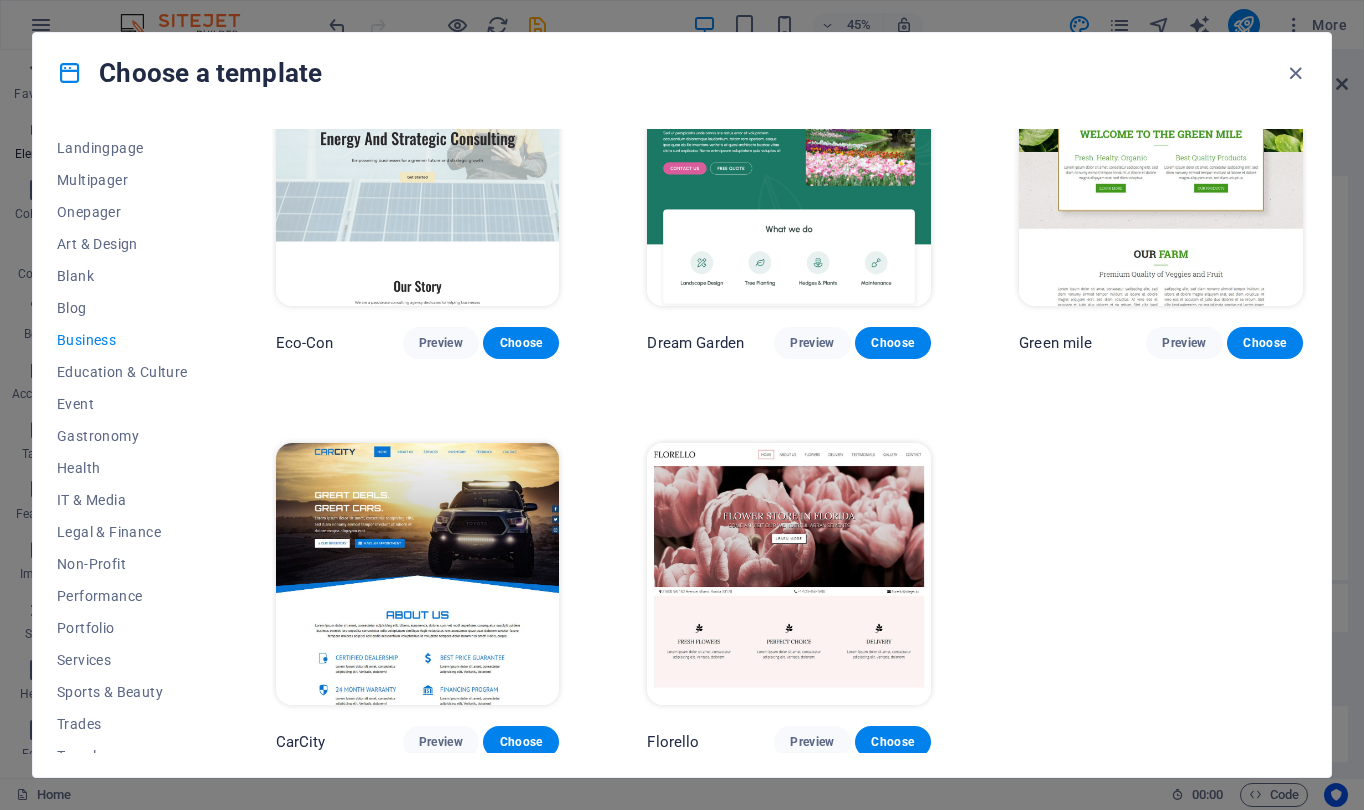 scroll, scrollTop: 65, scrollLeft: 0, axis: vertical 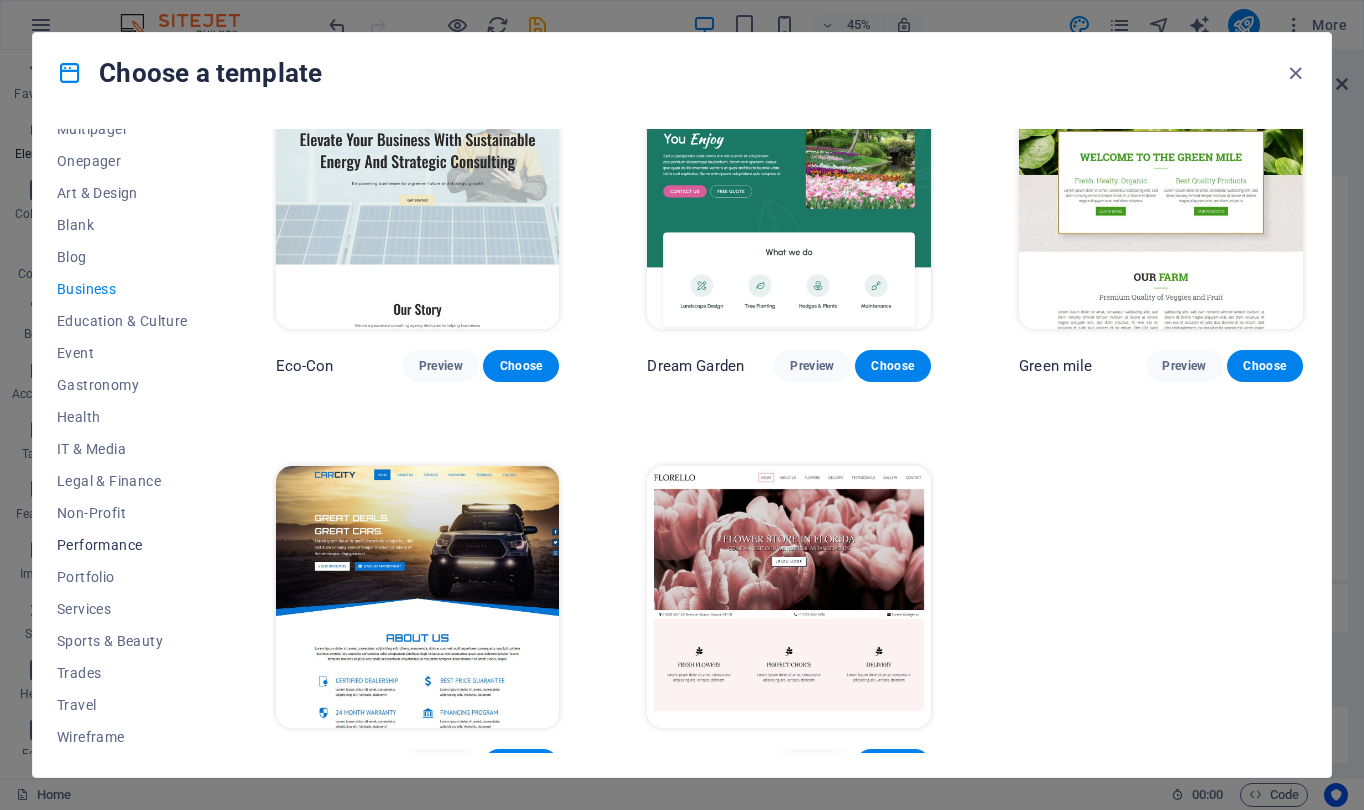 click on "Performance" at bounding box center (122, 545) 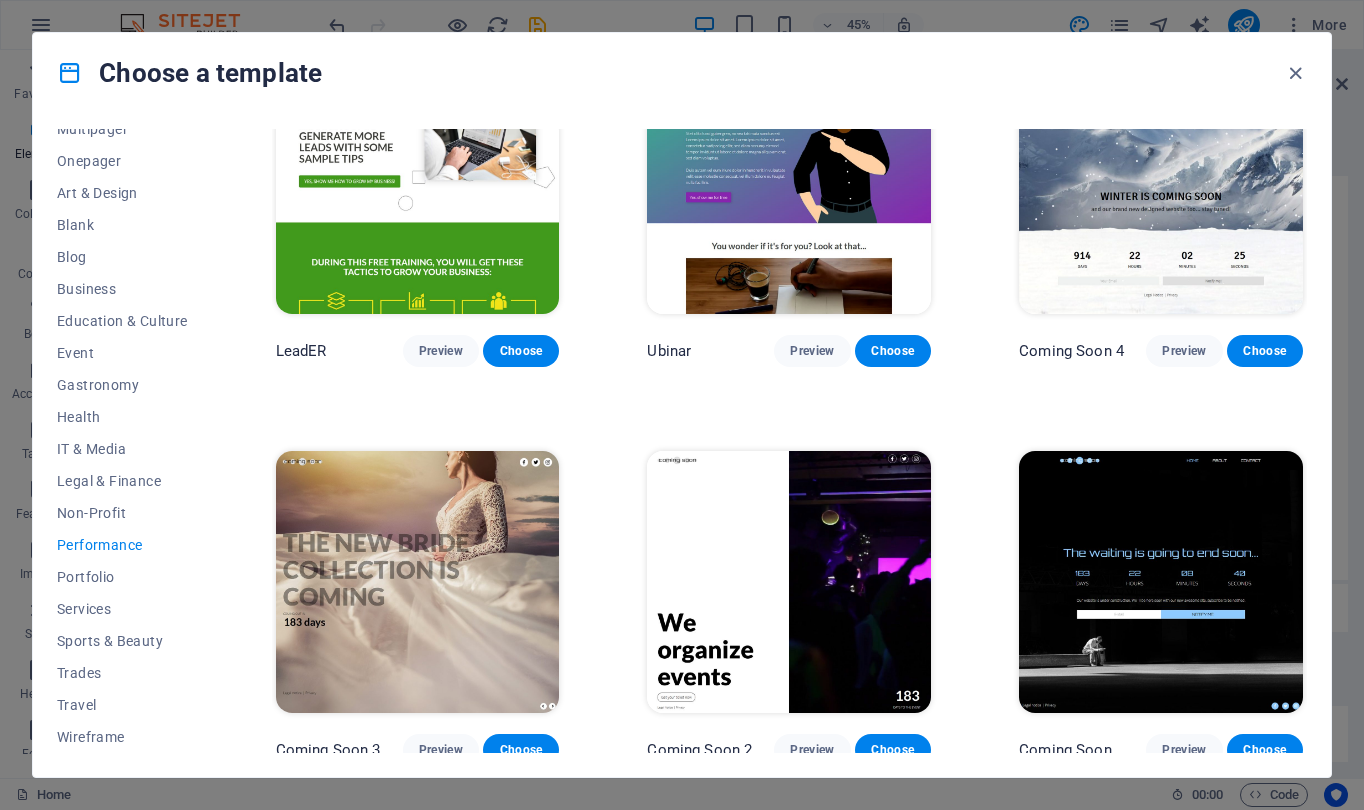 scroll, scrollTop: 1672, scrollLeft: 0, axis: vertical 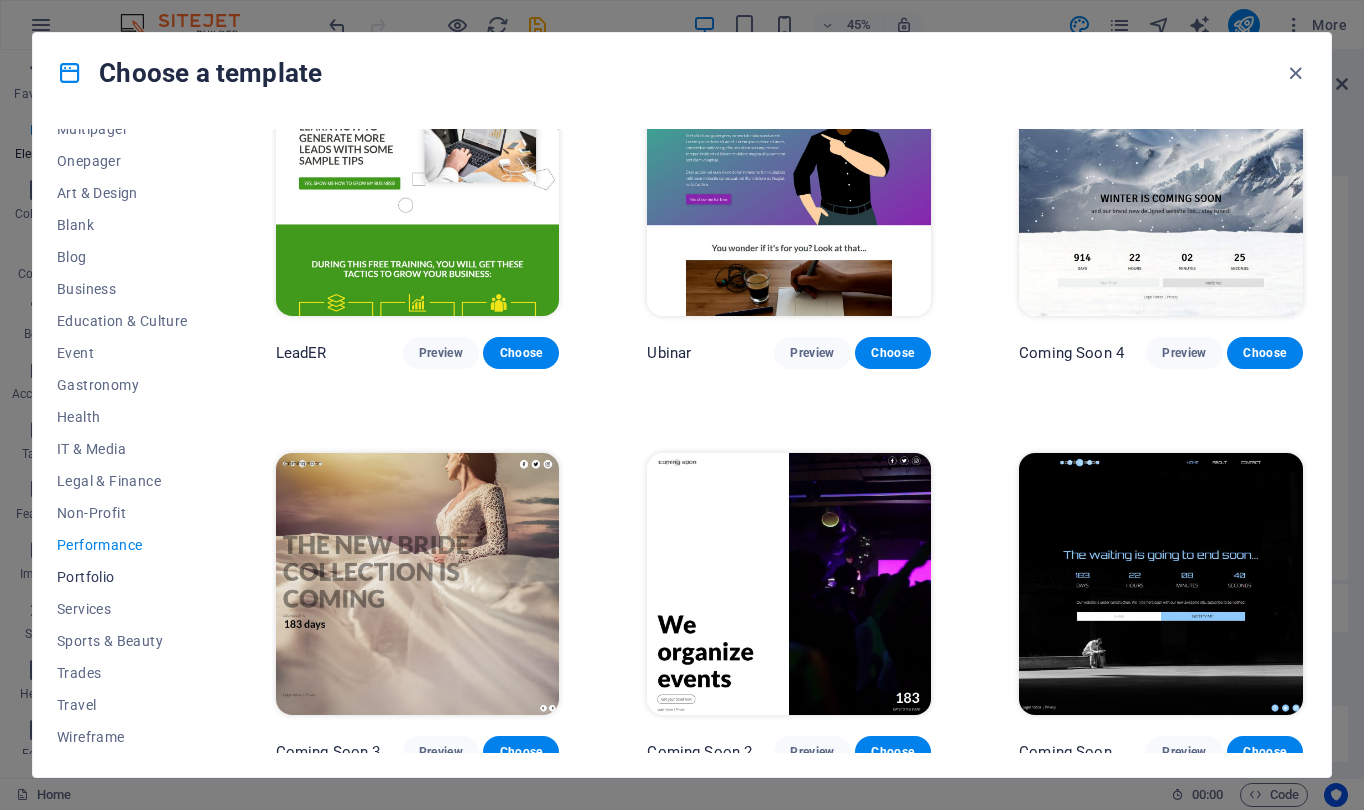 click on "Portfolio" at bounding box center (122, 577) 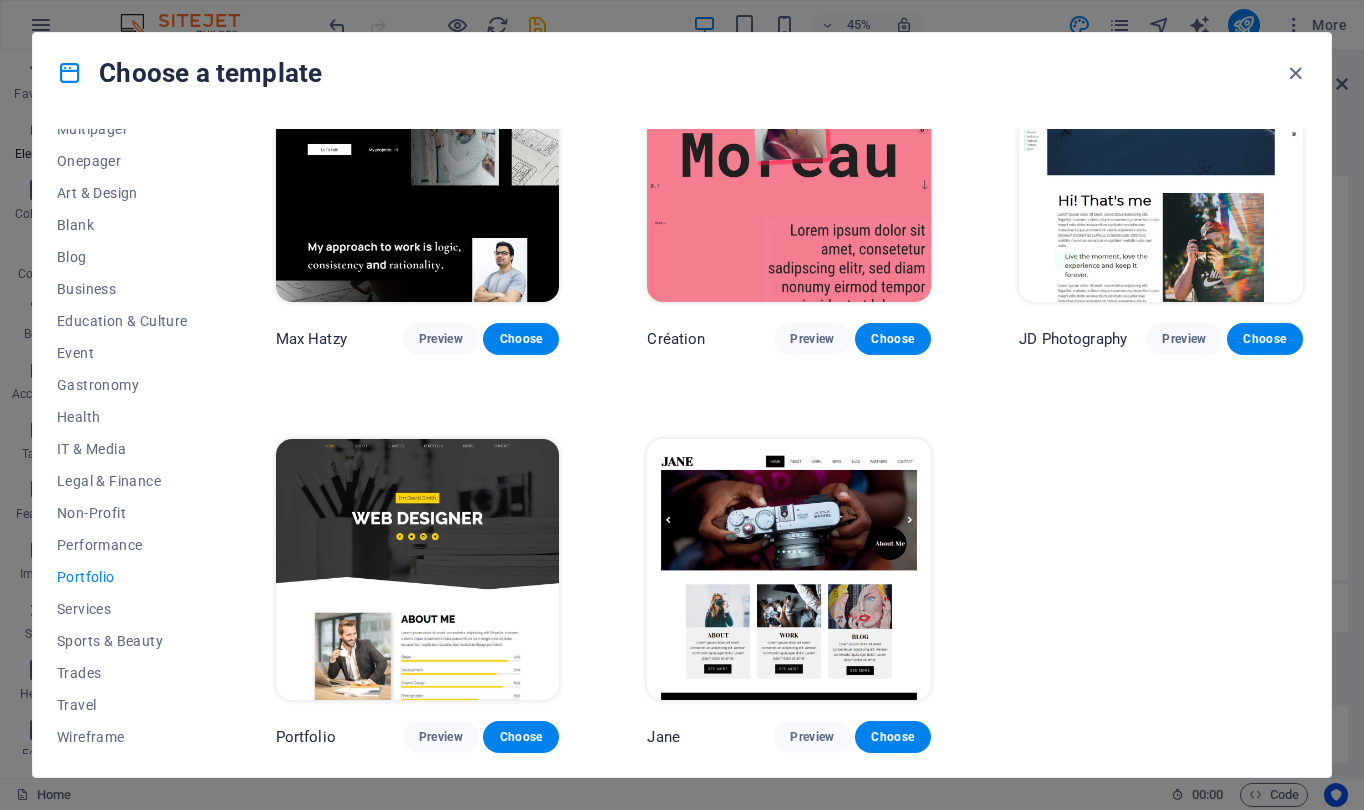 scroll, scrollTop: 492, scrollLeft: 0, axis: vertical 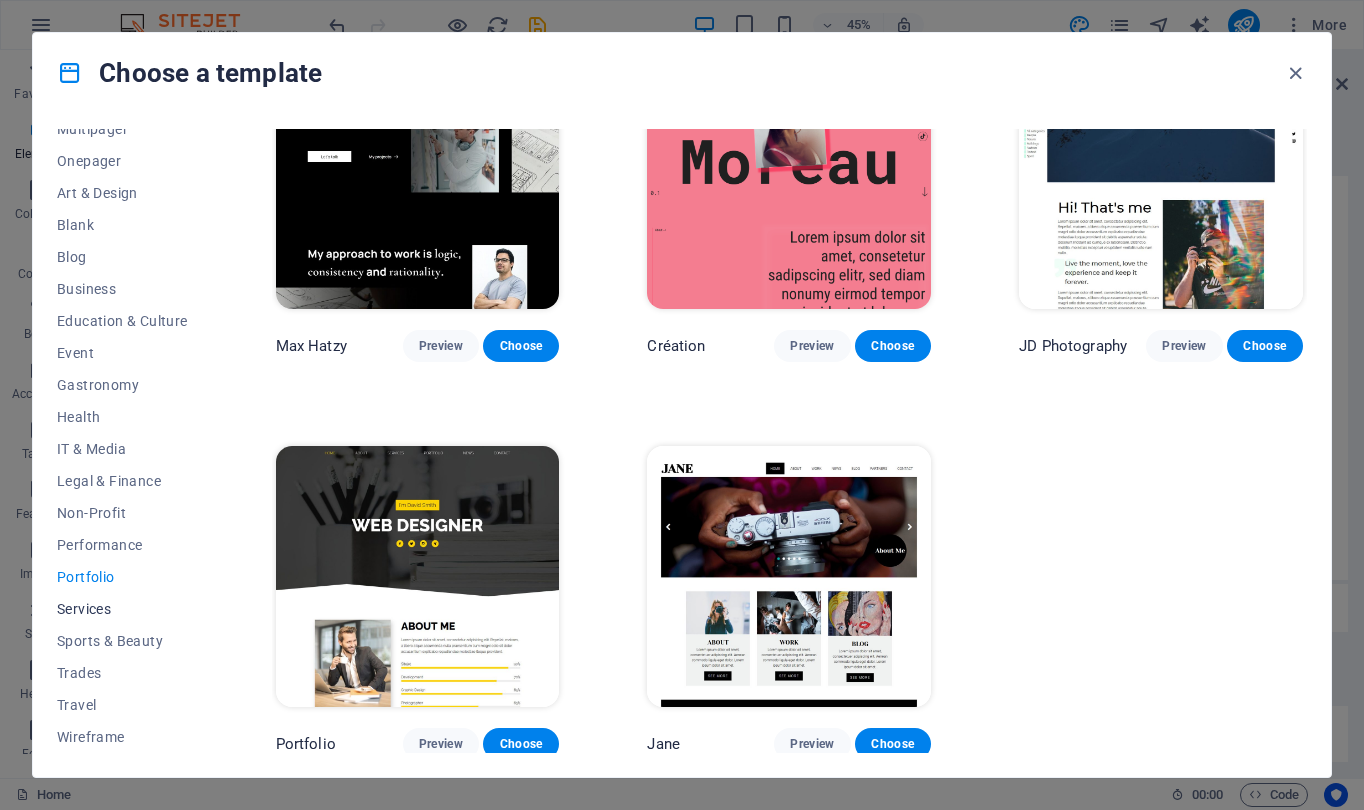click on "Services" at bounding box center [122, 609] 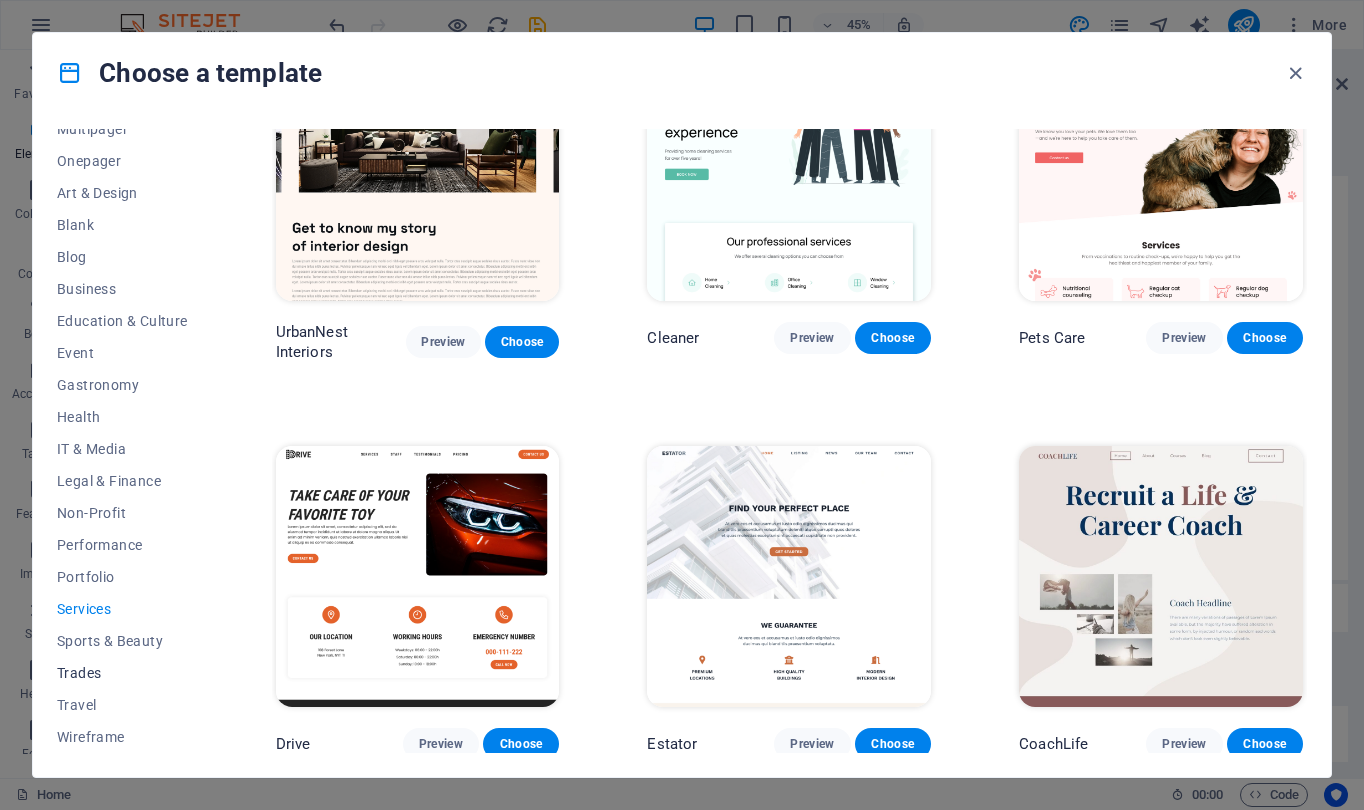 click on "Trades" at bounding box center [122, 673] 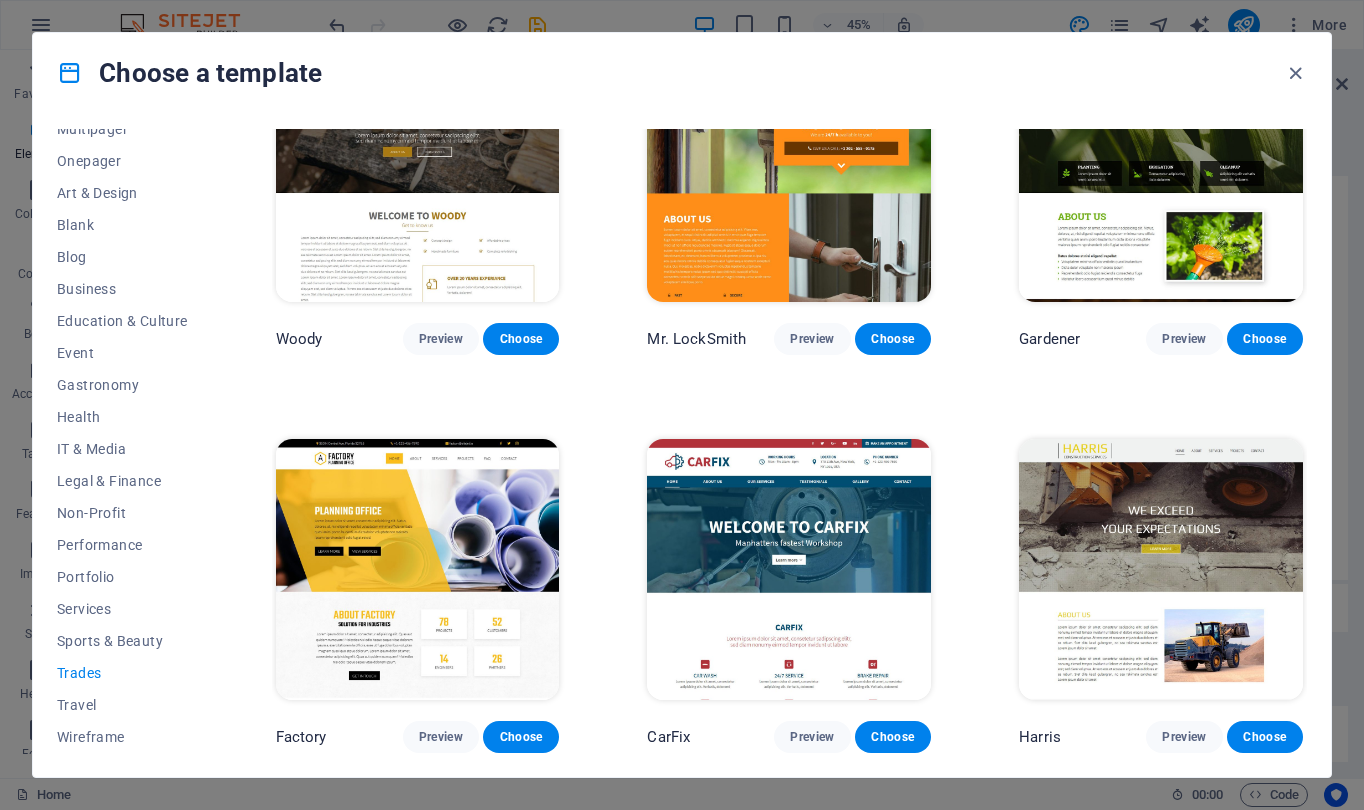 scroll, scrollTop: 484, scrollLeft: 0, axis: vertical 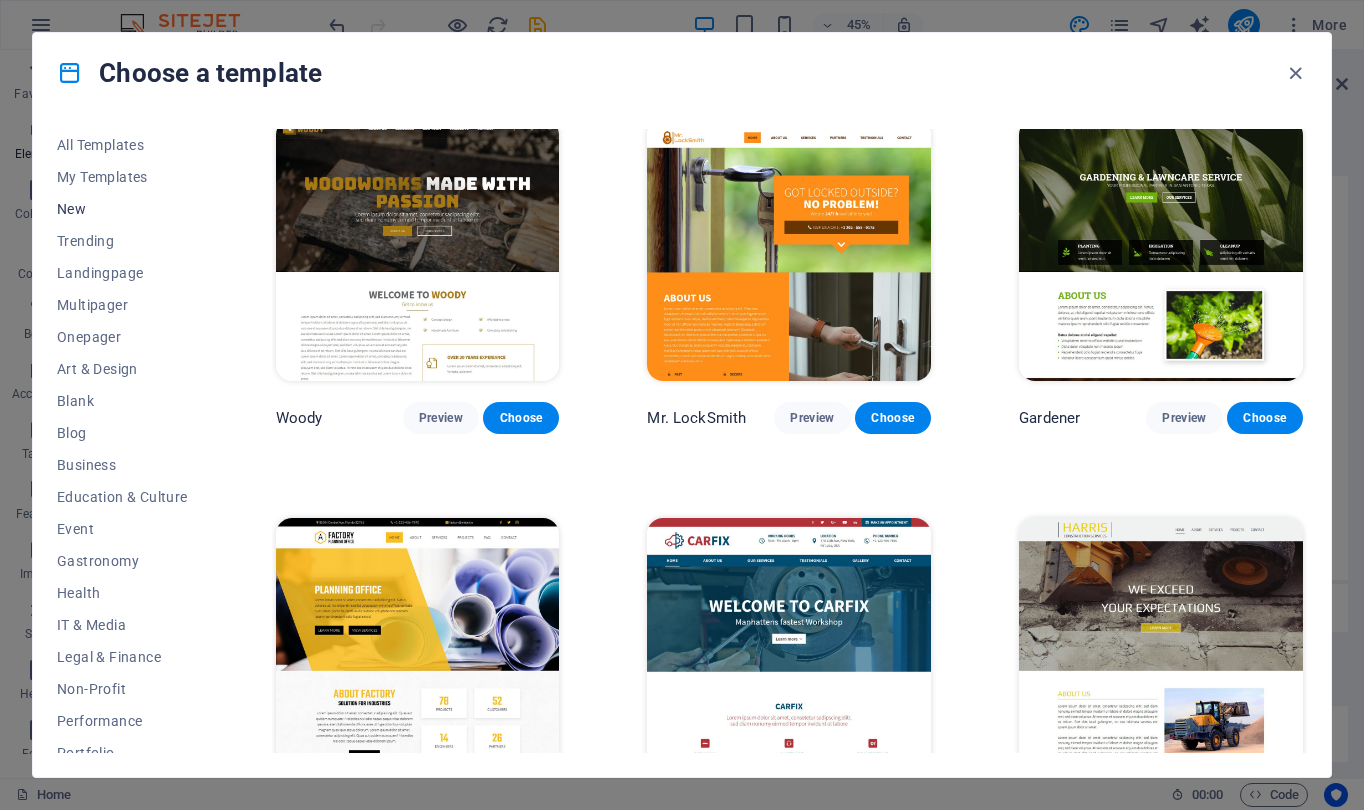 click on "New" at bounding box center (122, 209) 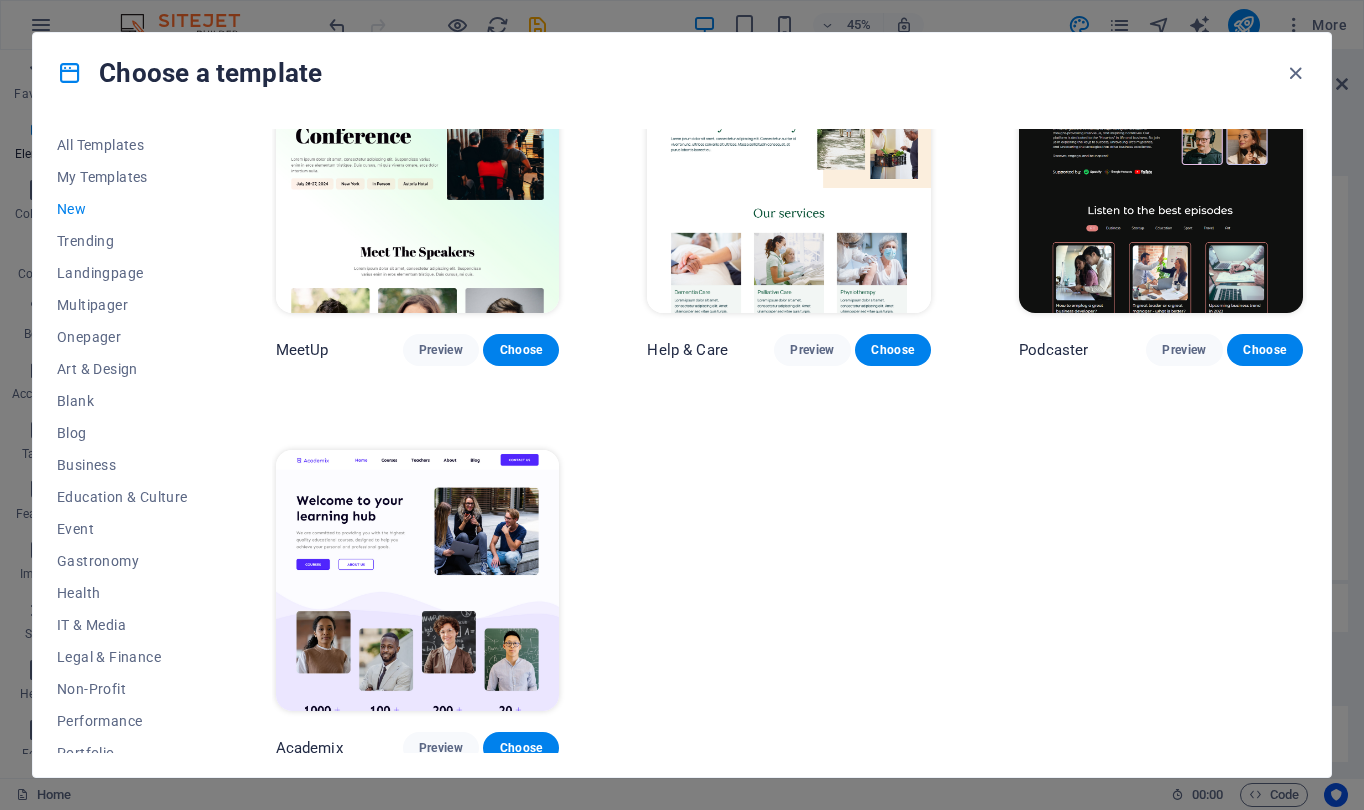 scroll, scrollTop: 1276, scrollLeft: 0, axis: vertical 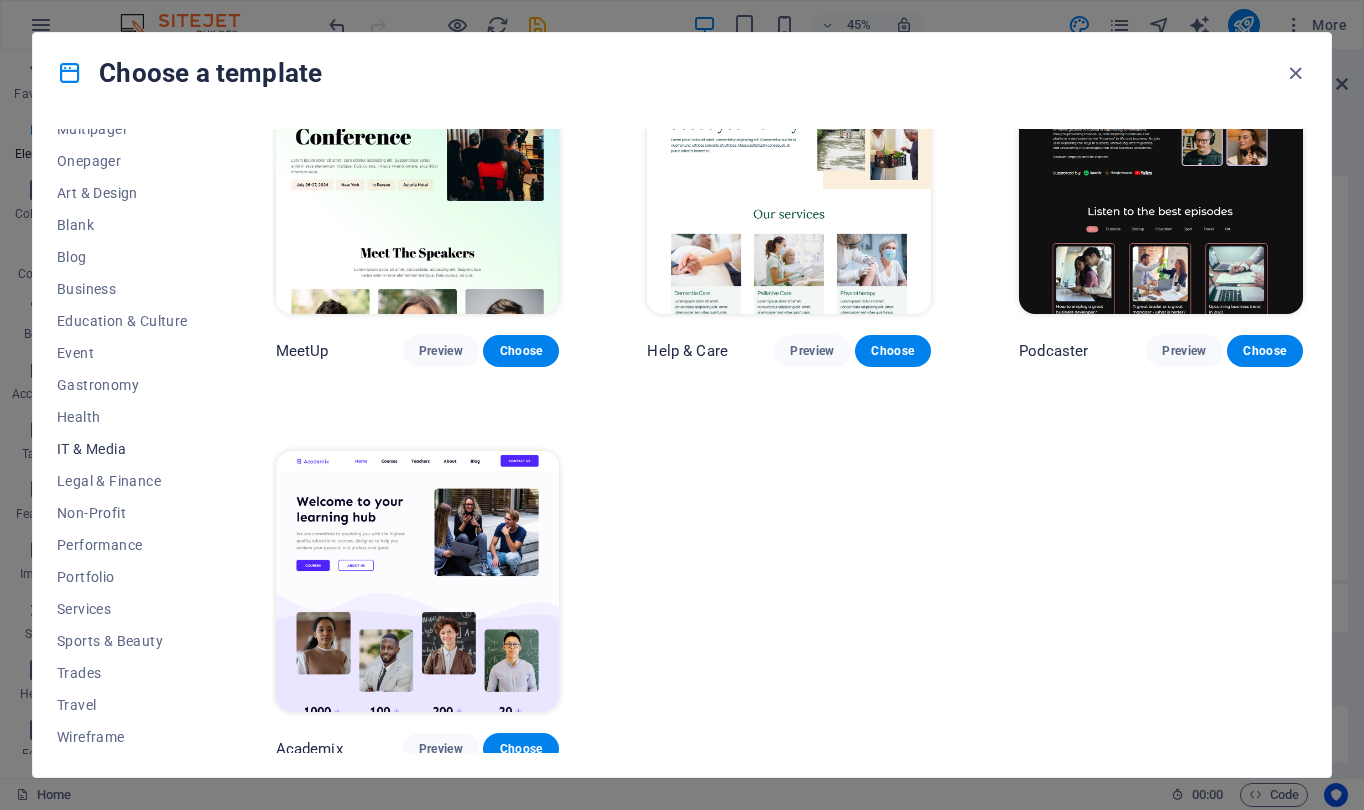 click on "IT & Media" at bounding box center [122, 449] 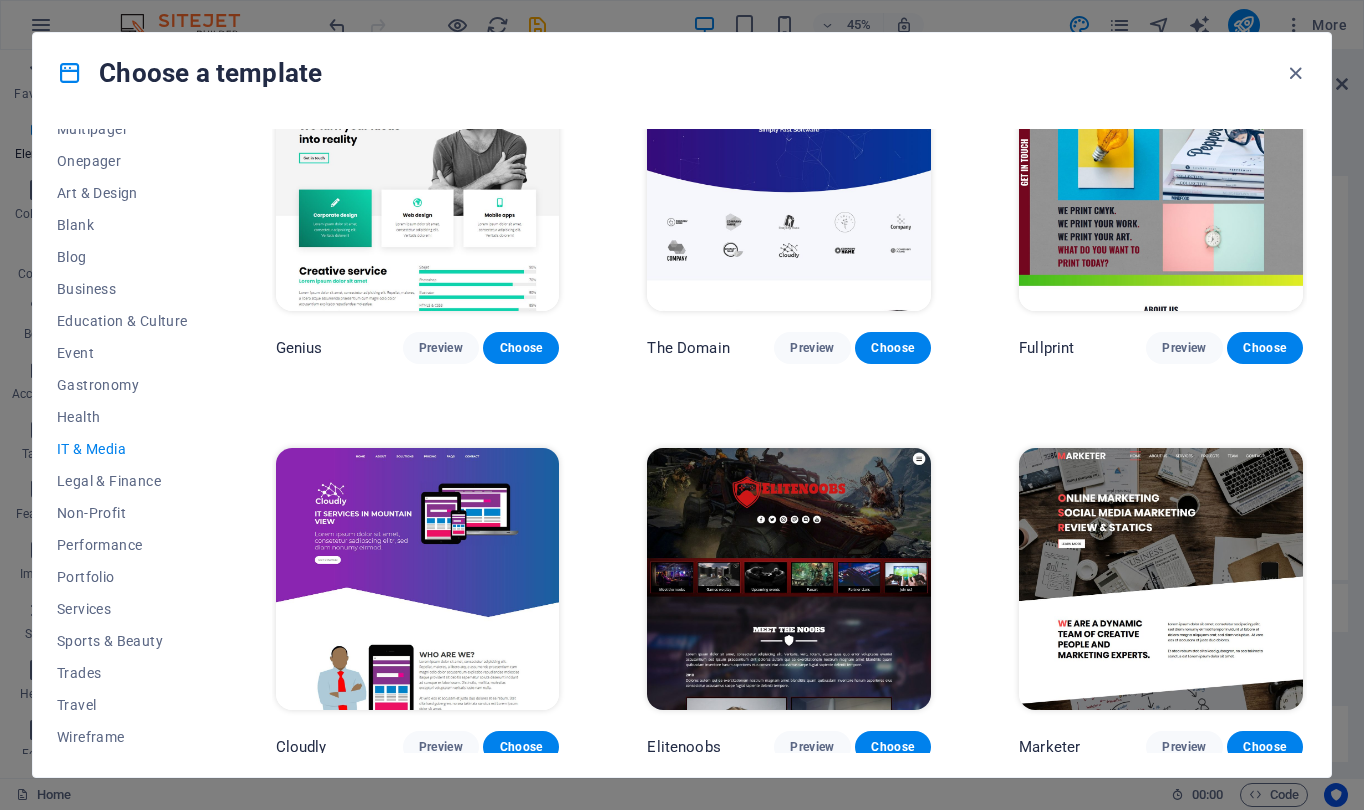 click at bounding box center [1161, 578] 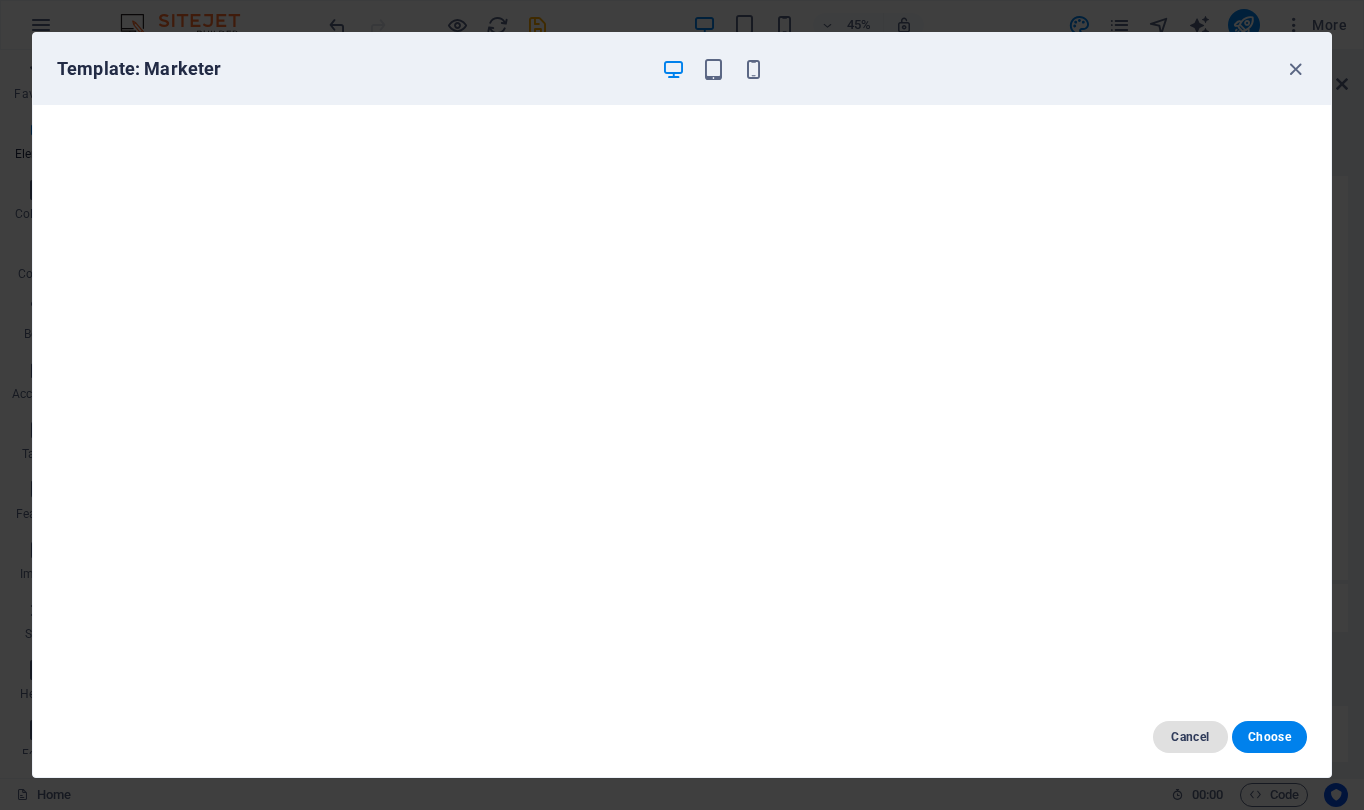 click on "Cancel" at bounding box center [1190, 737] 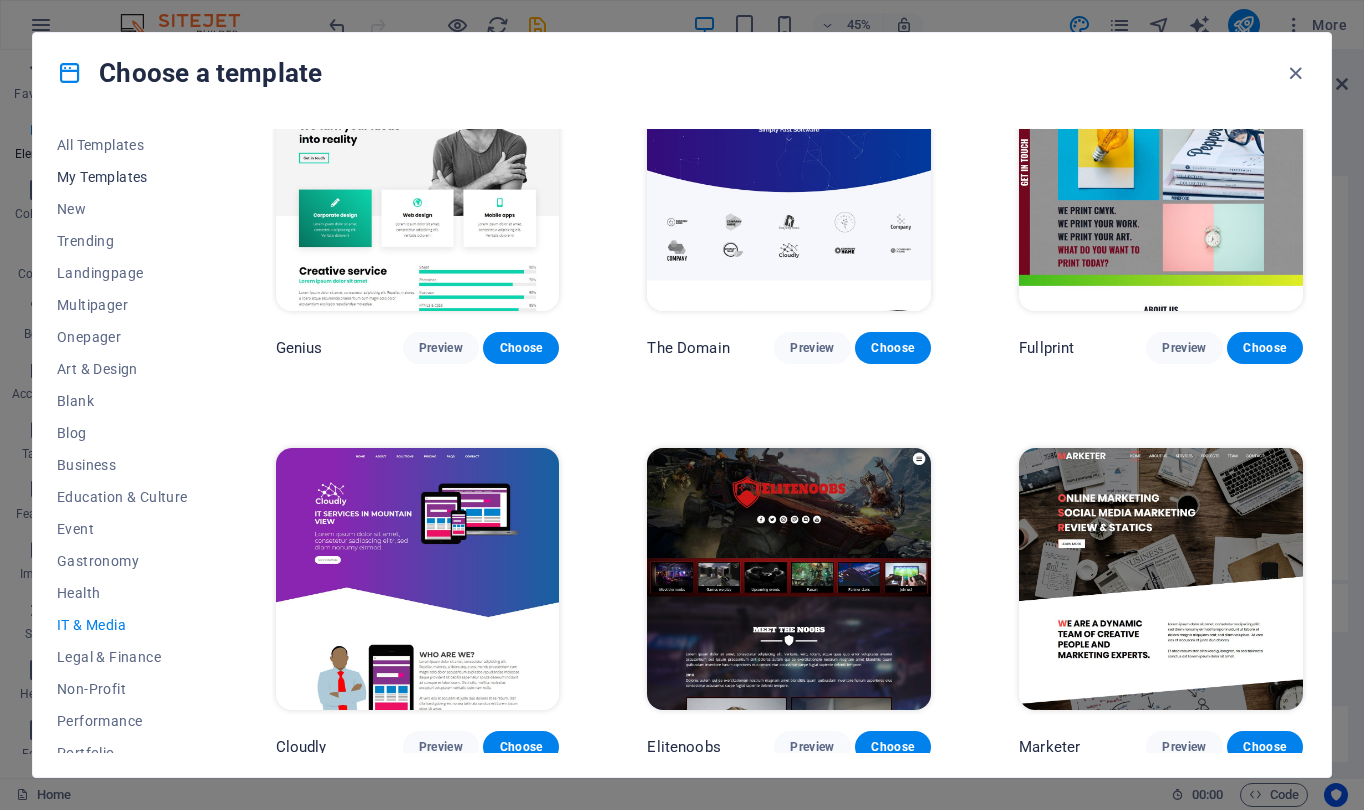 scroll, scrollTop: 0, scrollLeft: 0, axis: both 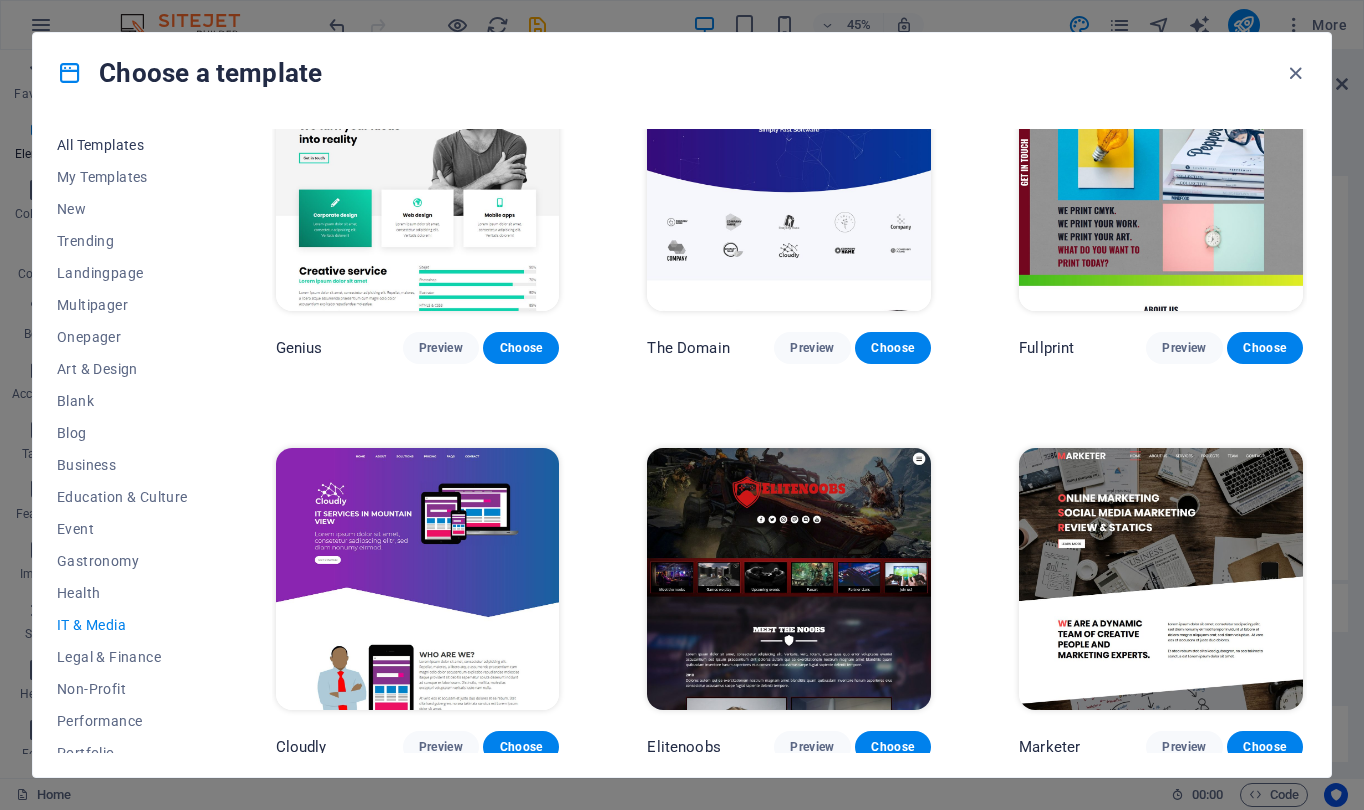click on "All Templates" at bounding box center [122, 145] 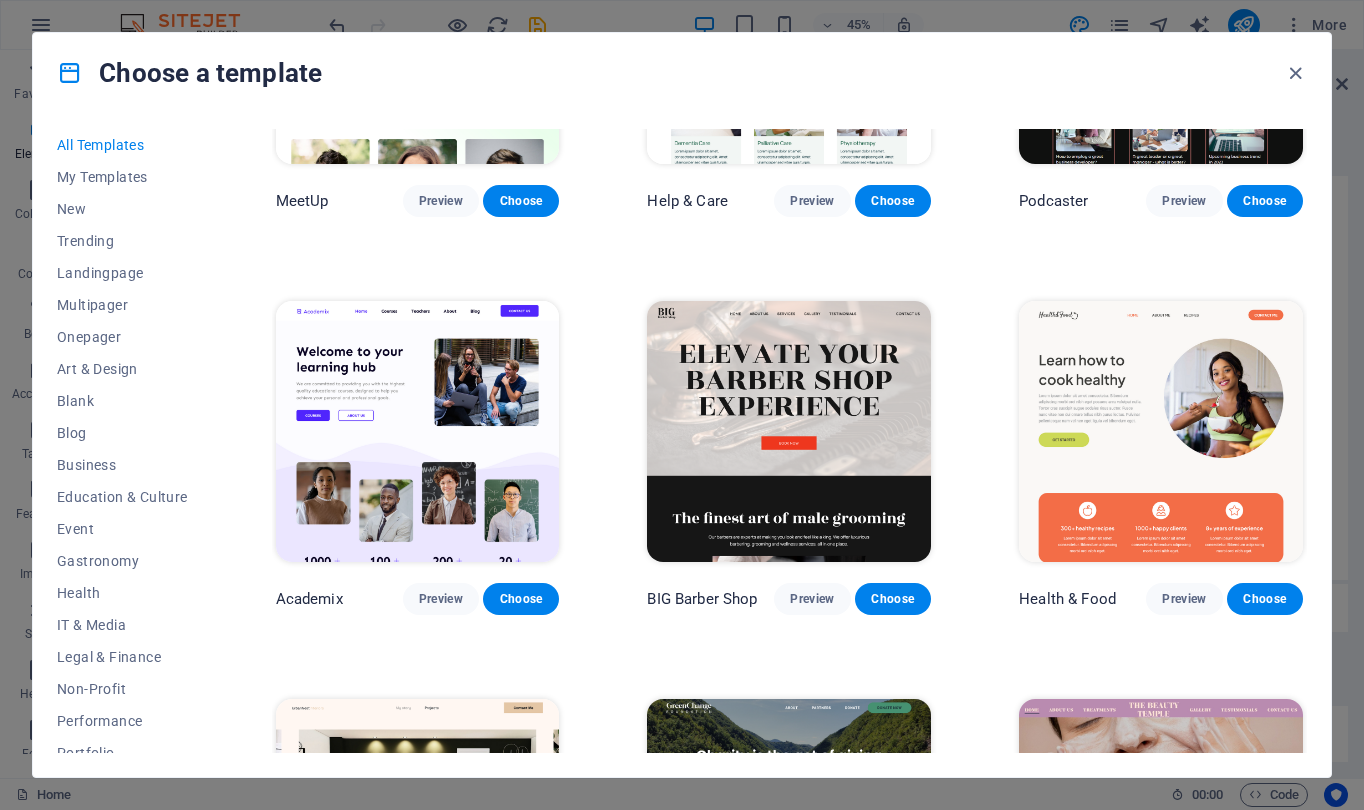 scroll, scrollTop: 1748, scrollLeft: 0, axis: vertical 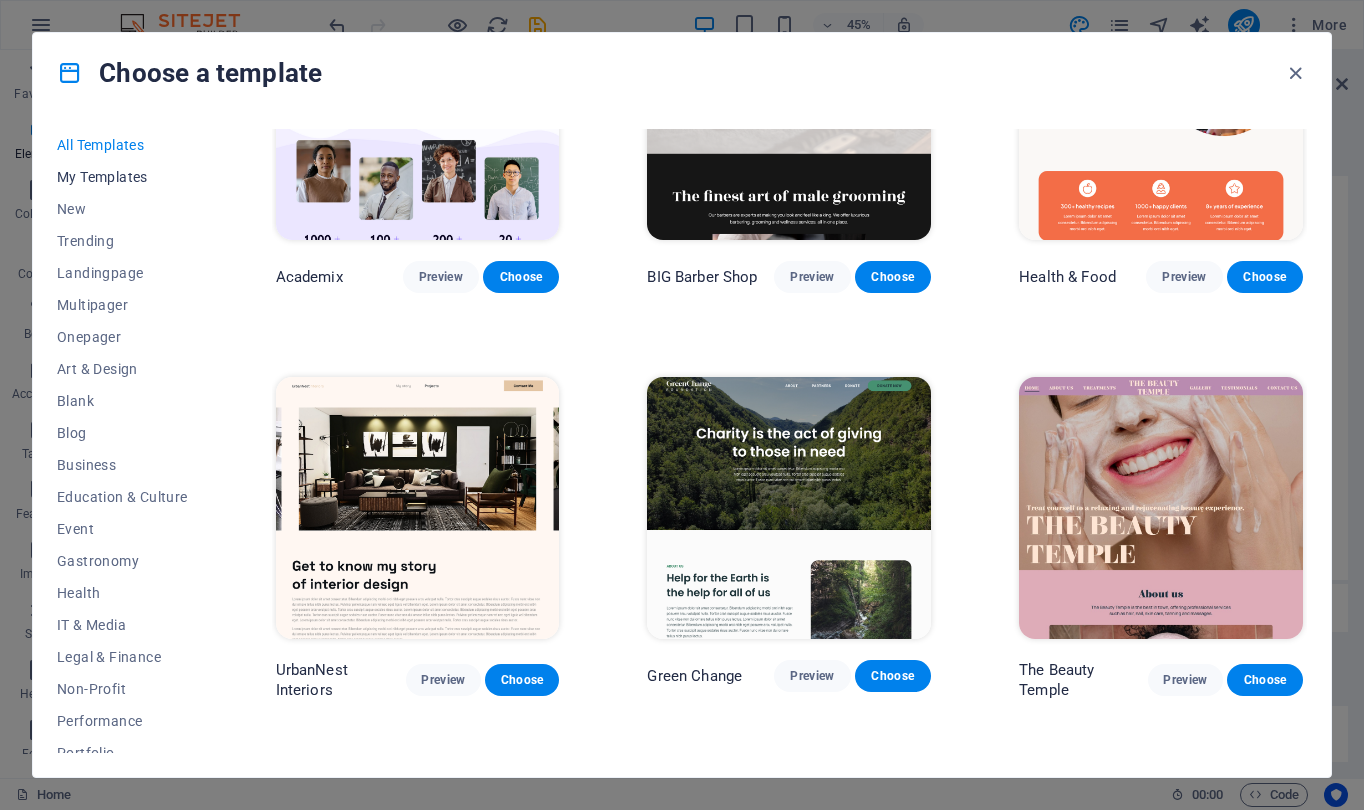 click on "My Templates" at bounding box center (122, 177) 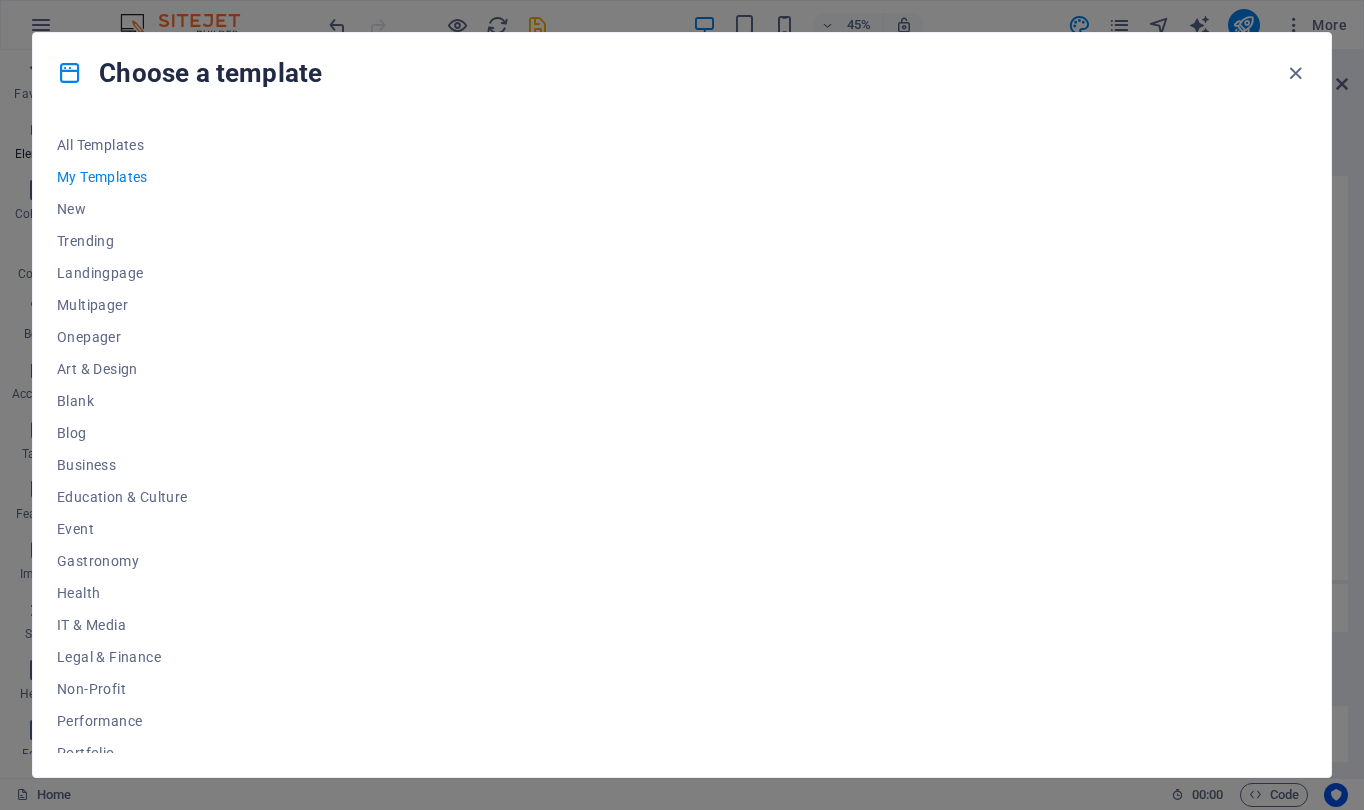 click at bounding box center [789, 441] 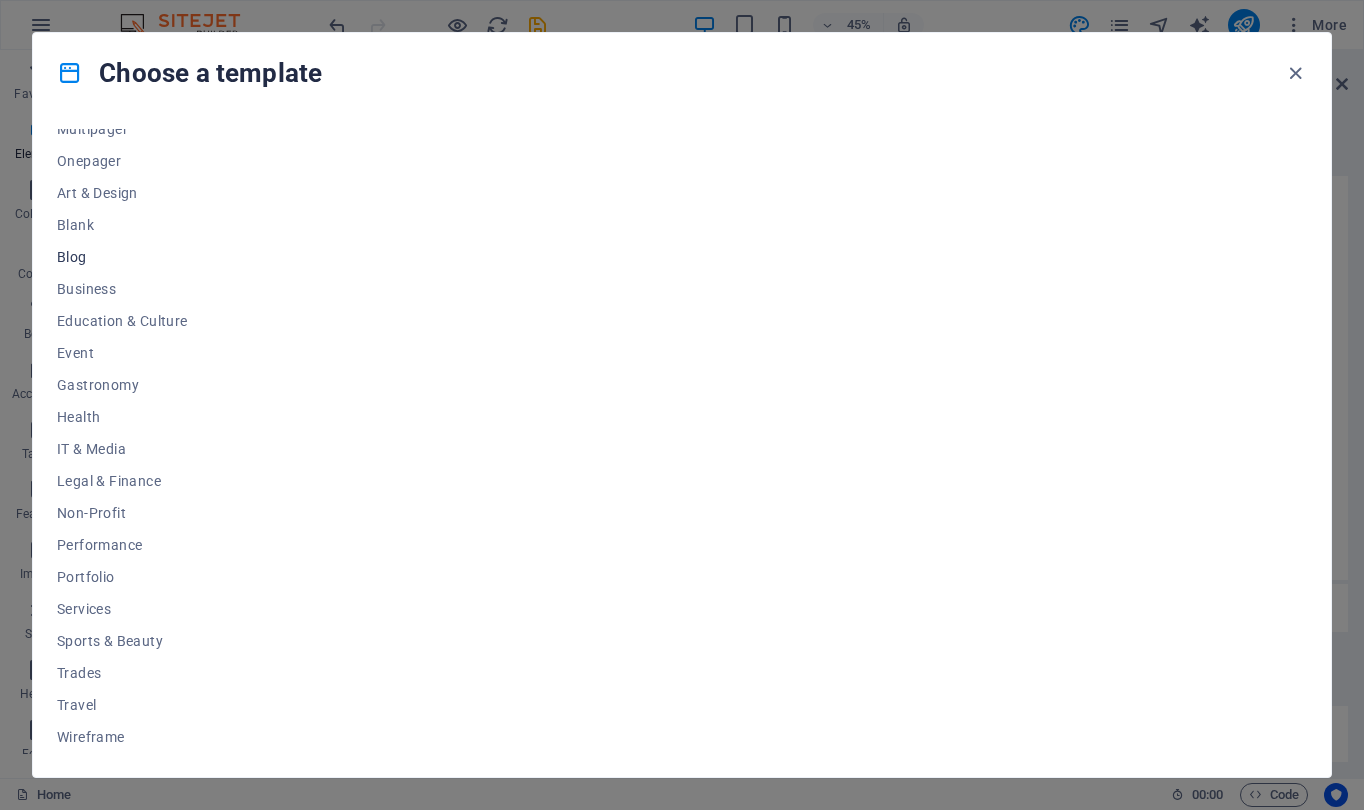 scroll, scrollTop: 176, scrollLeft: 0, axis: vertical 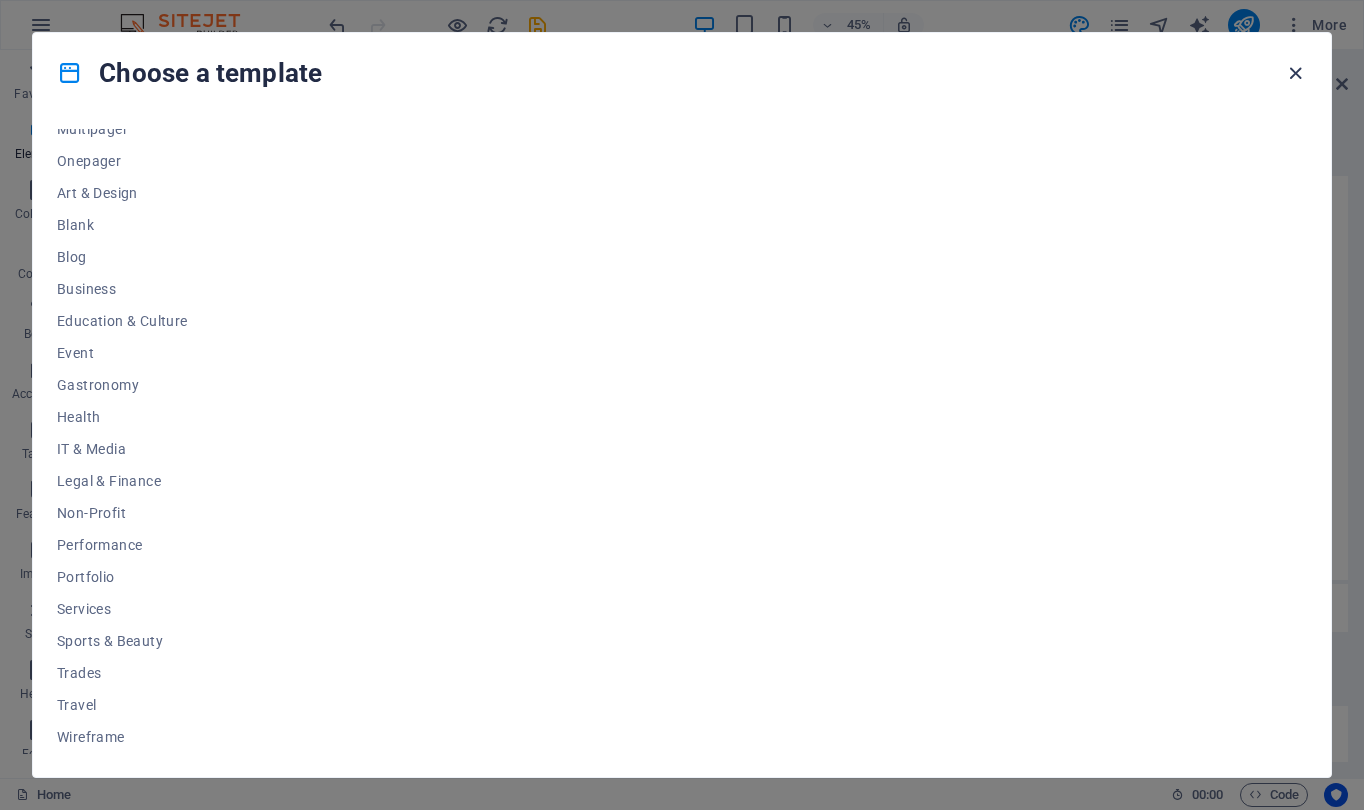 click at bounding box center [1295, 73] 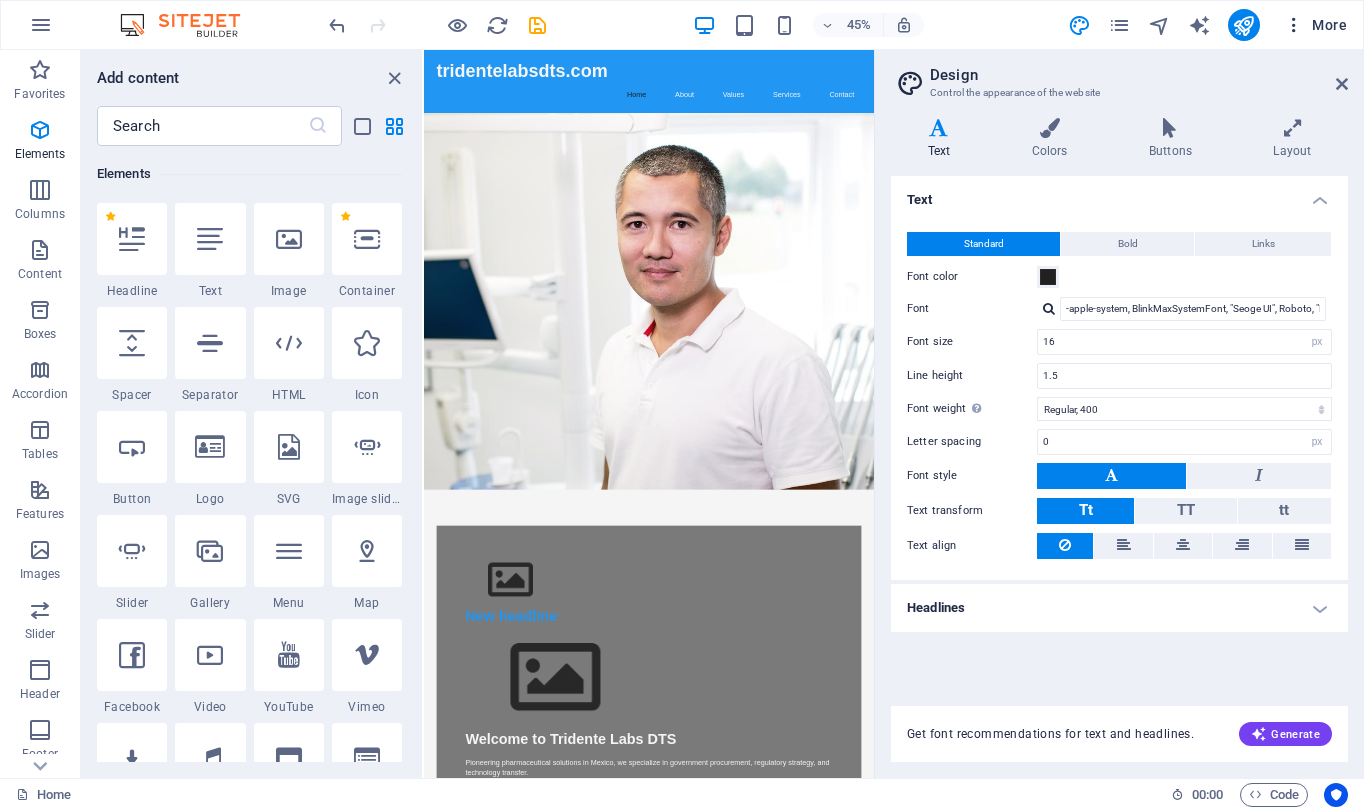 click on "More" at bounding box center [1315, 25] 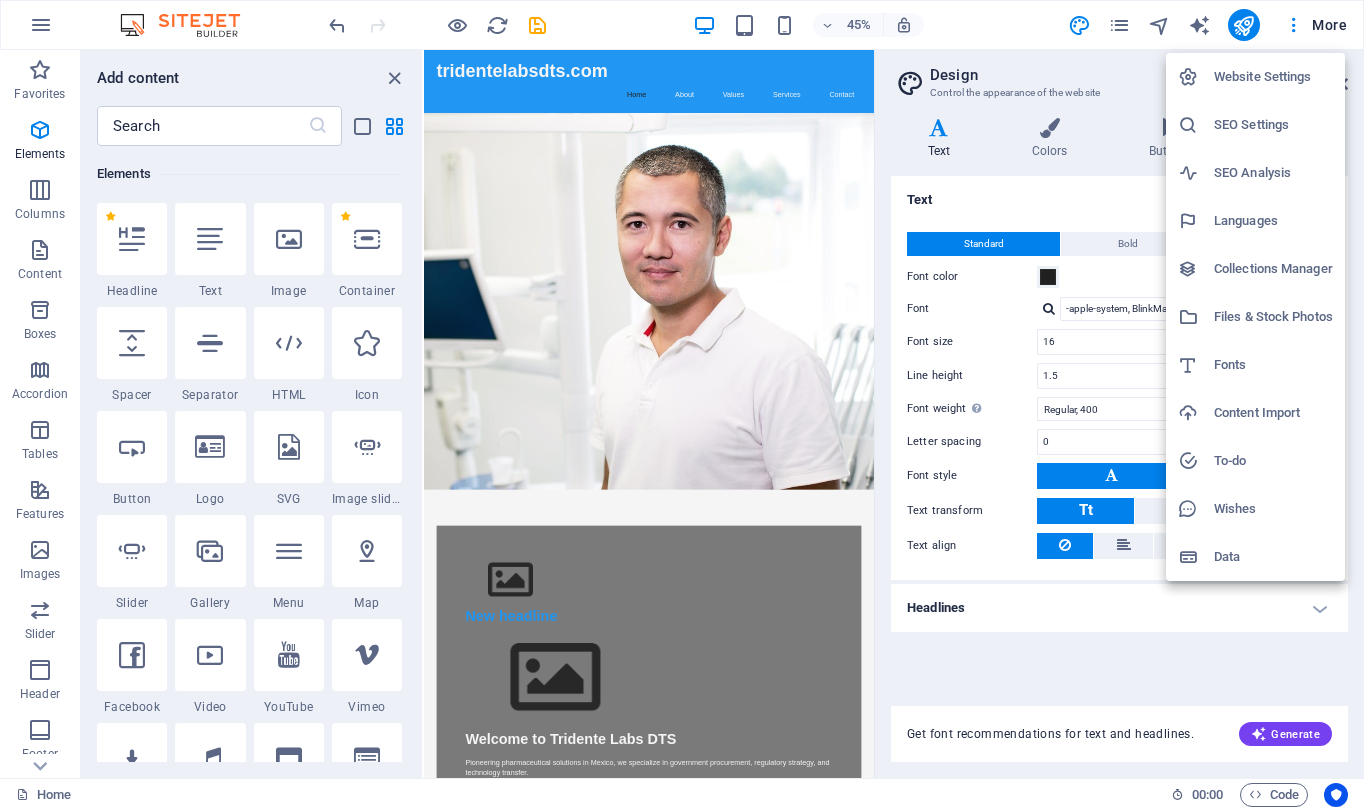 click on "Data" at bounding box center [1273, 557] 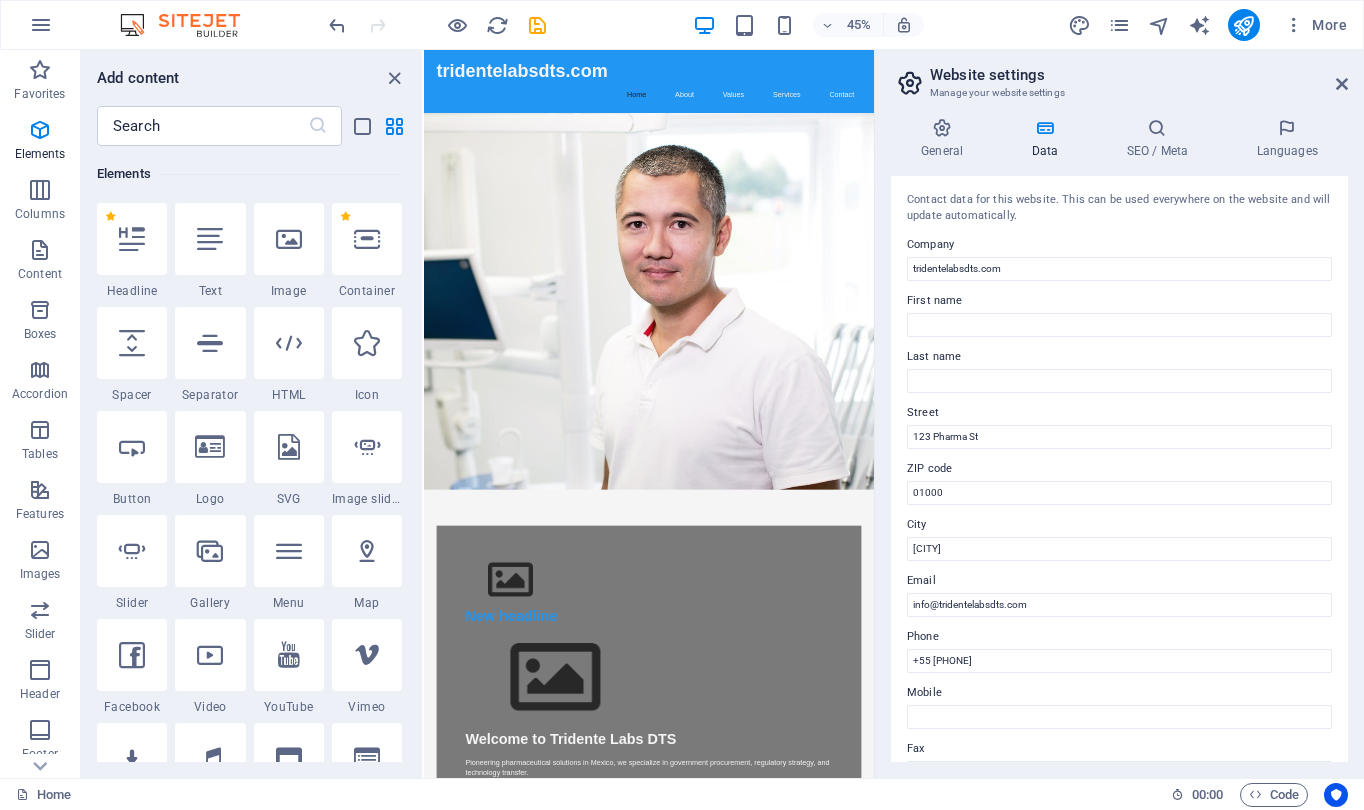 scroll, scrollTop: 0, scrollLeft: 0, axis: both 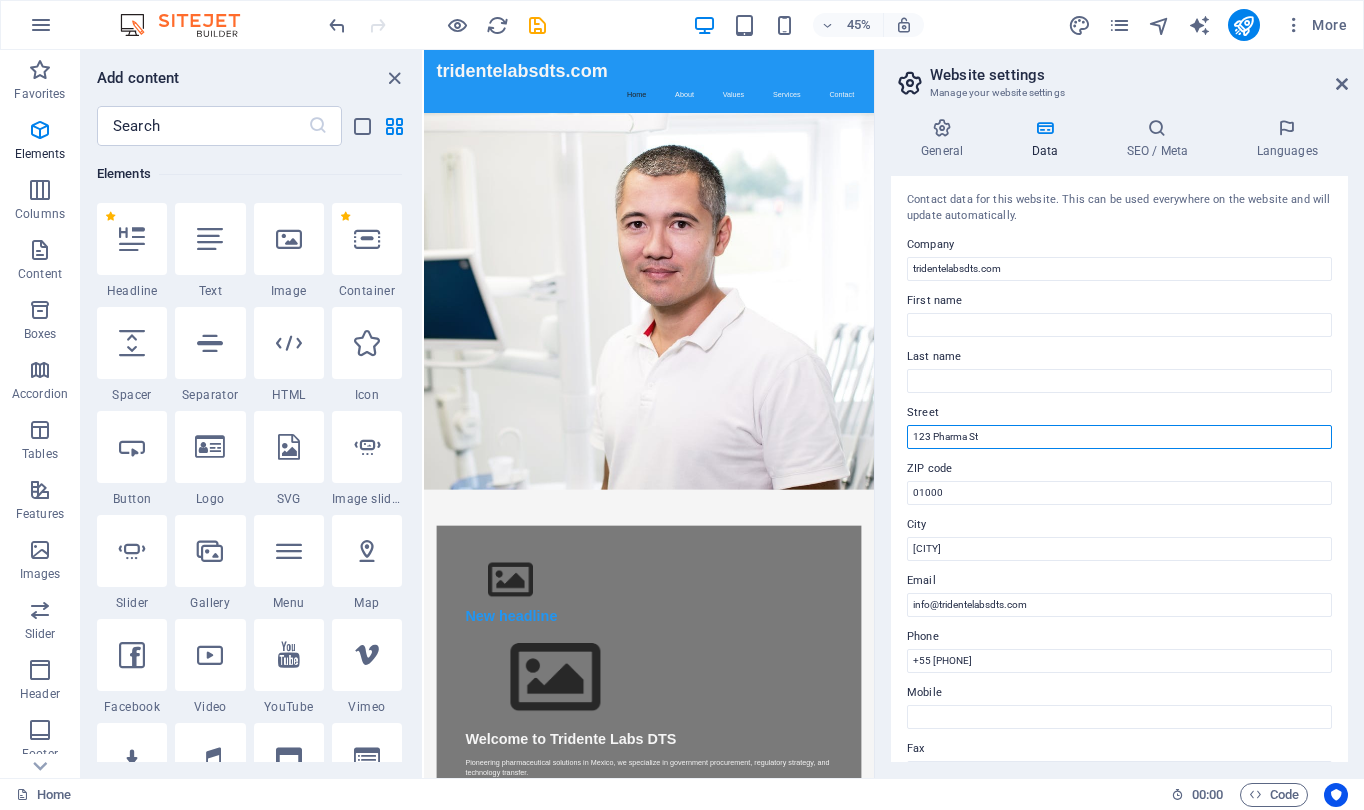 click on "123 Pharma St" at bounding box center (1119, 437) 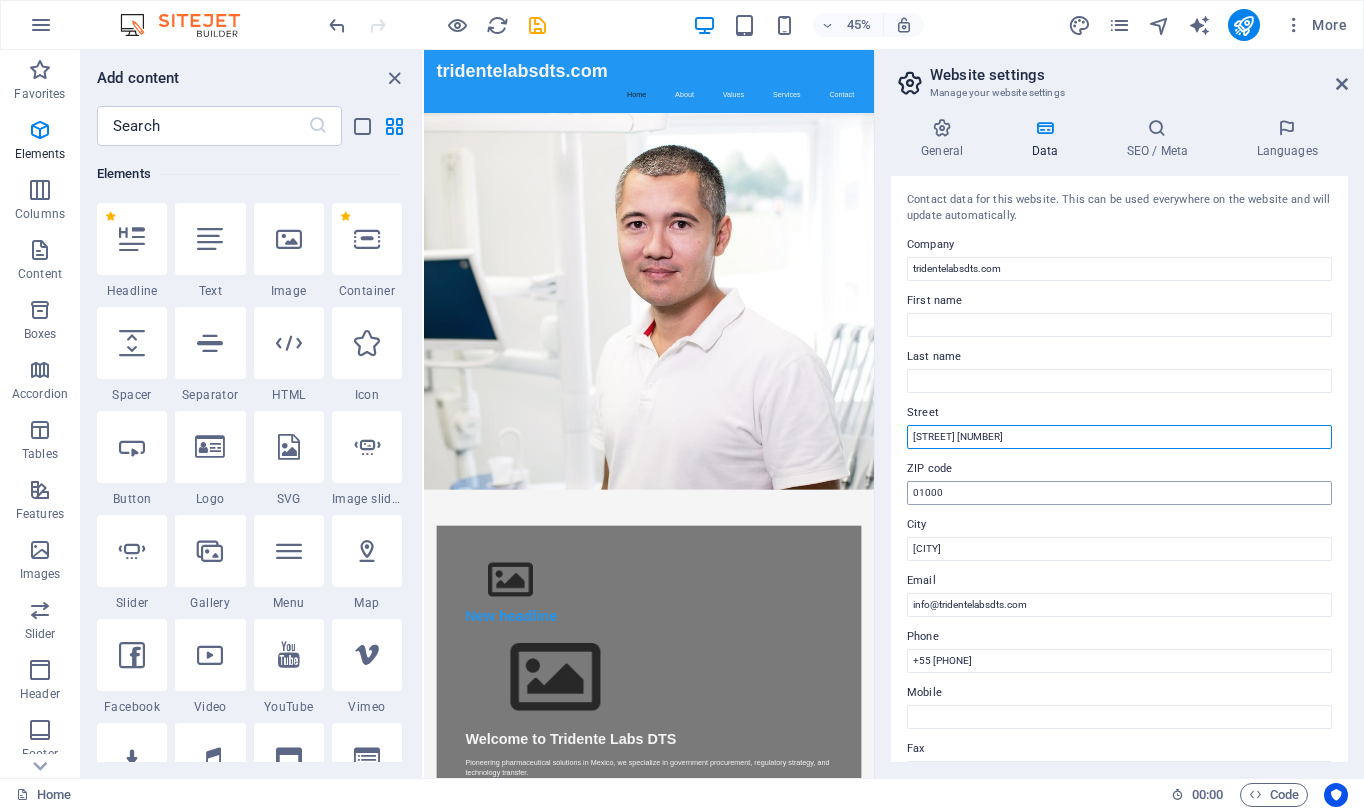 type on "[STREET] [NUMBER]" 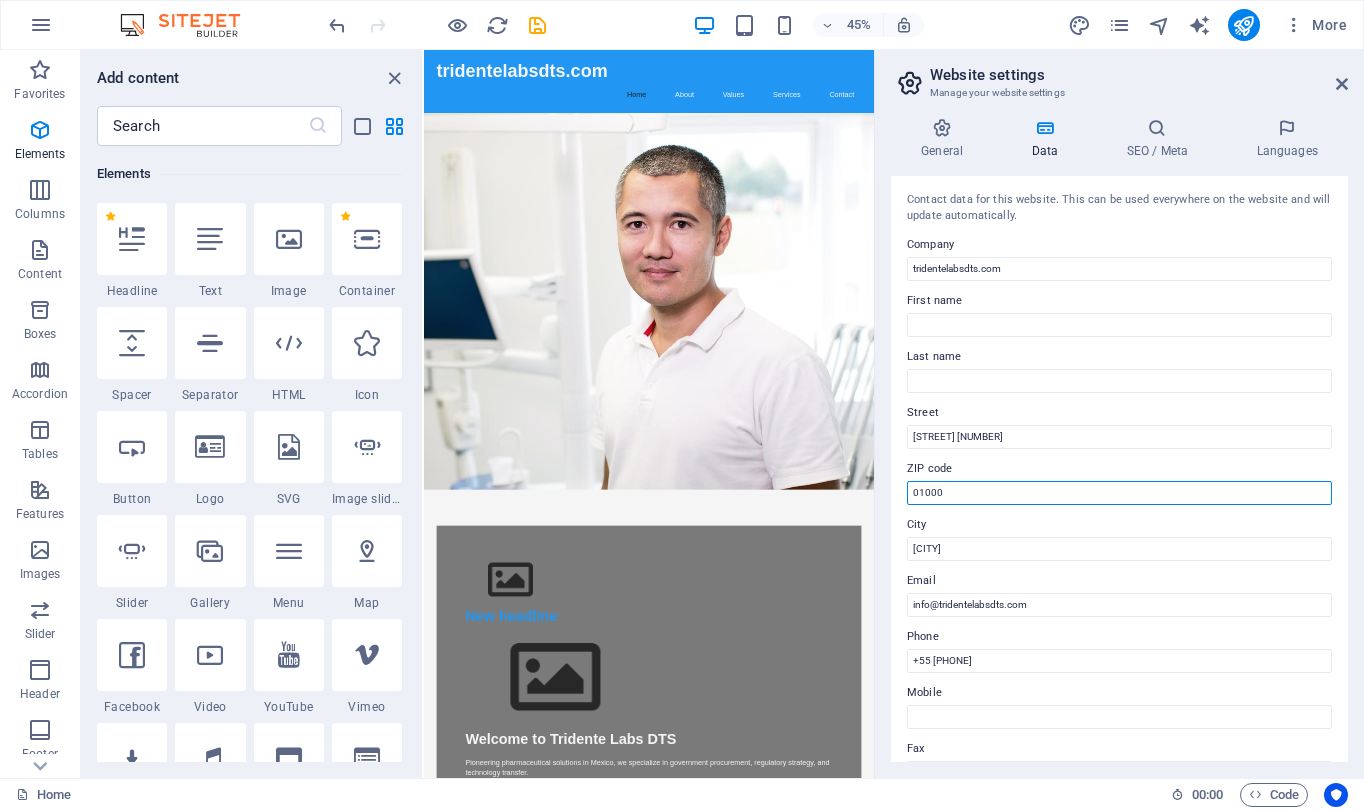 click on "01000" at bounding box center (1119, 493) 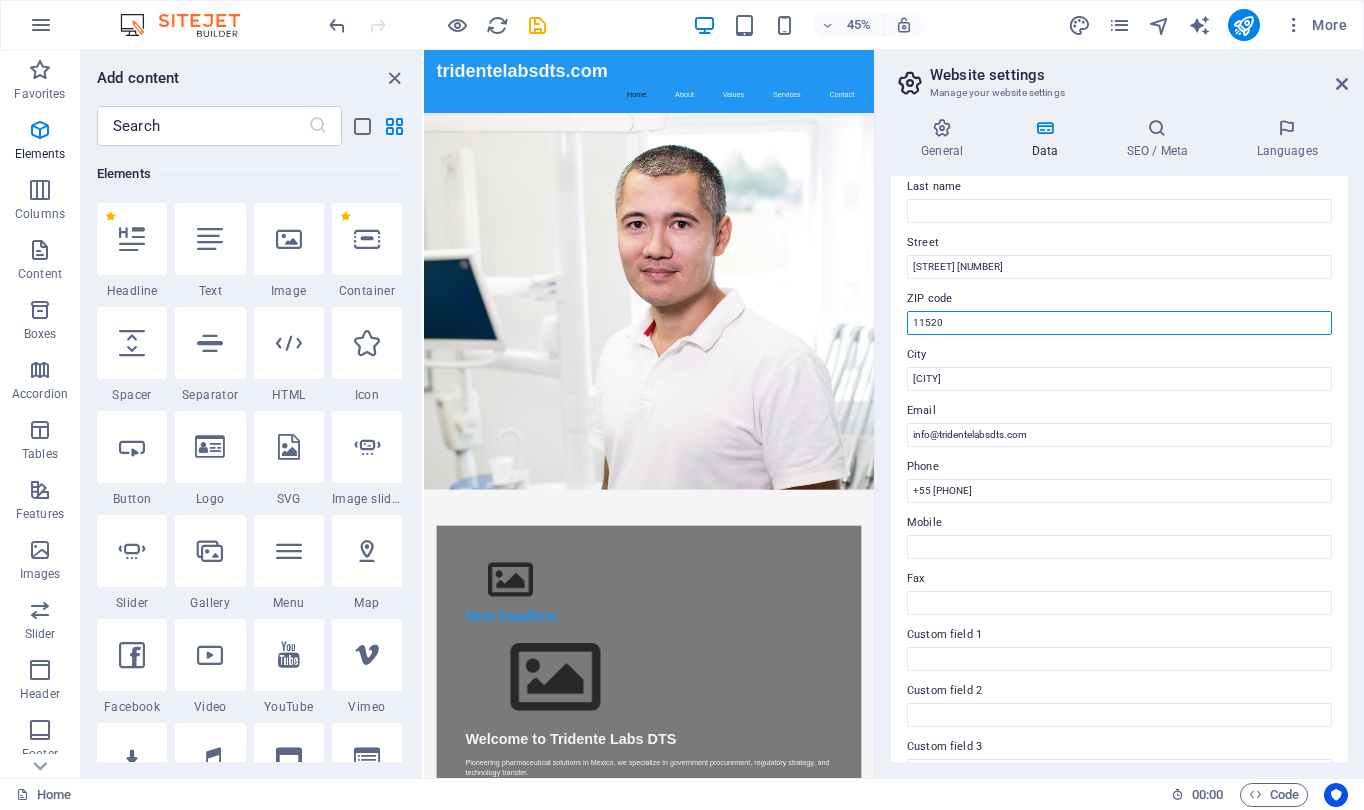 scroll, scrollTop: 172, scrollLeft: 0, axis: vertical 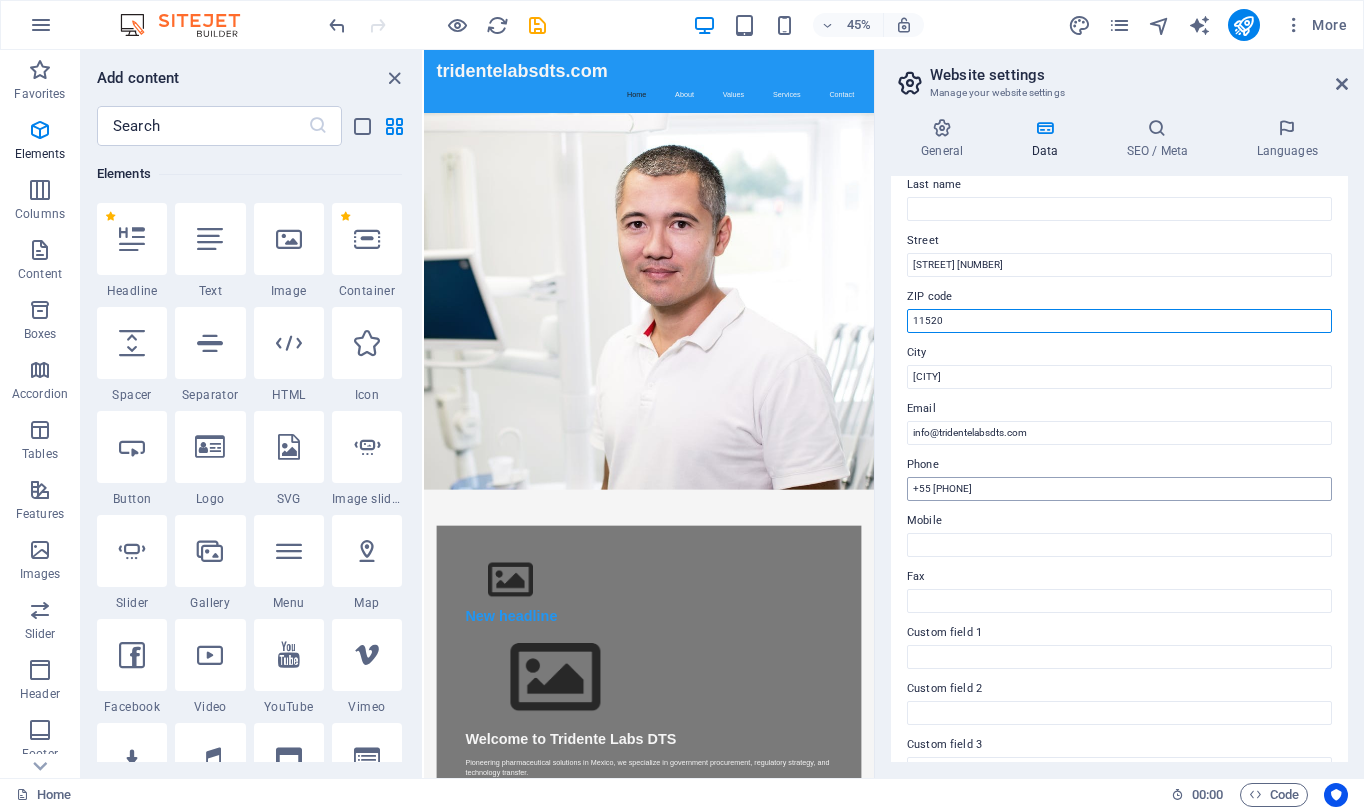 type on "11520" 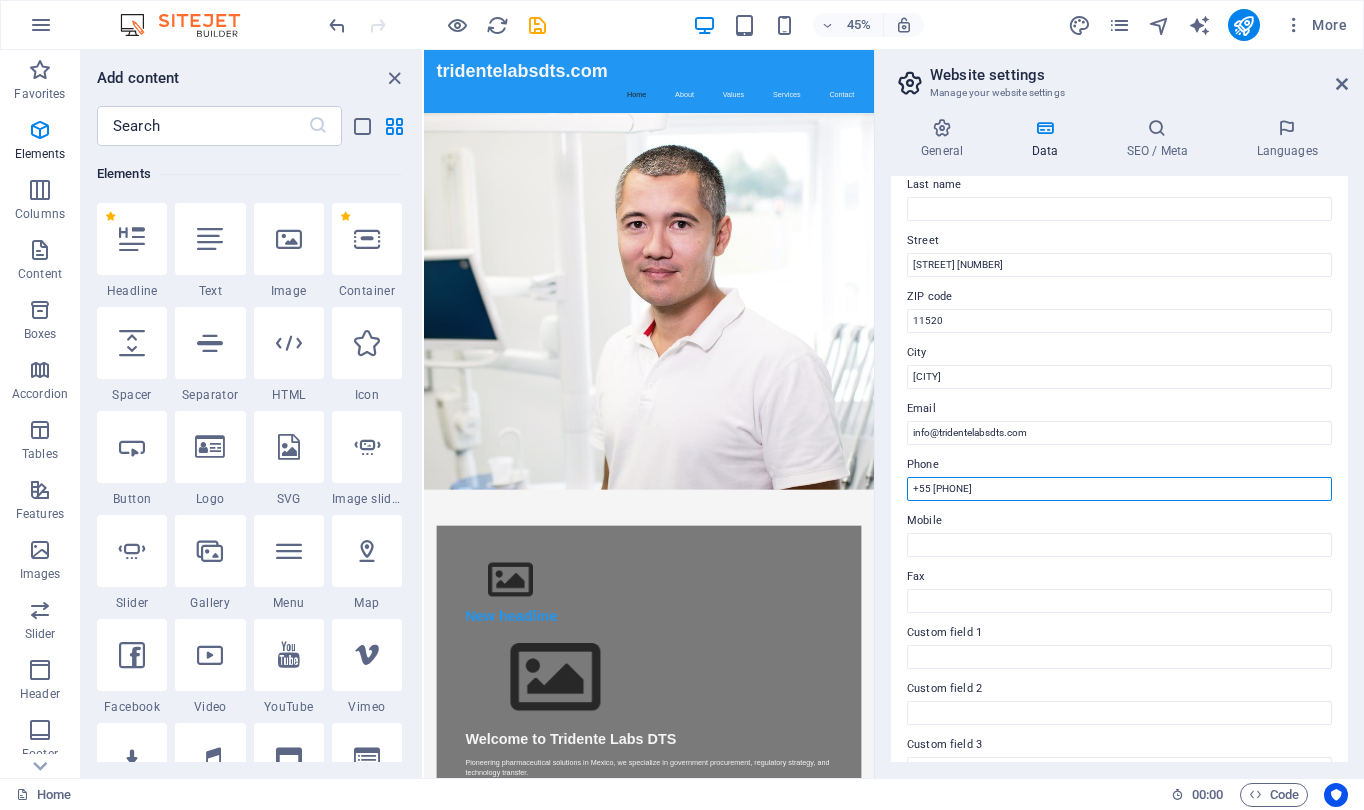 click on "+55 [PHONE]" at bounding box center [1119, 489] 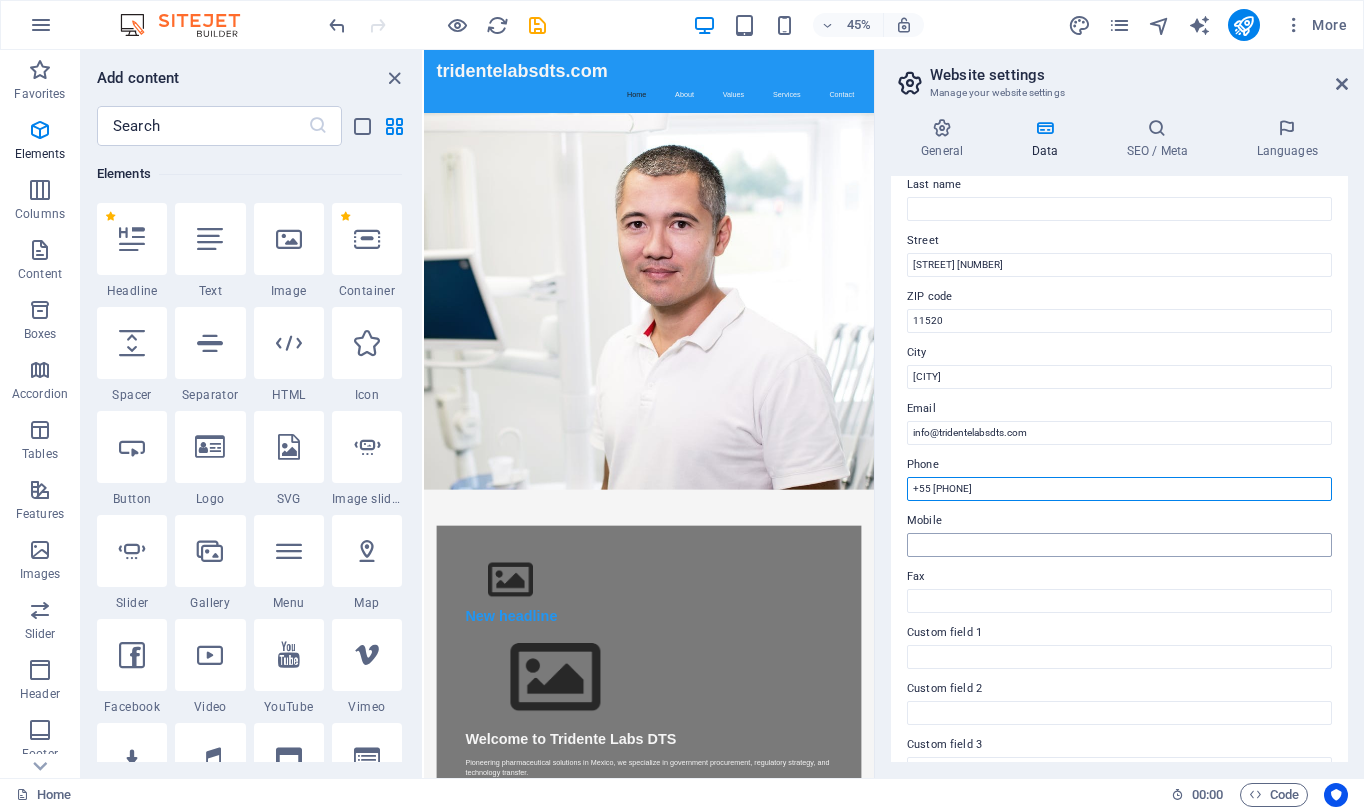 type on "+55 [PHONE]" 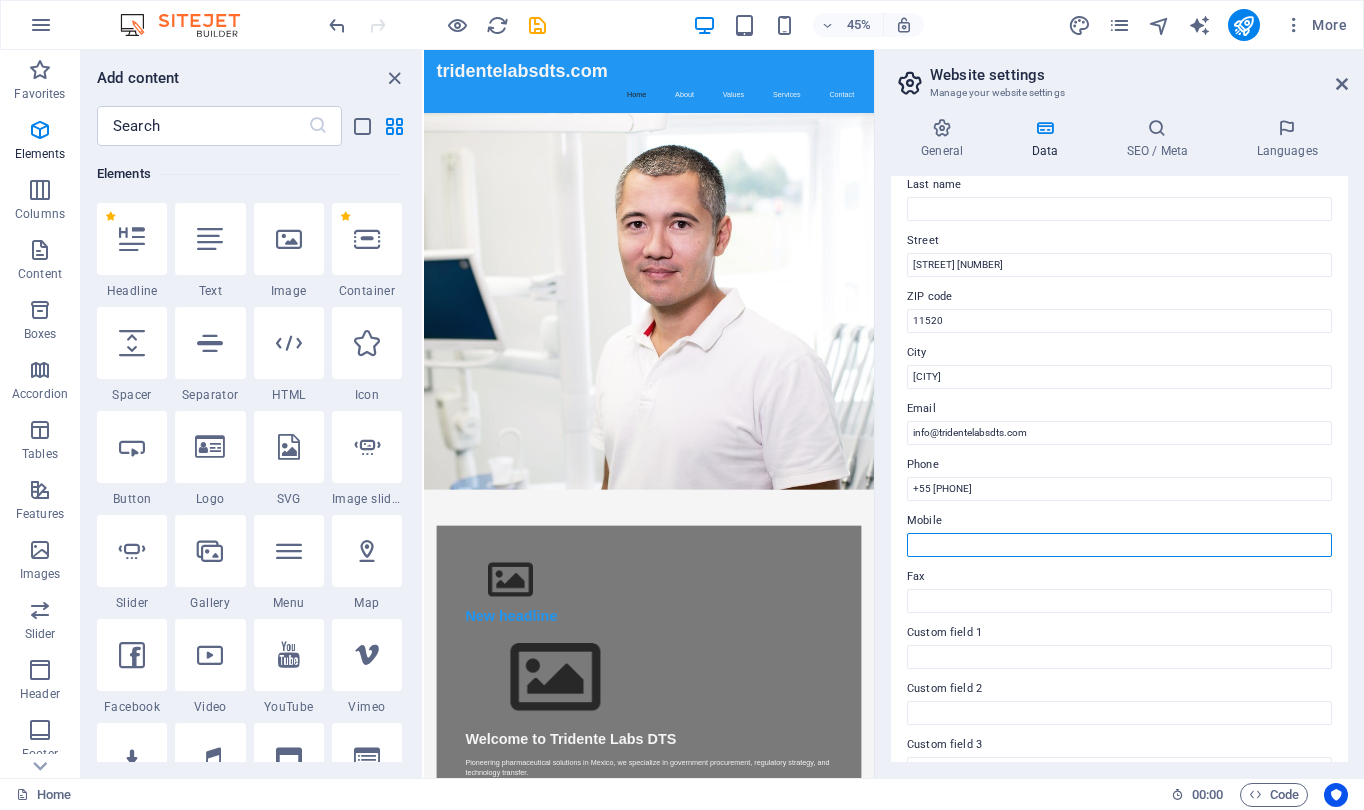 click on "Mobile" at bounding box center [1119, 545] 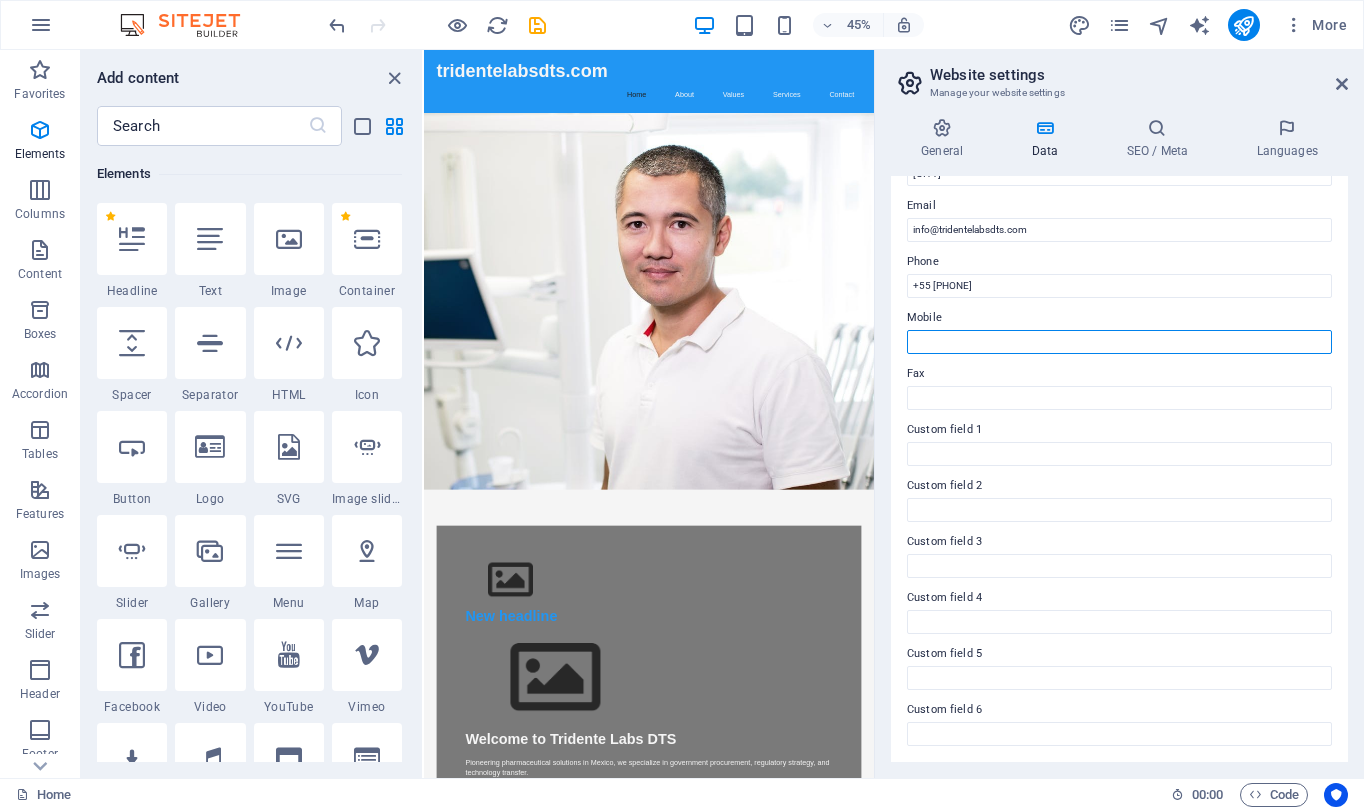 scroll, scrollTop: 373, scrollLeft: 0, axis: vertical 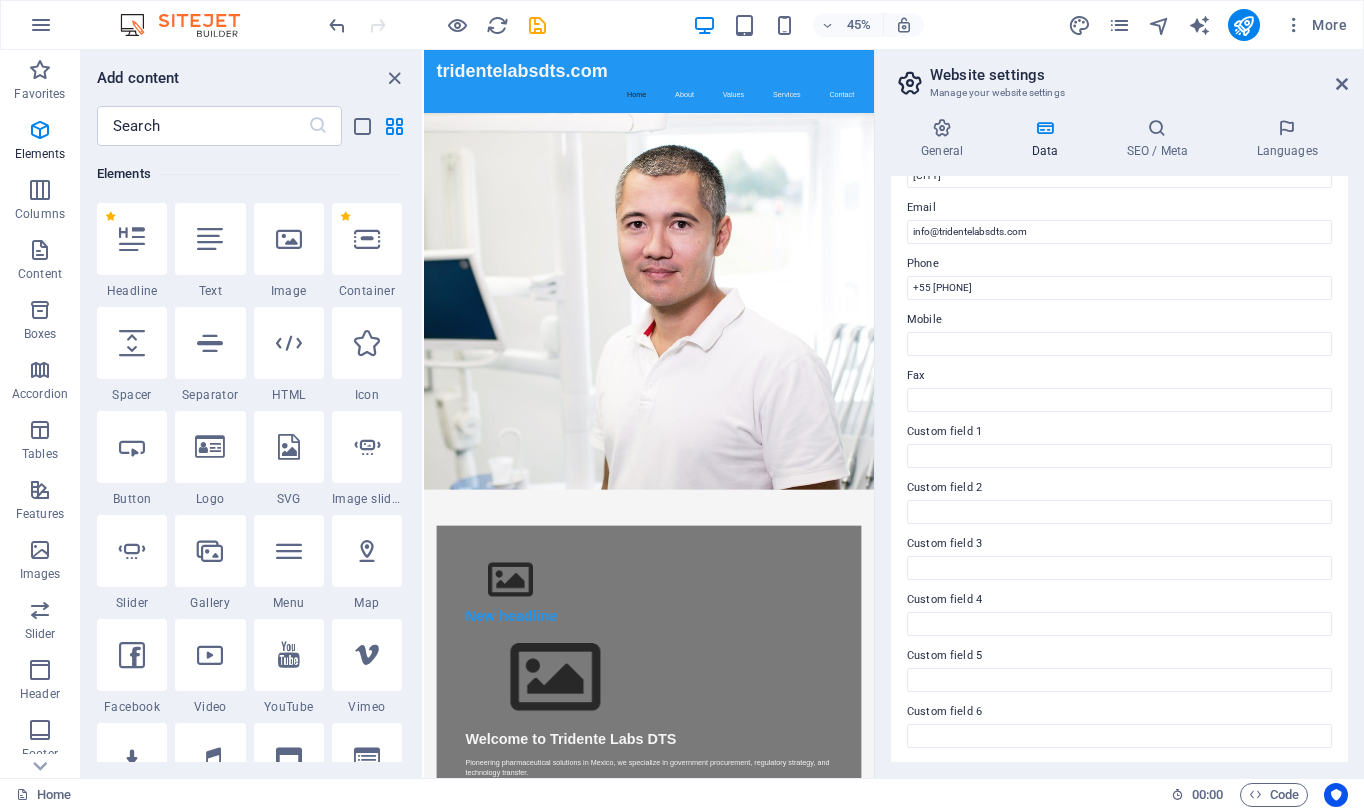 click on "Website settings Manage your website settings" at bounding box center [1121, 76] 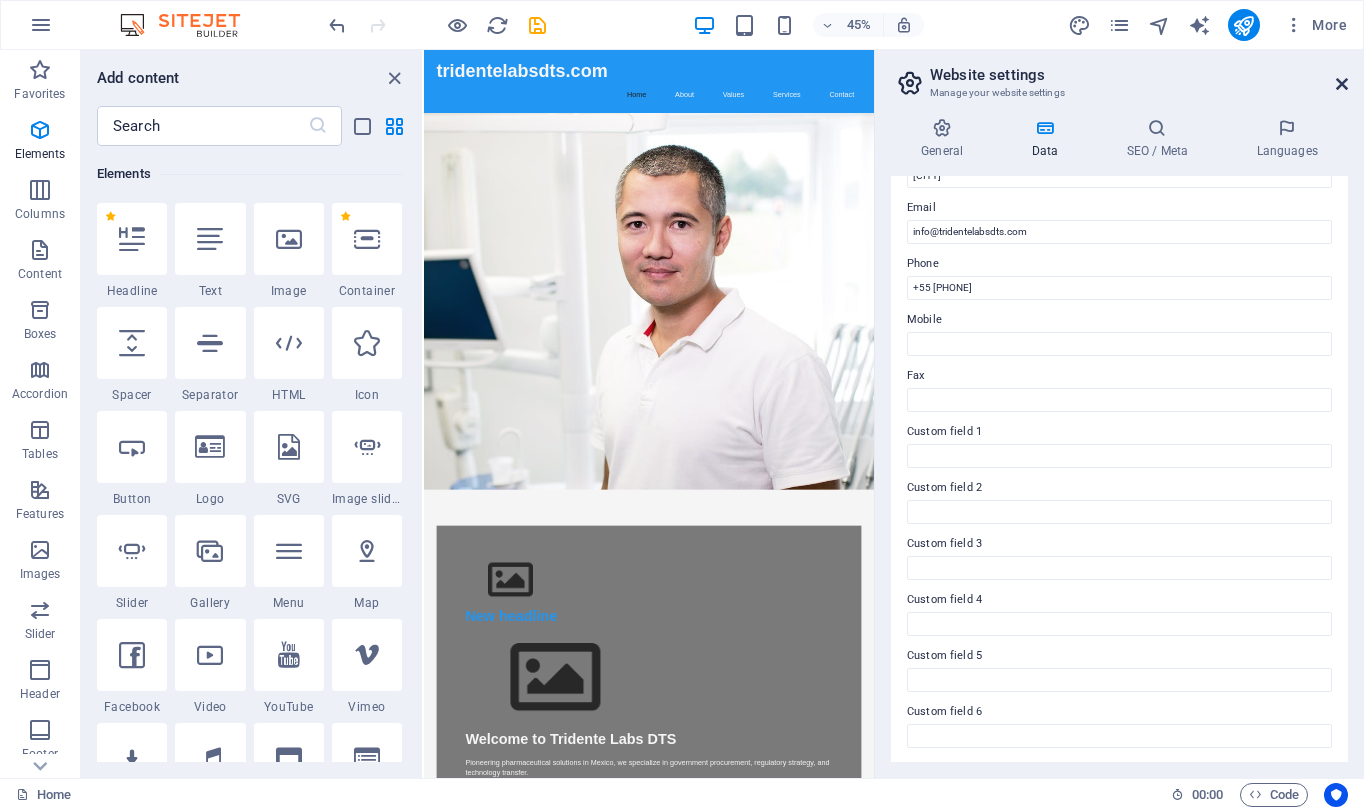 click at bounding box center (1342, 84) 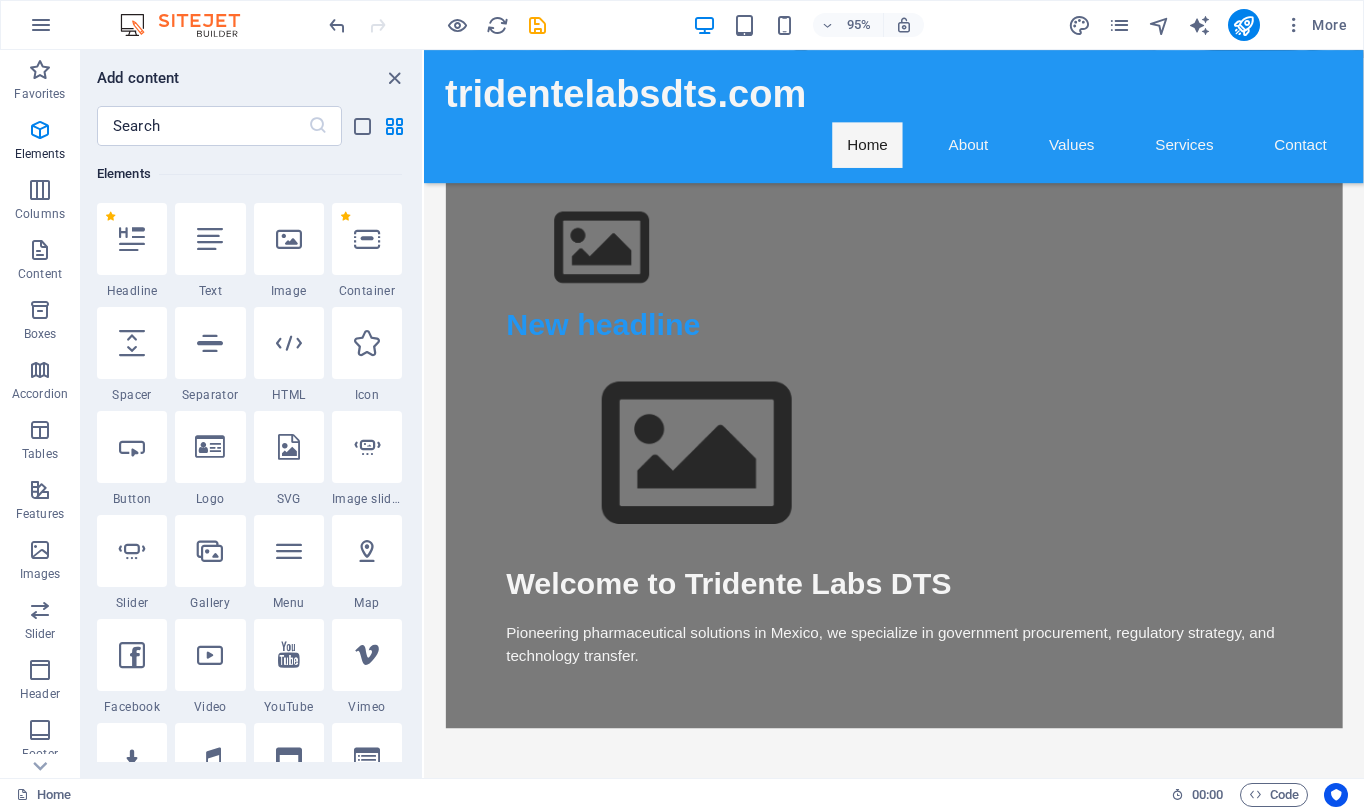scroll, scrollTop: 609, scrollLeft: 0, axis: vertical 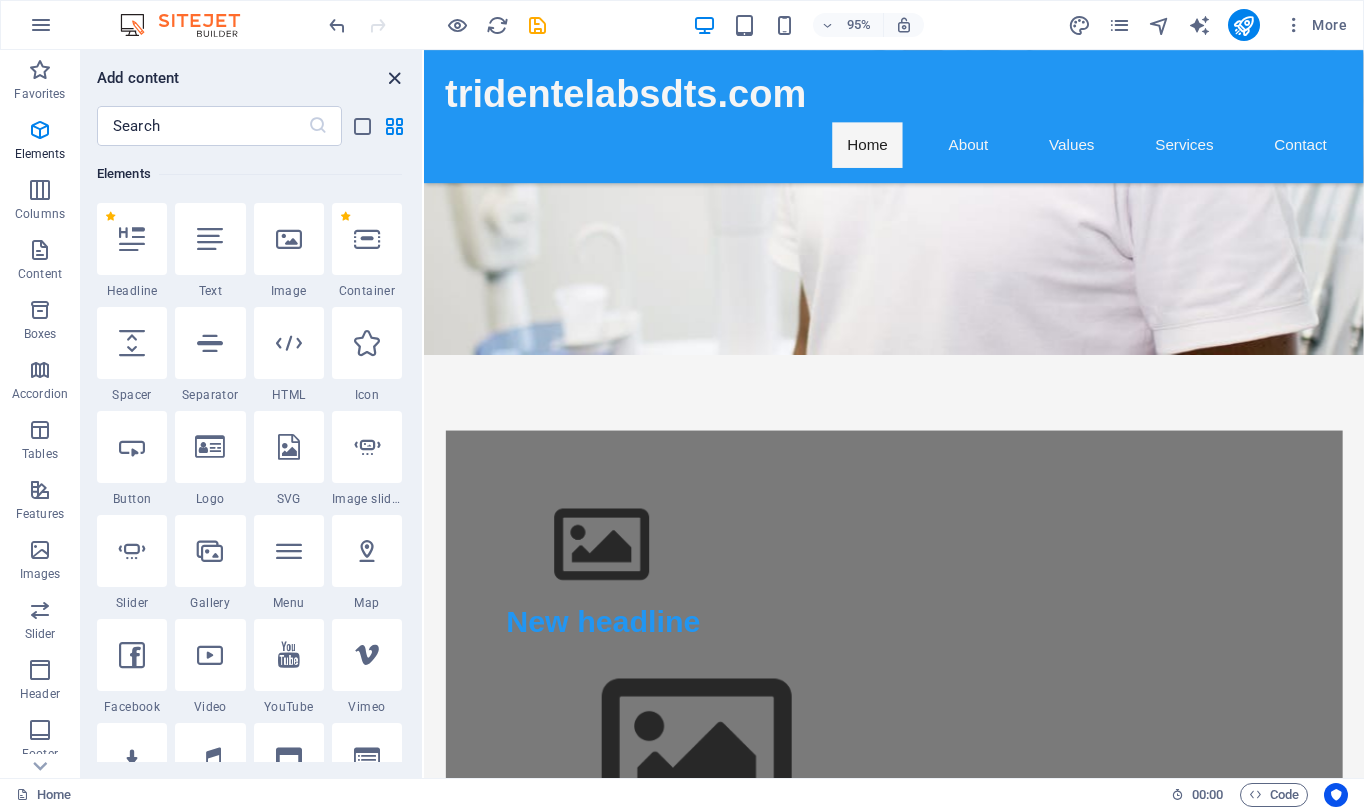 click at bounding box center [394, 78] 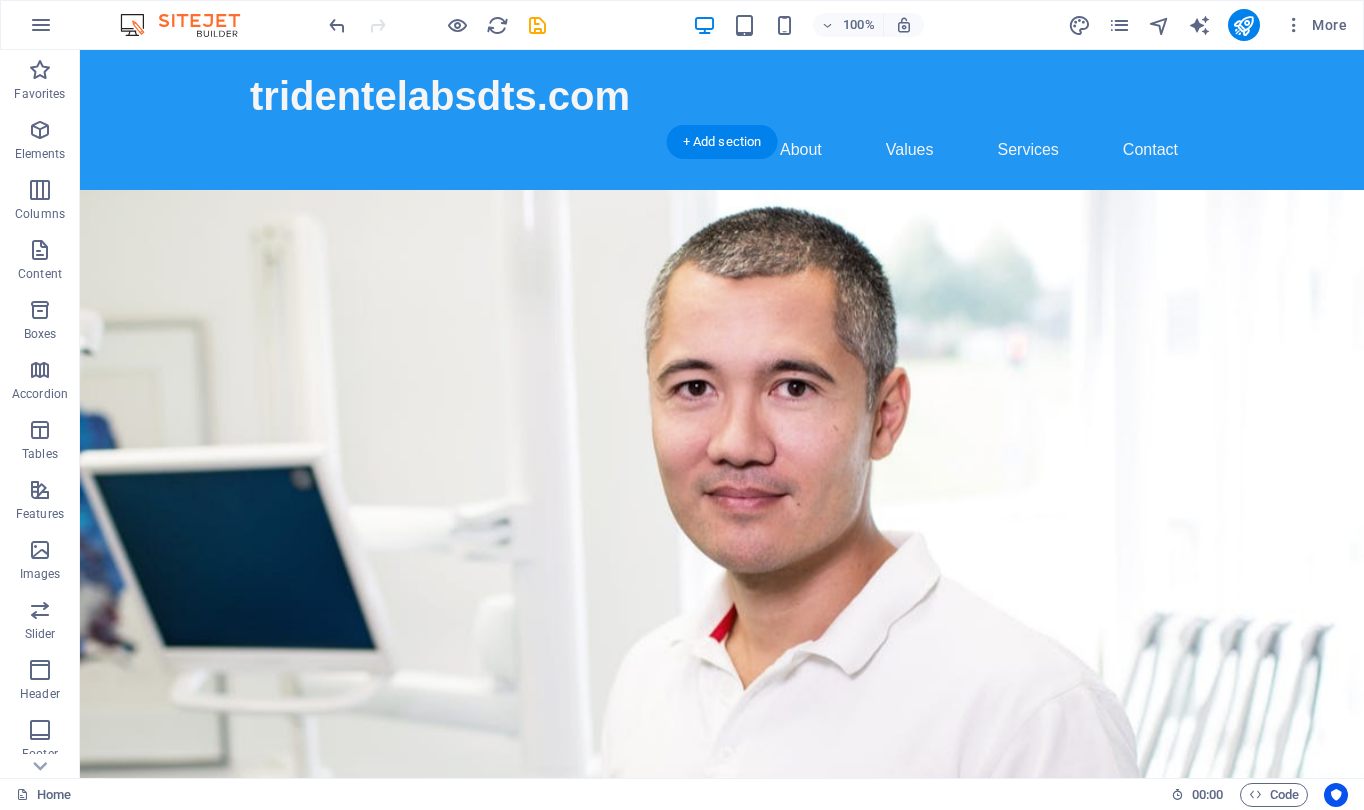 scroll, scrollTop: 0, scrollLeft: 0, axis: both 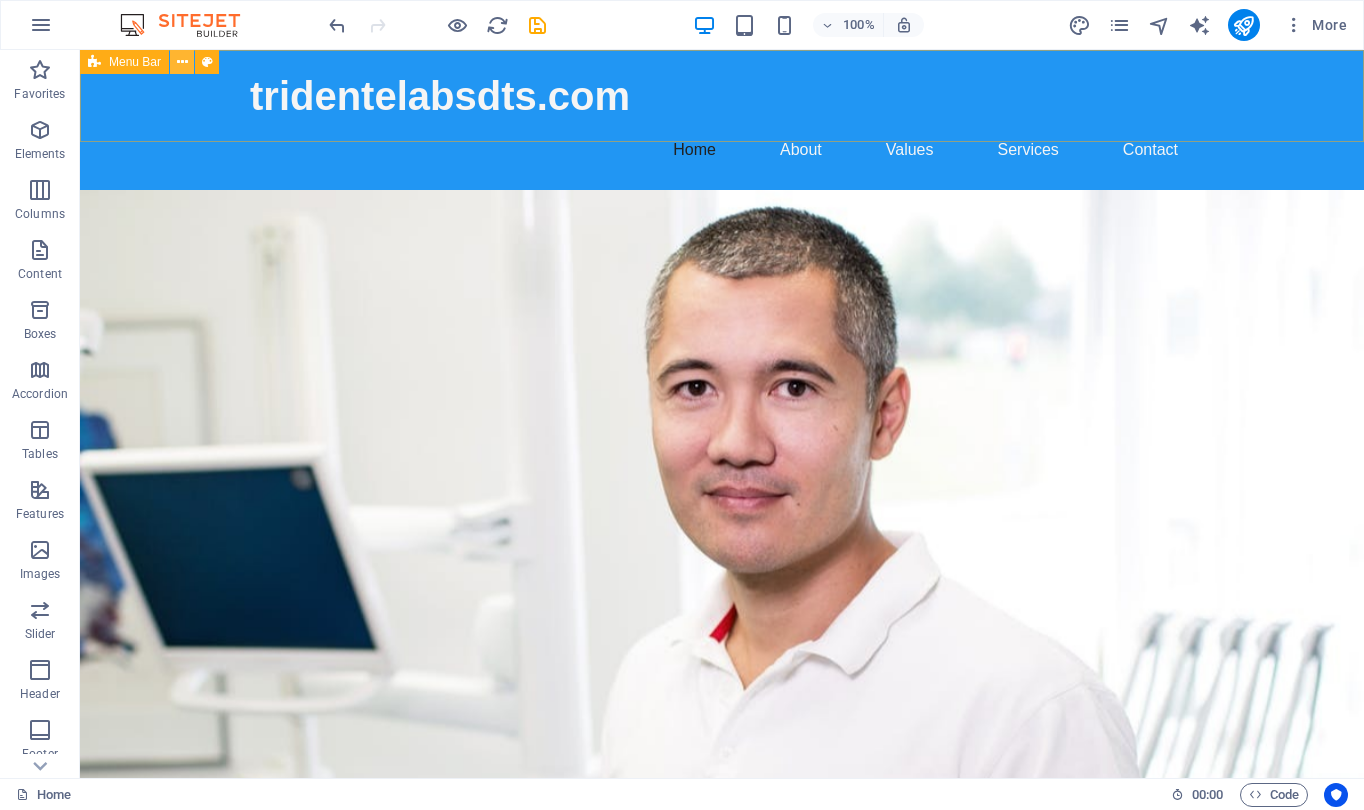 click at bounding box center [182, 62] 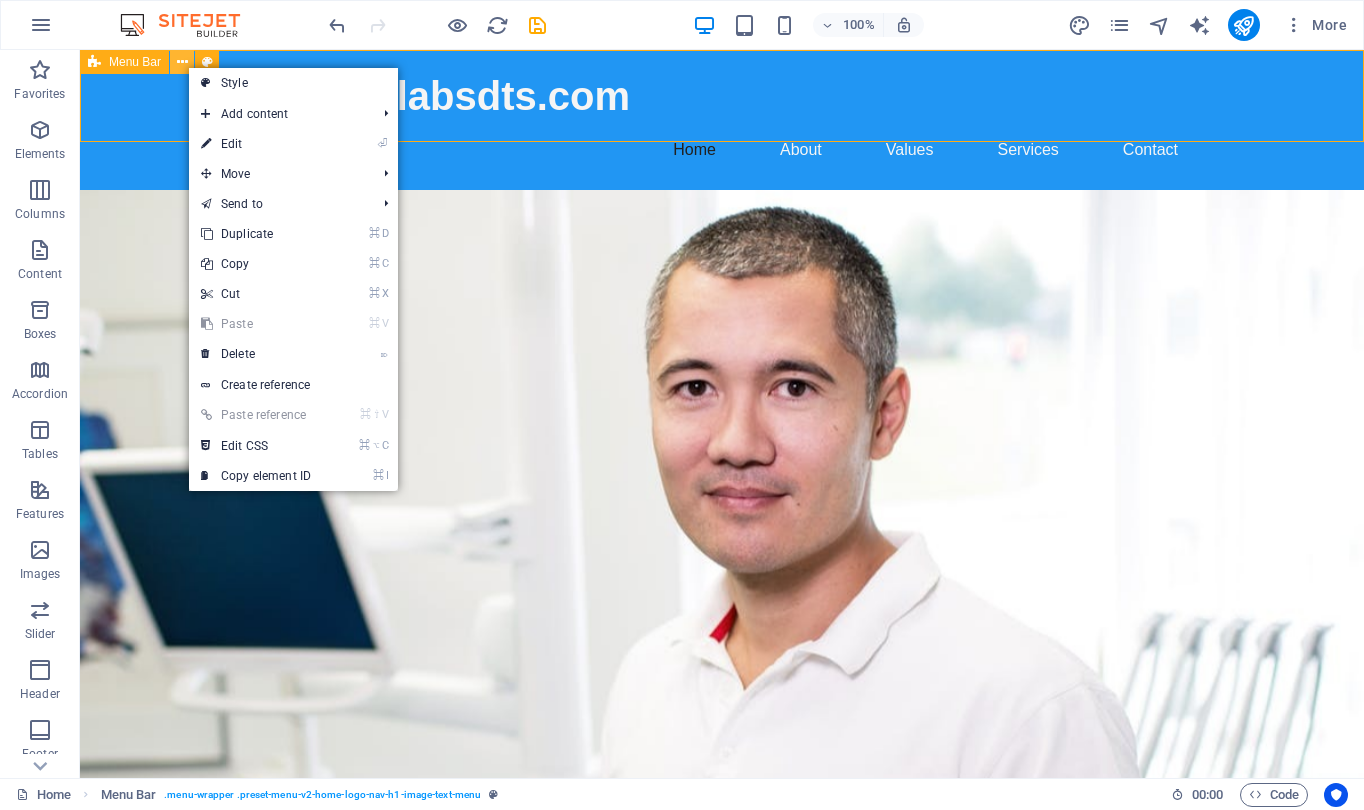 click at bounding box center (182, 62) 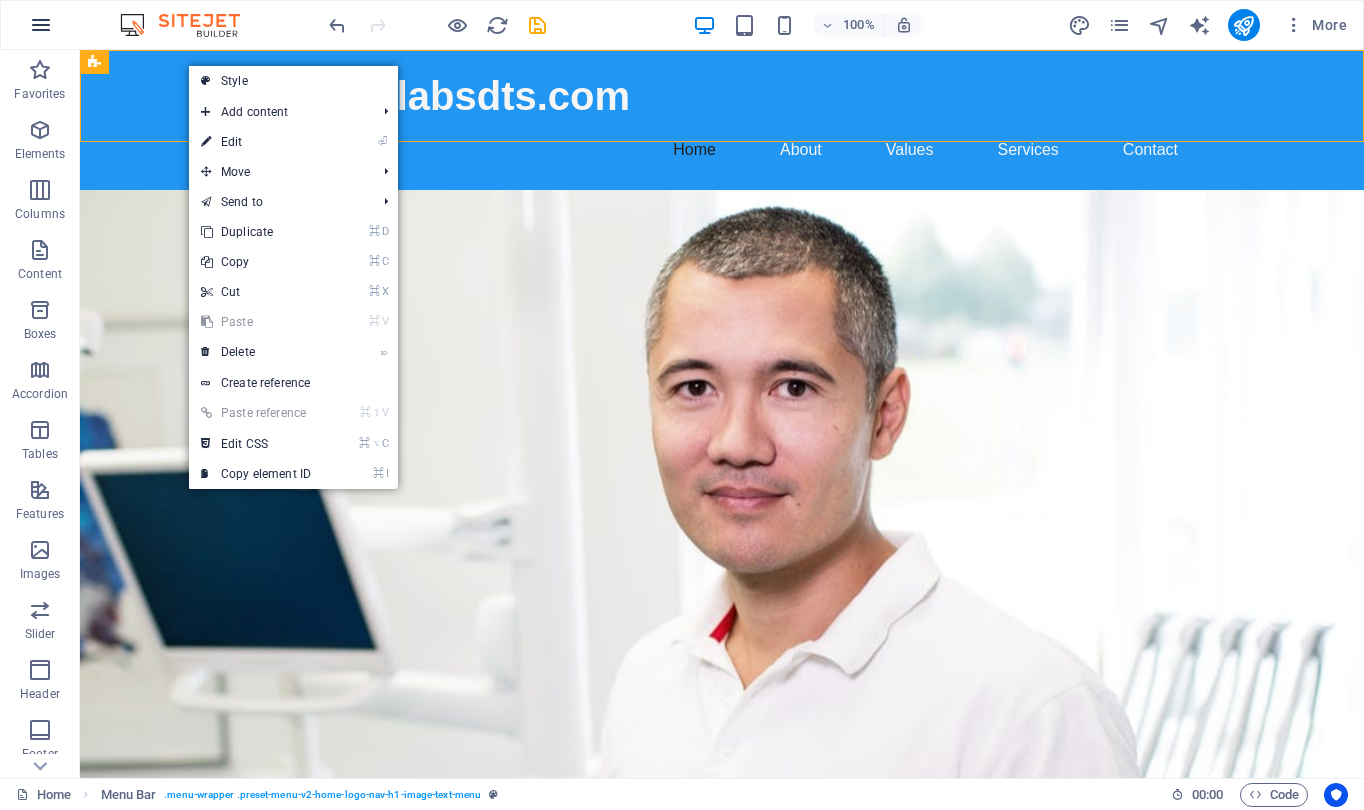 click at bounding box center [41, 25] 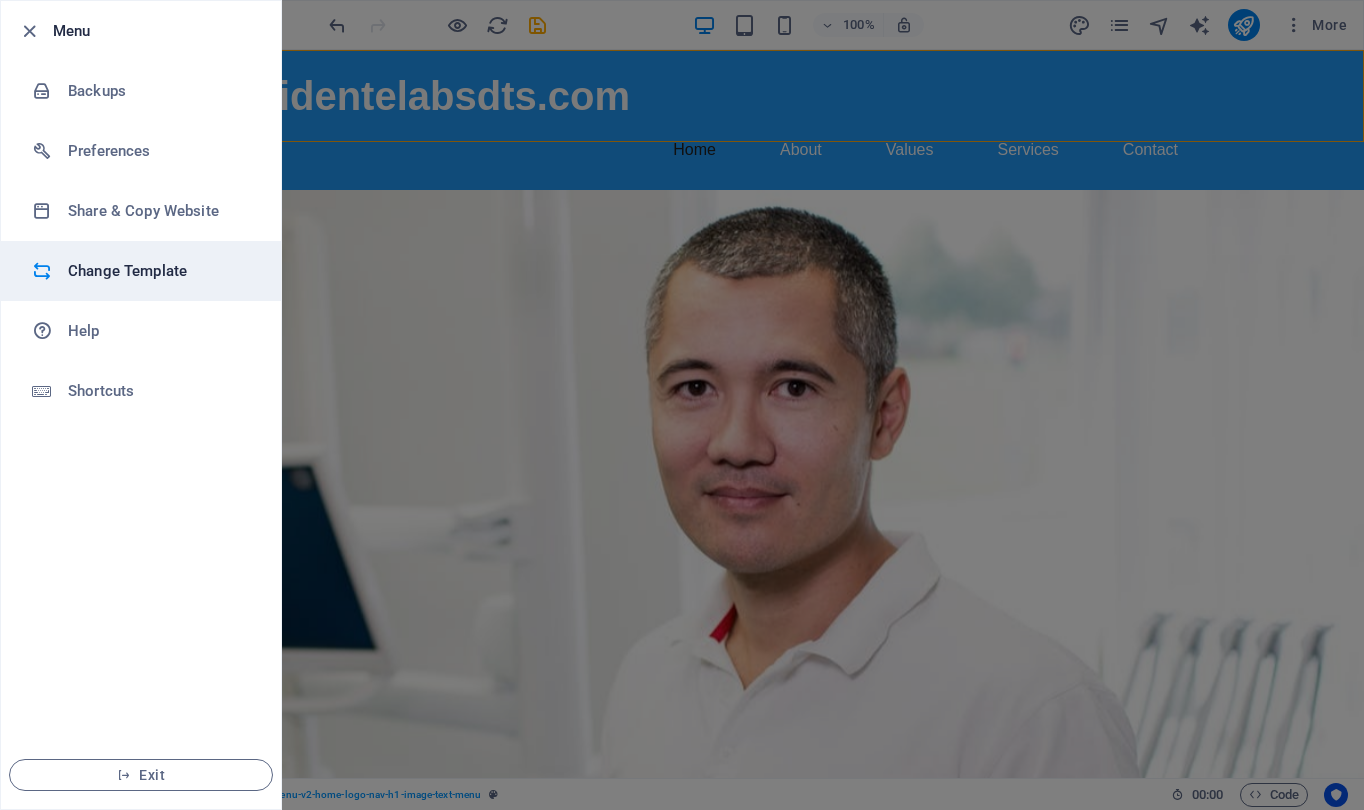 click on "Change Template" at bounding box center [160, 271] 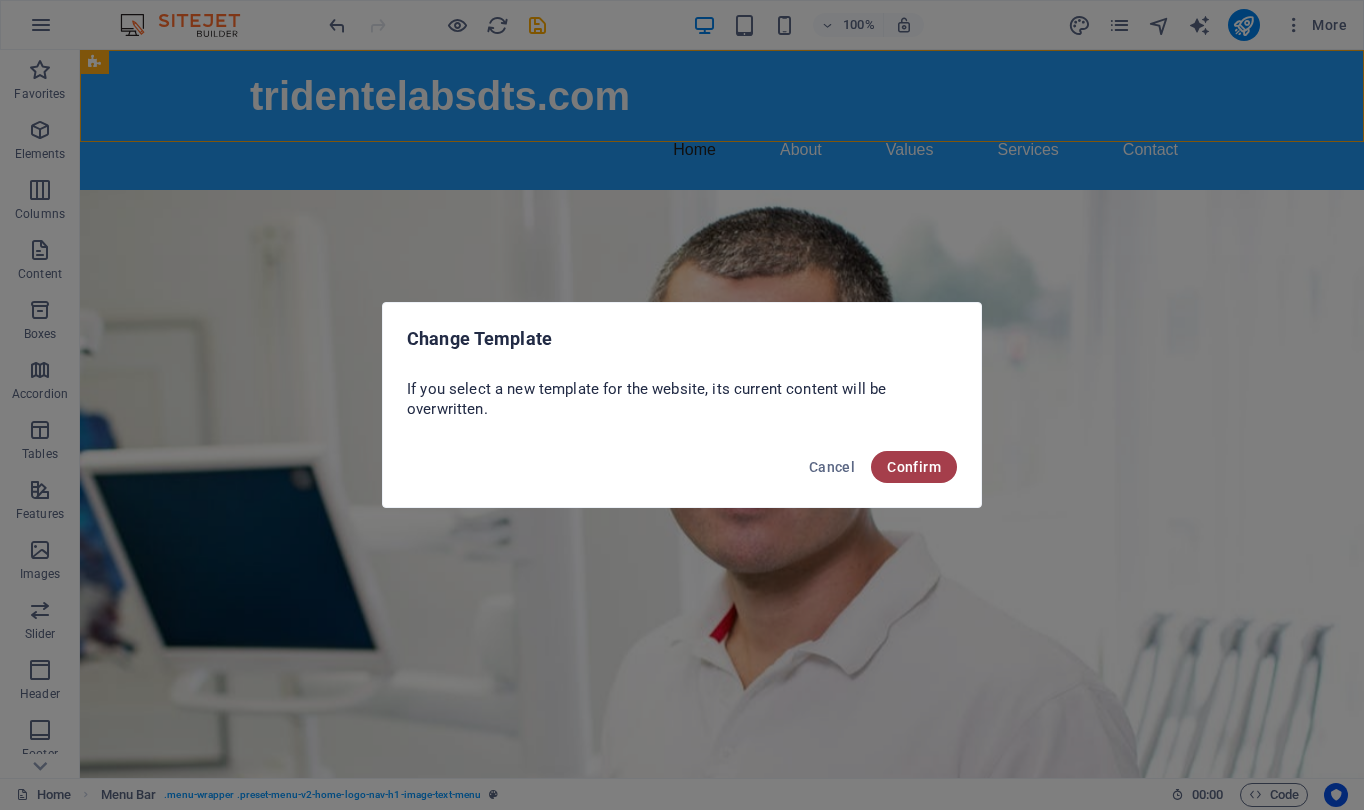 click on "Confirm" at bounding box center [914, 467] 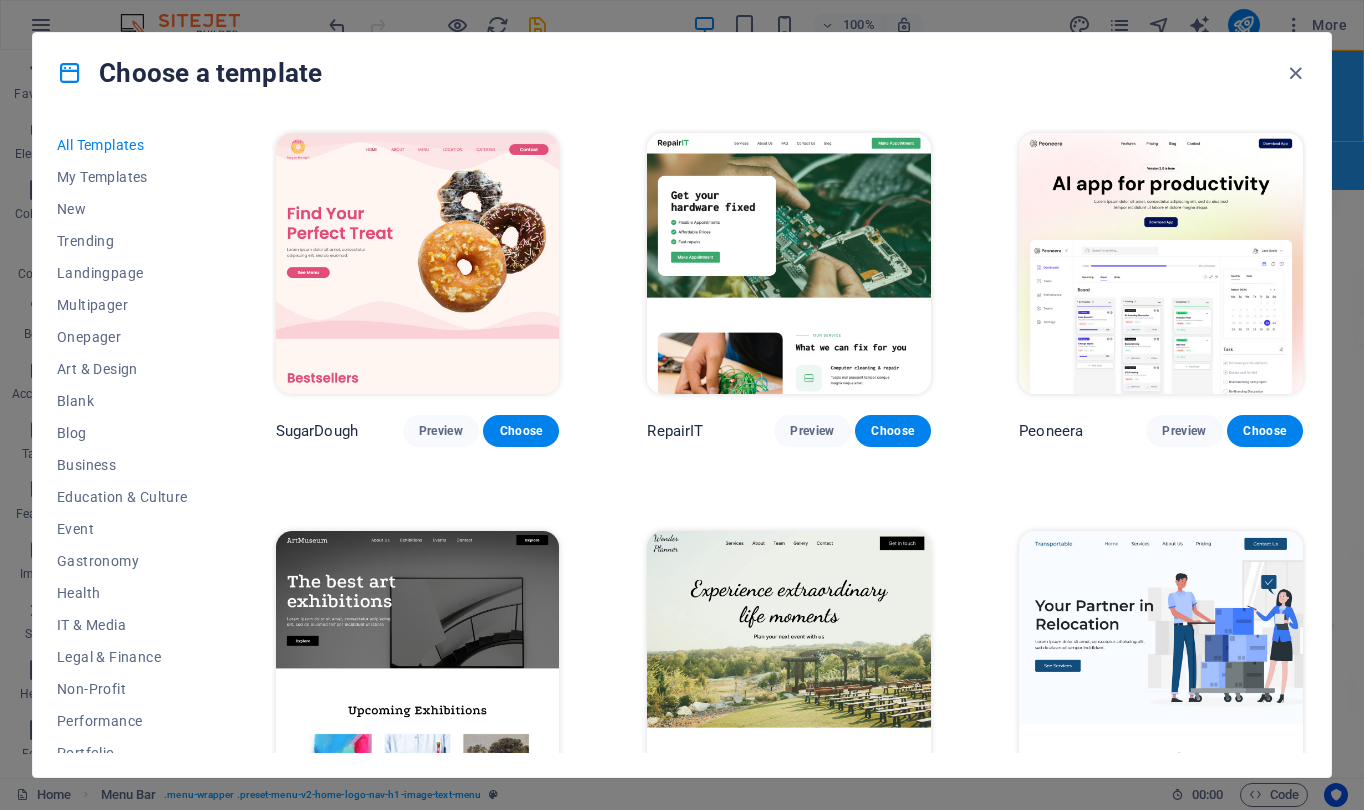 scroll, scrollTop: 0, scrollLeft: 0, axis: both 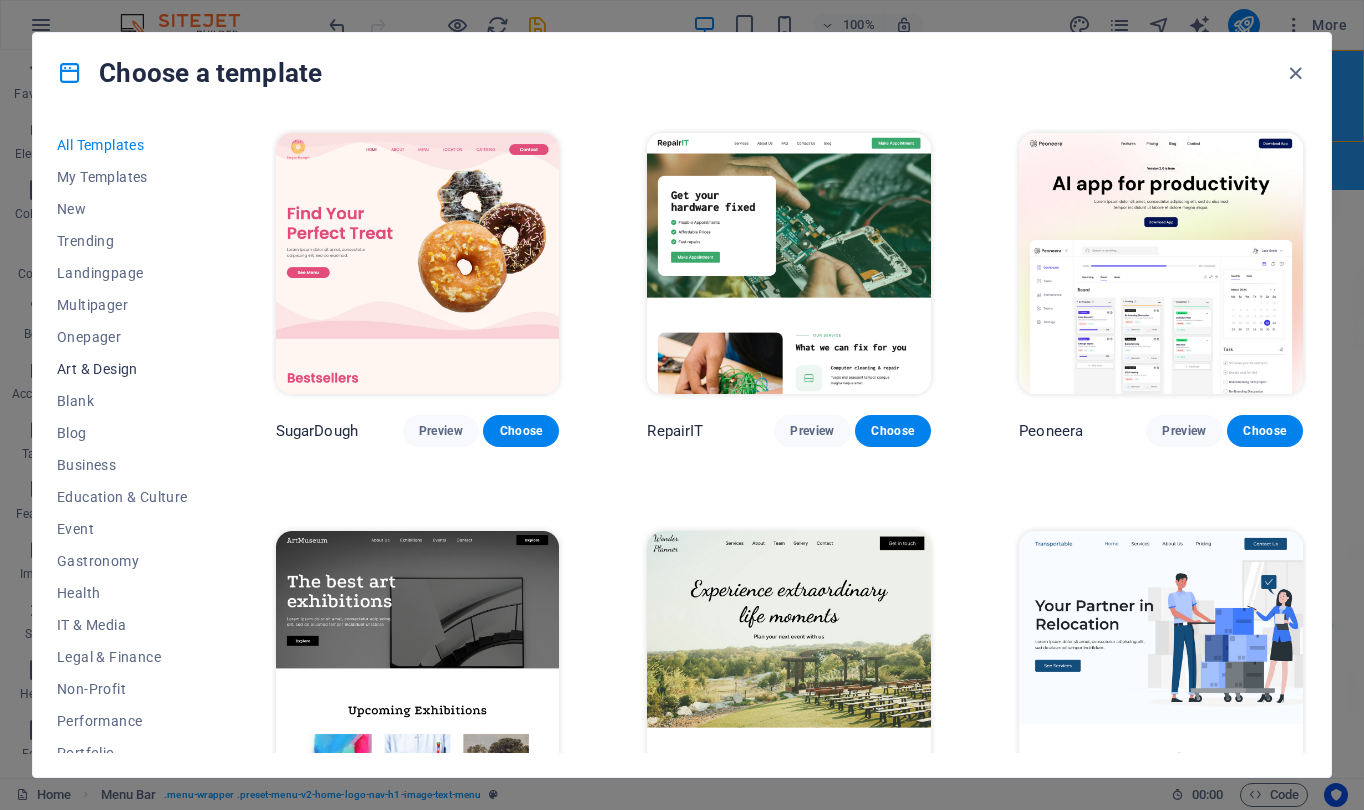 click on "Art & Design" at bounding box center (122, 369) 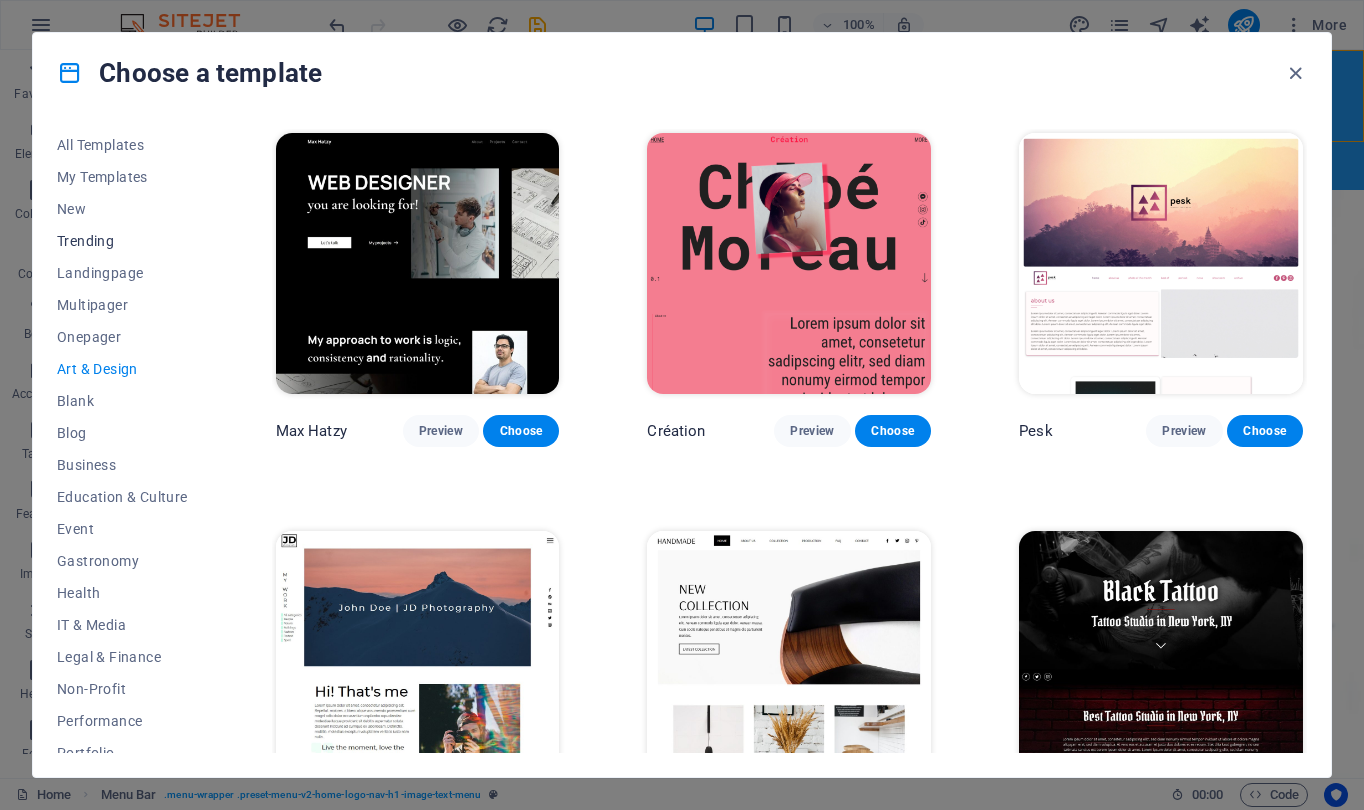 click on "Trending" at bounding box center [122, 241] 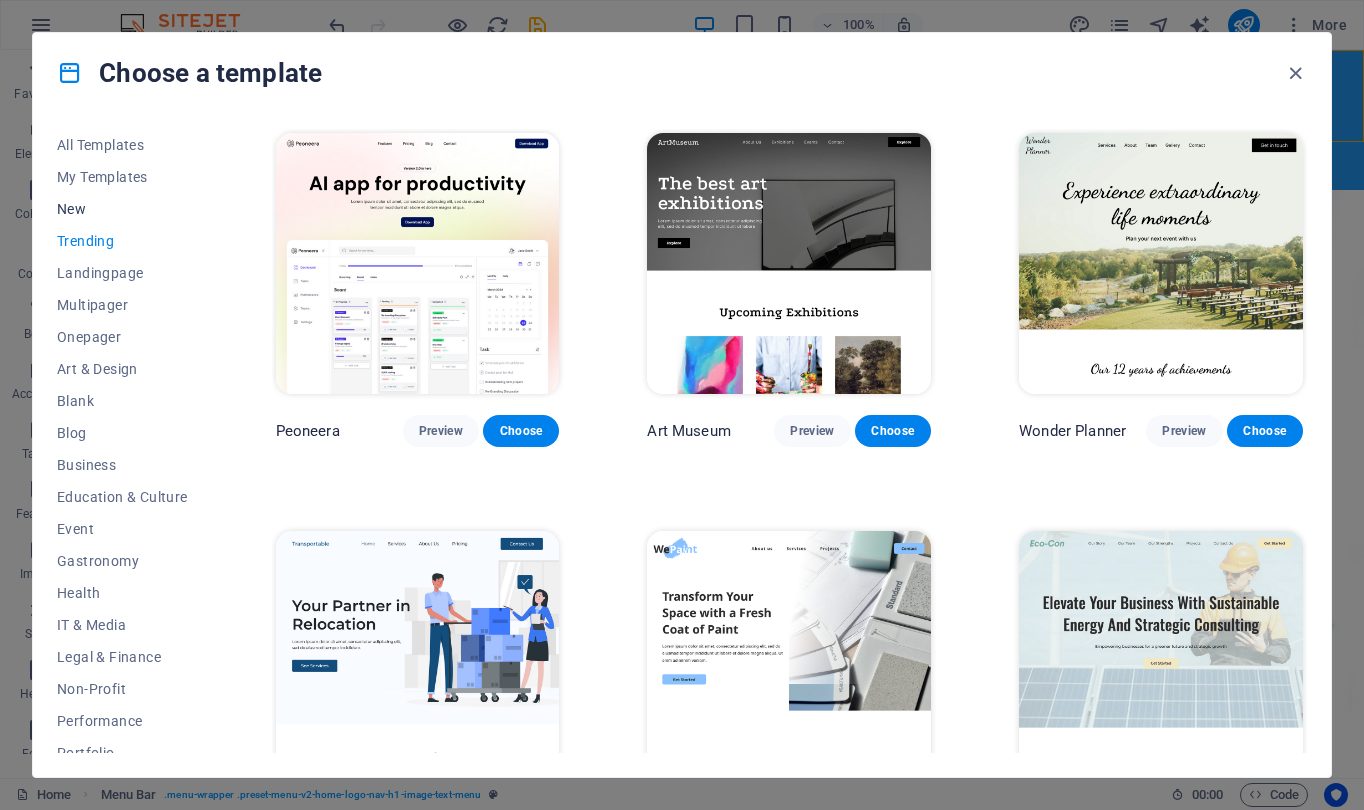 click on "New" at bounding box center (122, 209) 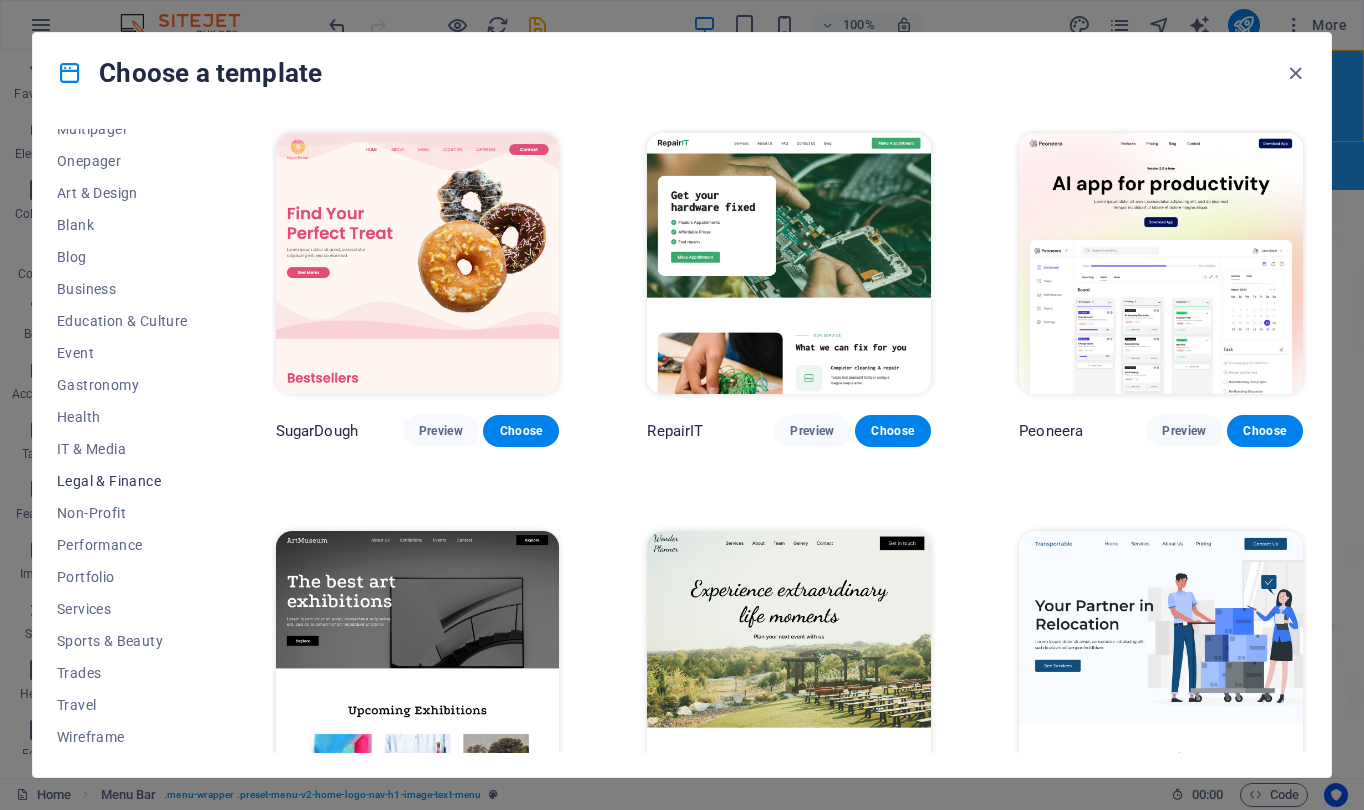 scroll, scrollTop: 176, scrollLeft: 0, axis: vertical 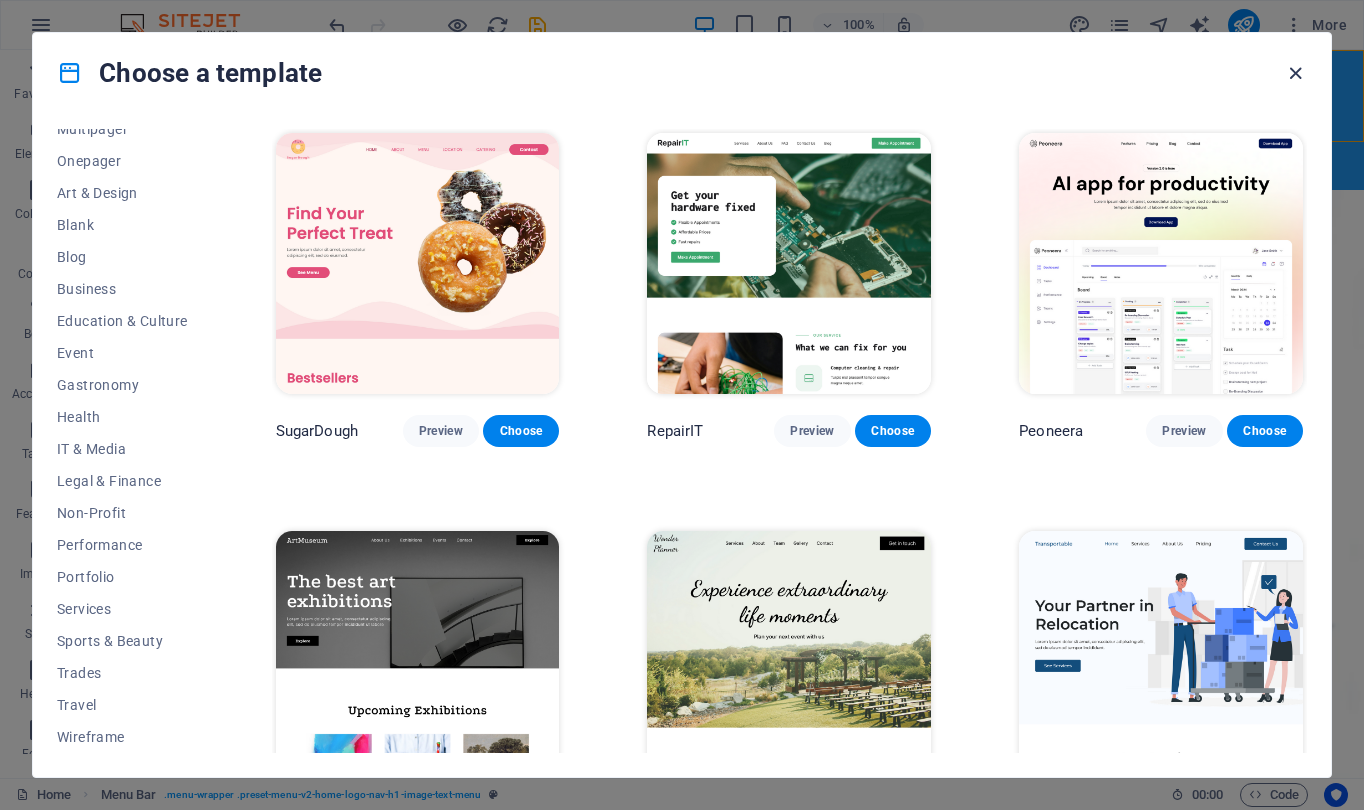 drag, startPoint x: 1284, startPoint y: 69, endPoint x: 1204, endPoint y: 18, distance: 94.873604 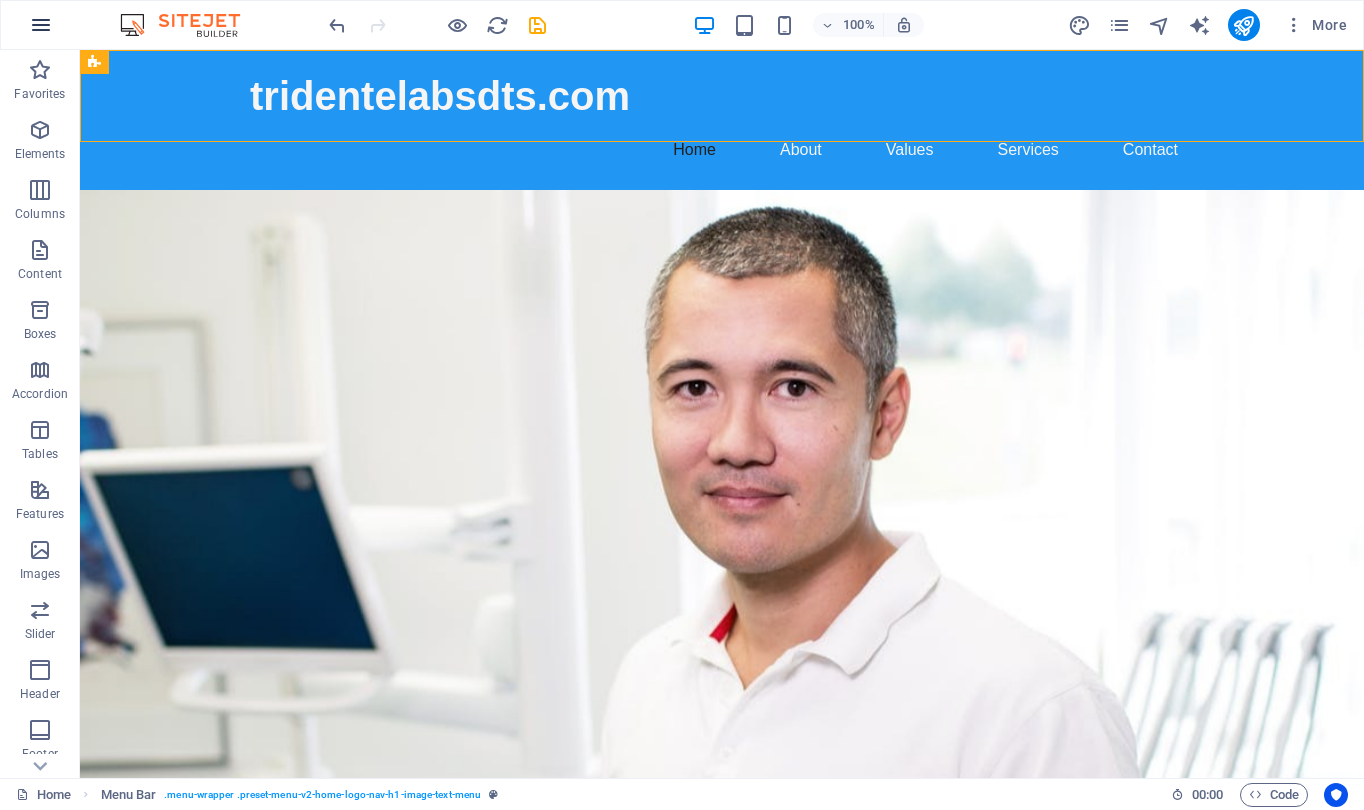 click at bounding box center (41, 25) 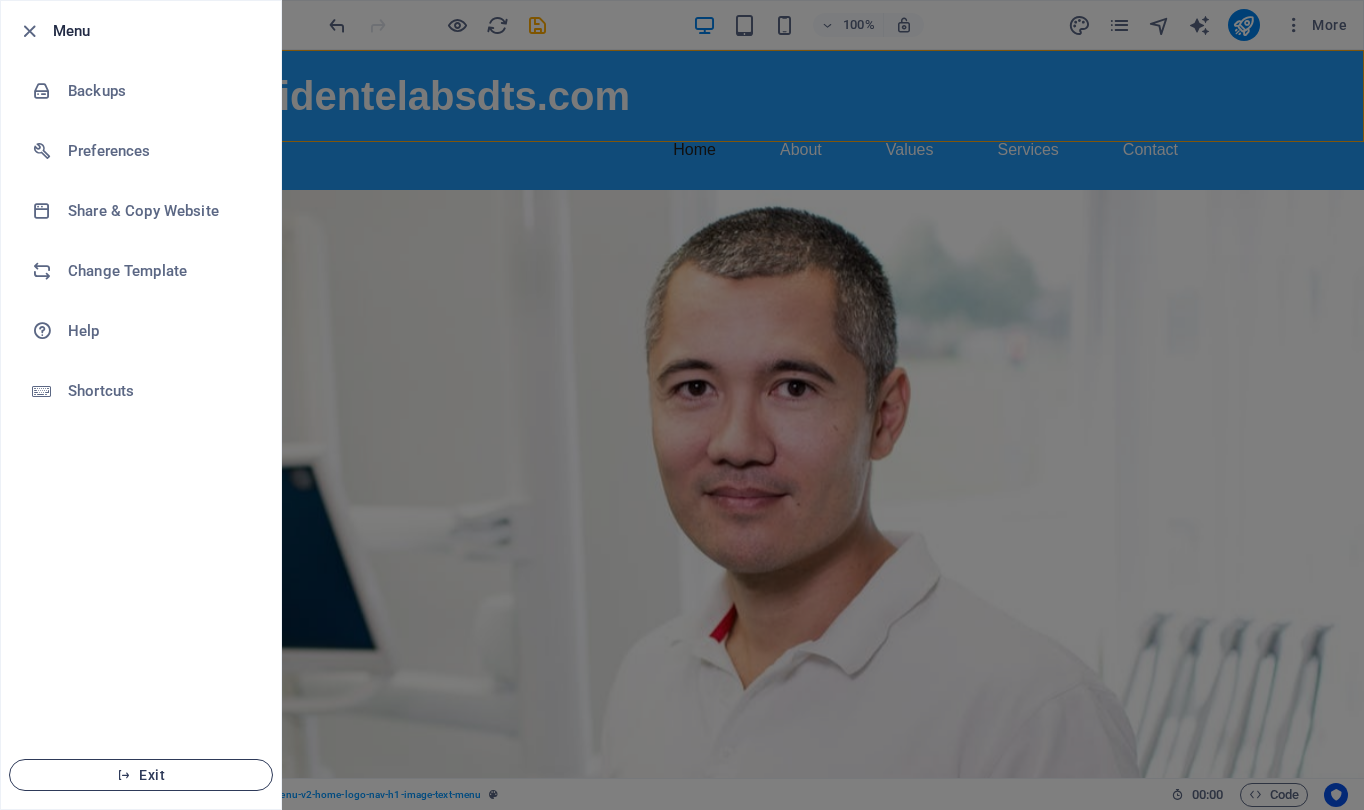 click on "Exit" at bounding box center (141, 775) 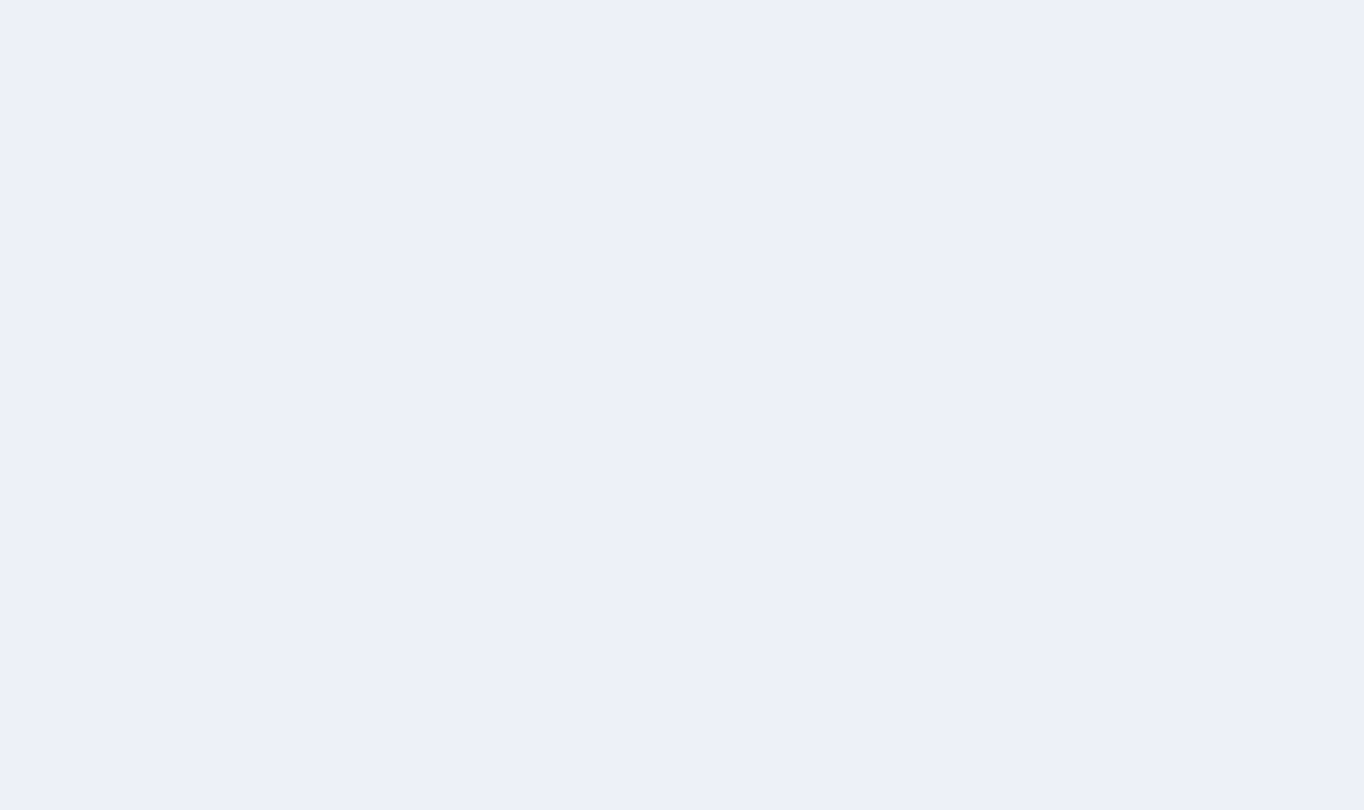 scroll, scrollTop: 0, scrollLeft: 0, axis: both 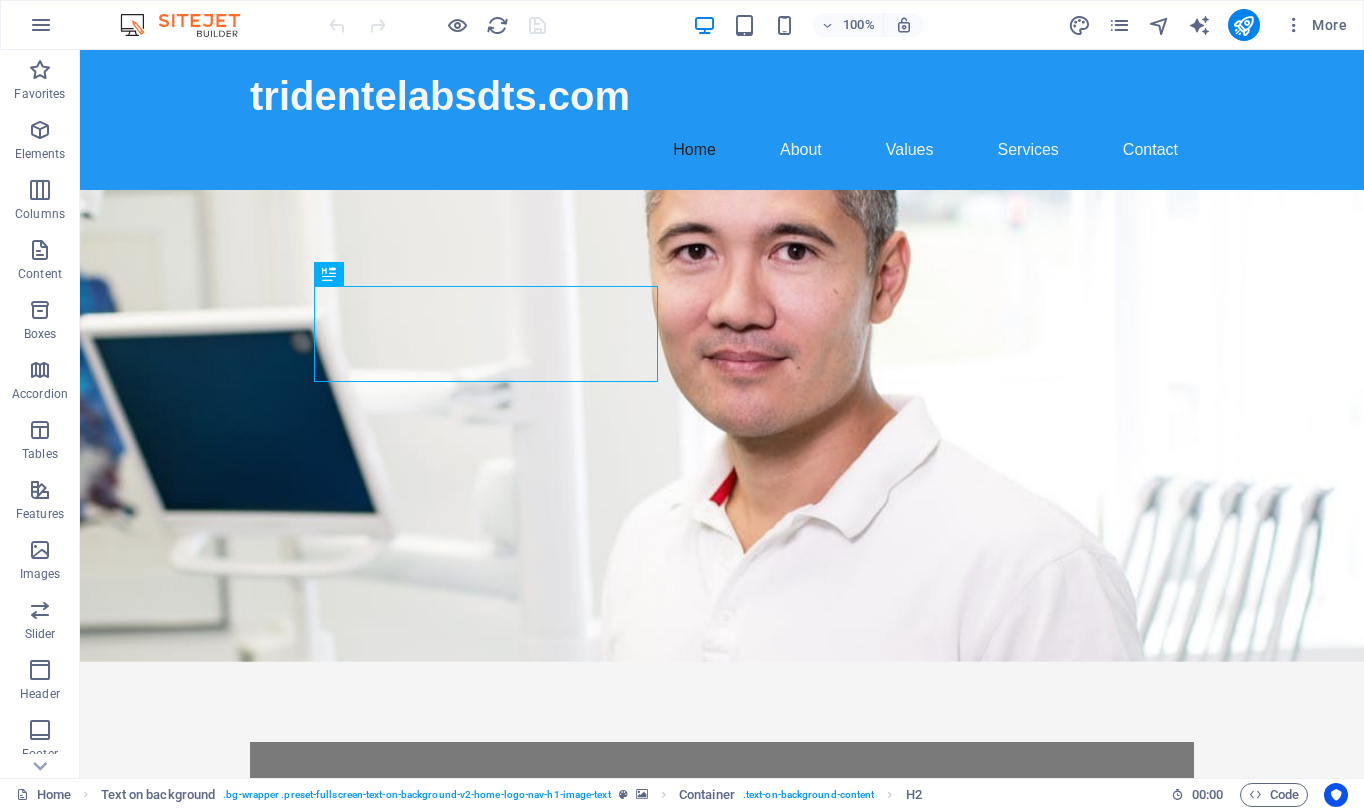click on "More" at bounding box center [1211, 25] 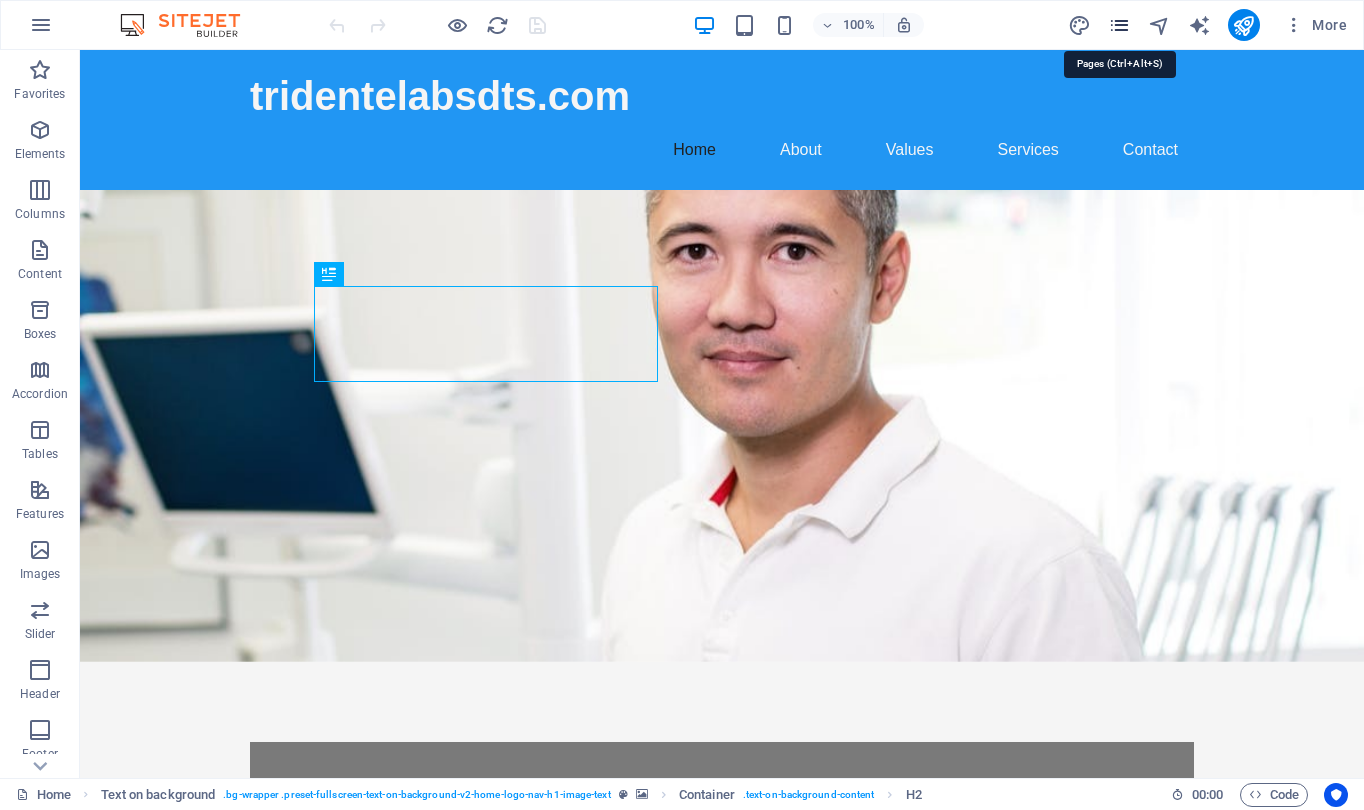 click at bounding box center [1119, 25] 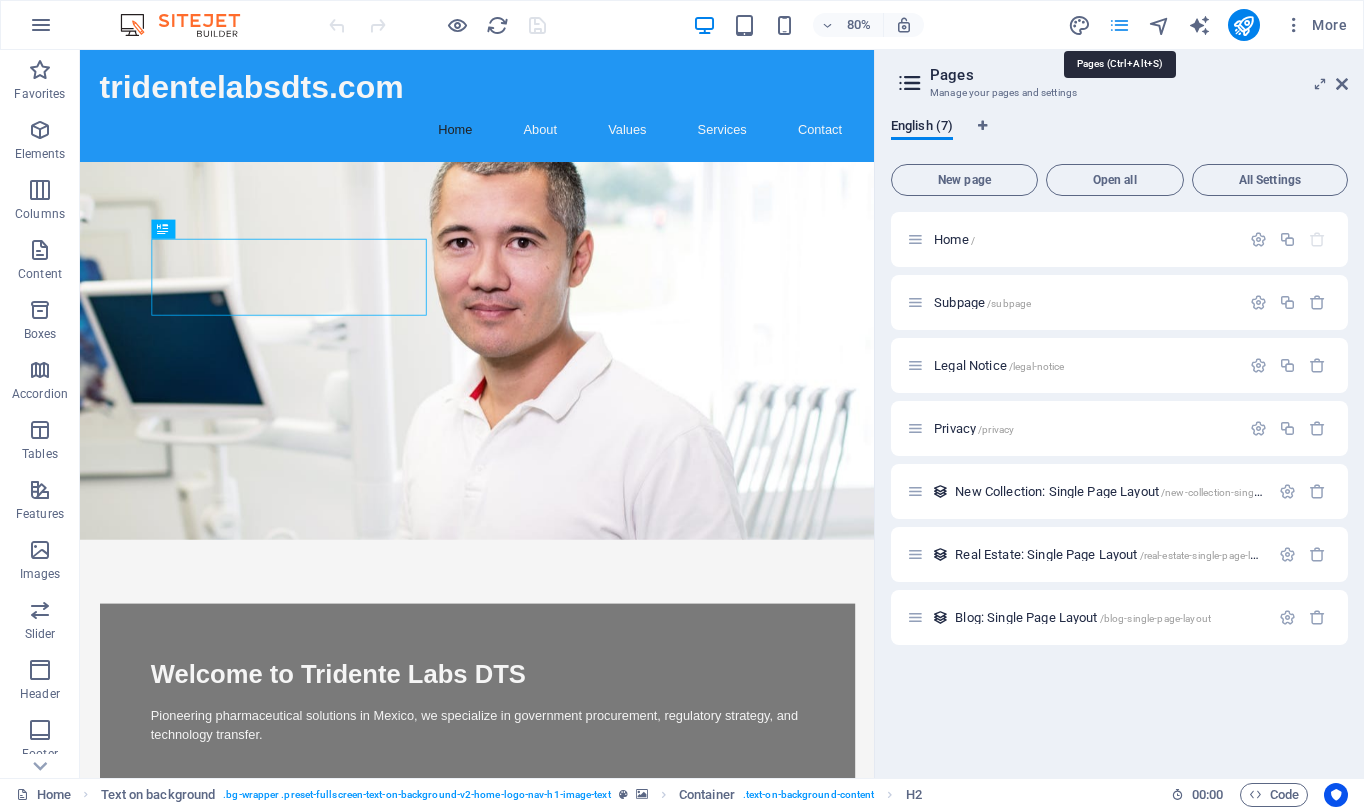 click at bounding box center [1119, 25] 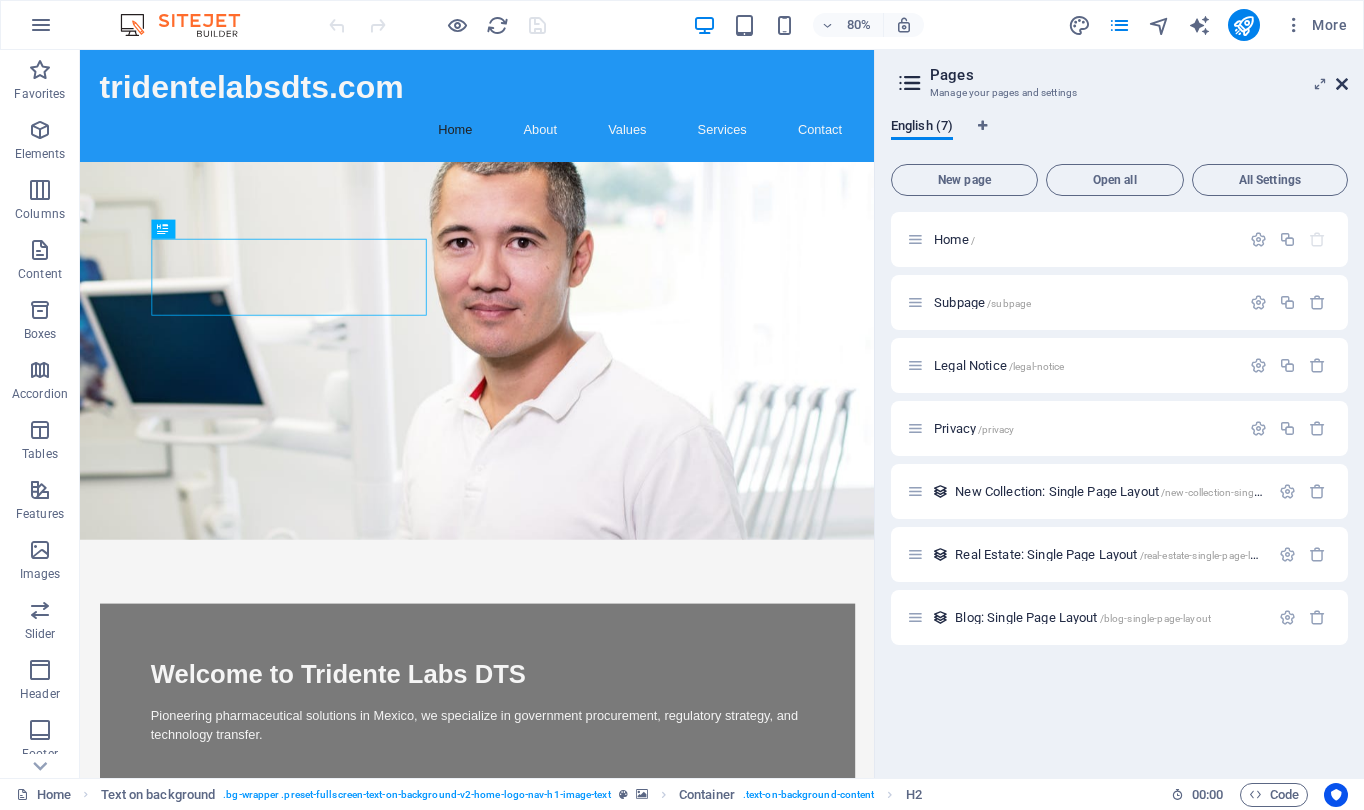 click at bounding box center (1342, 84) 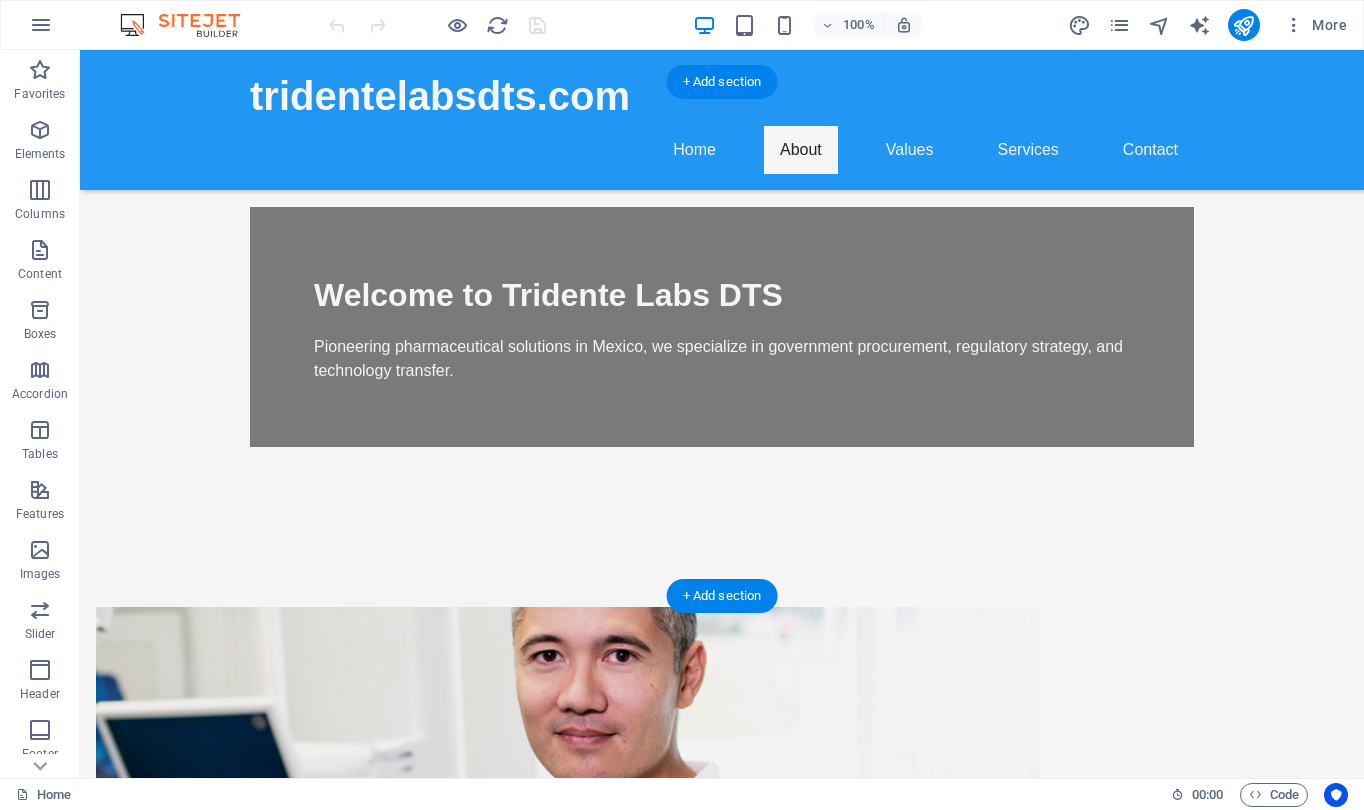 scroll, scrollTop: 481, scrollLeft: 0, axis: vertical 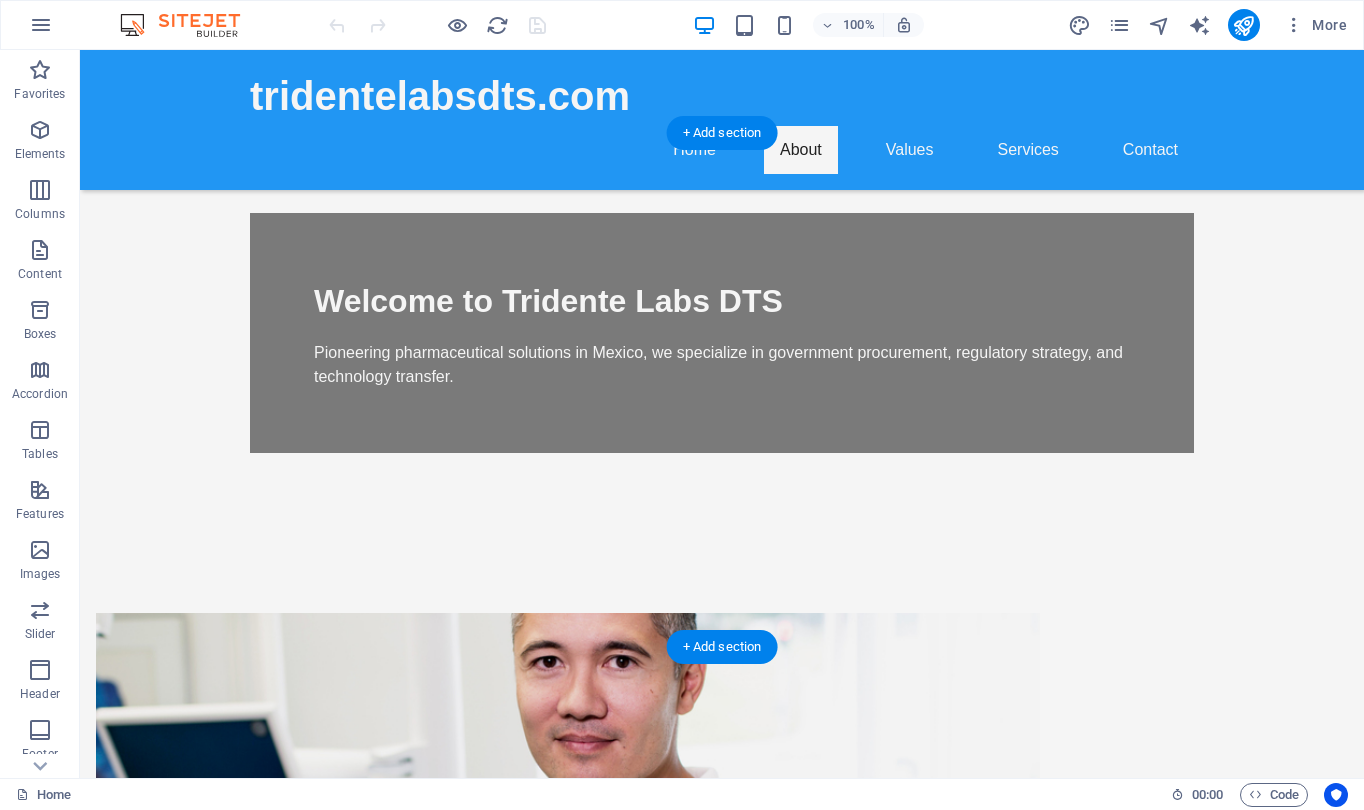 click at bounding box center [568, 790] 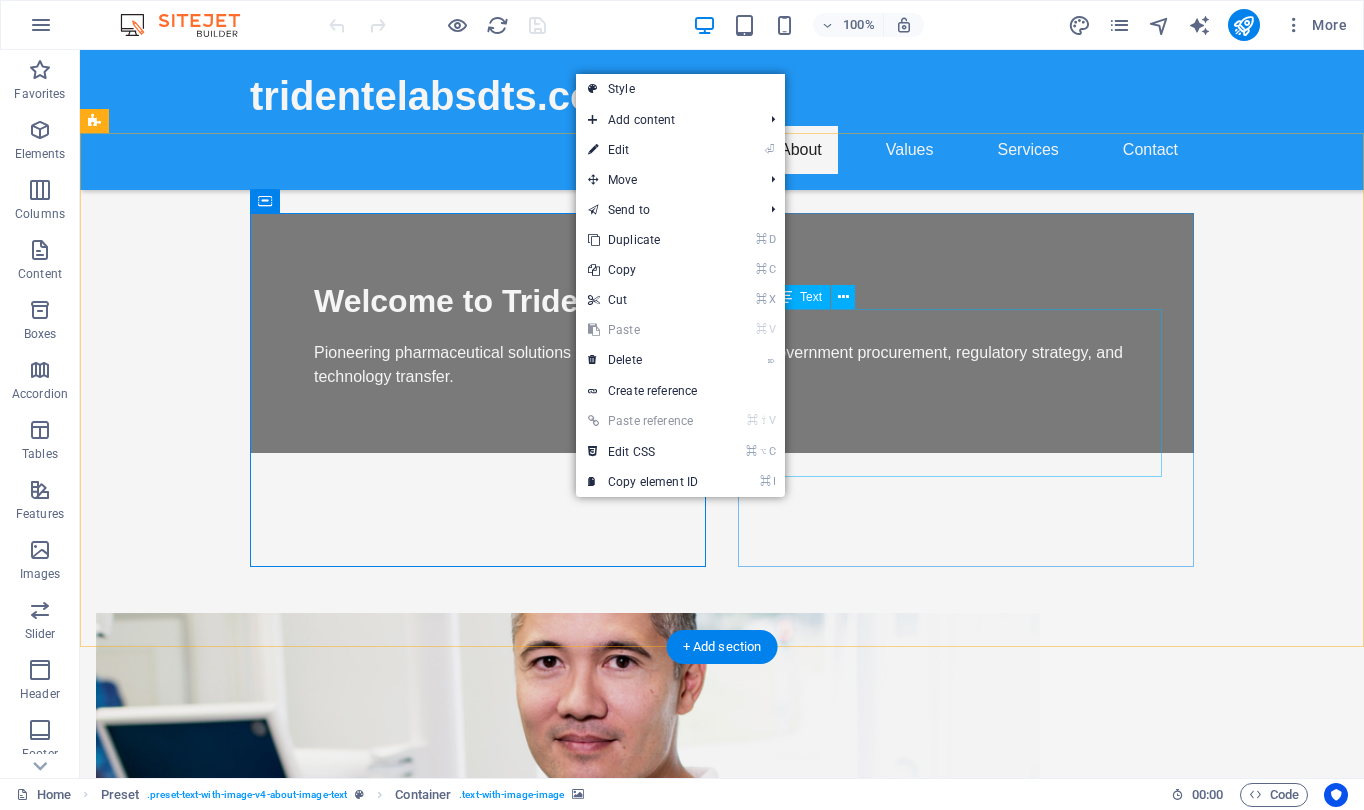 click on "At Tridente Labs DTS, we harness our expertise in pharmaceuticals to facilitate market entry for foreign manufacturers in Mexico. Our dedicated team focuses on building strong partnerships and delivering comprehensive regulatory consulting, ensuring our clients navigate the complexities of the pharmaceutical industry with ease." at bounding box center [568, 1257] 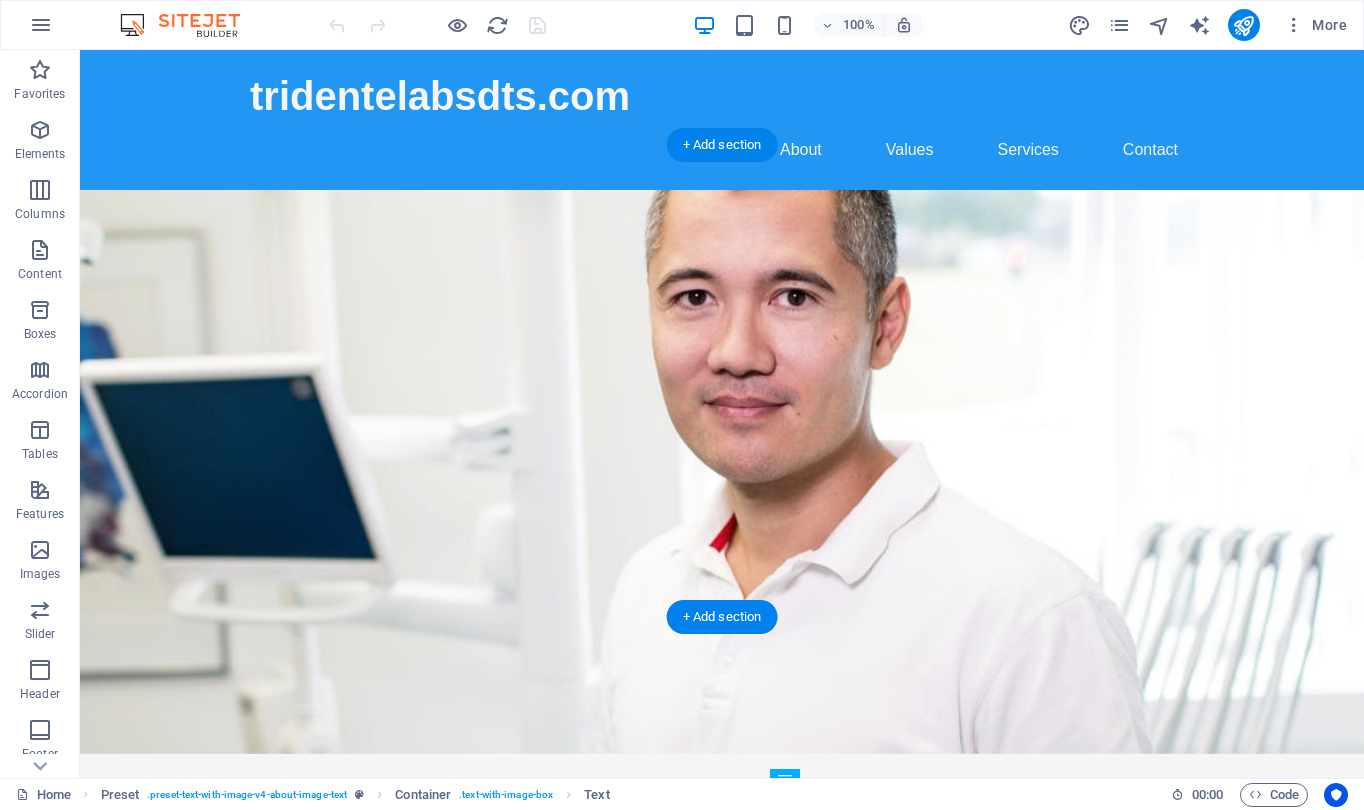 scroll, scrollTop: -1, scrollLeft: 0, axis: vertical 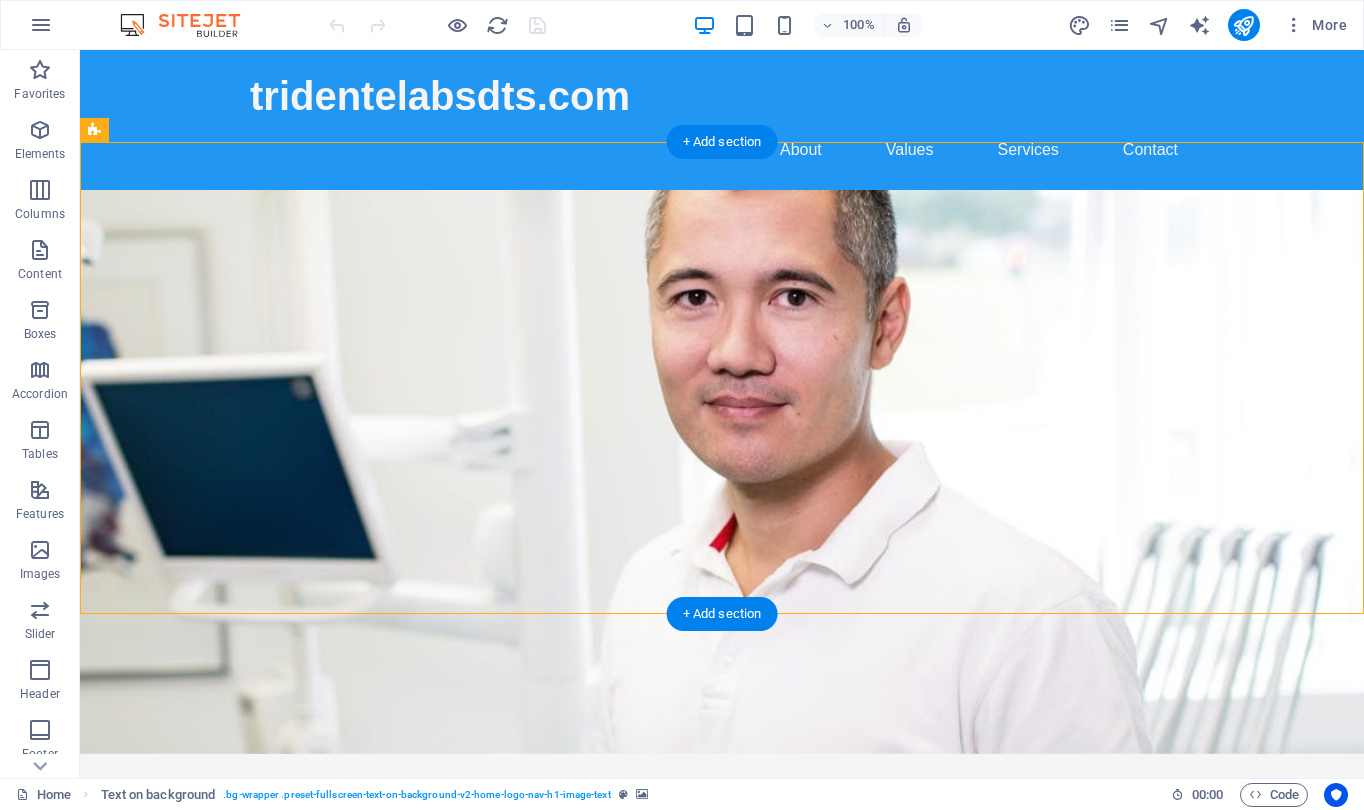 click at bounding box center (722, 472) 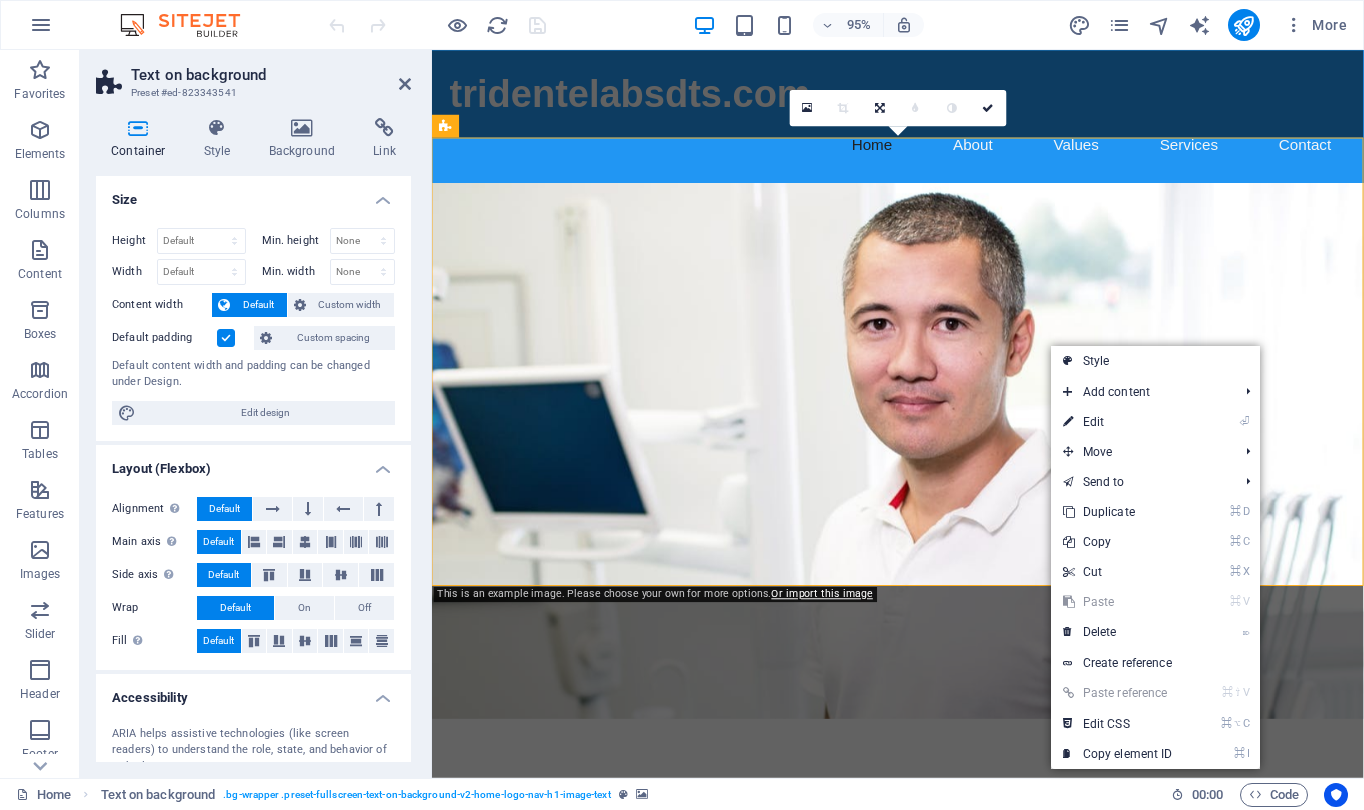 scroll, scrollTop: 0, scrollLeft: 0, axis: both 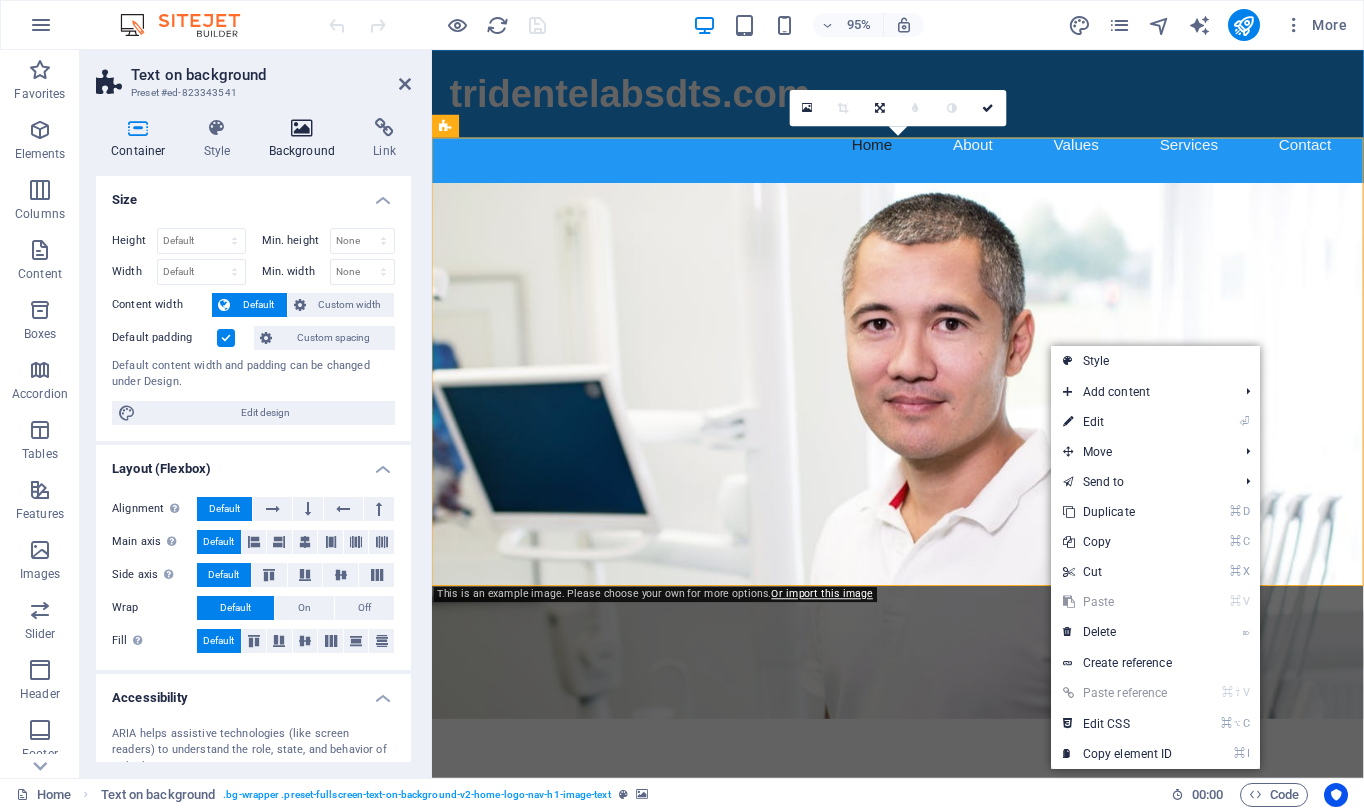click at bounding box center [302, 128] 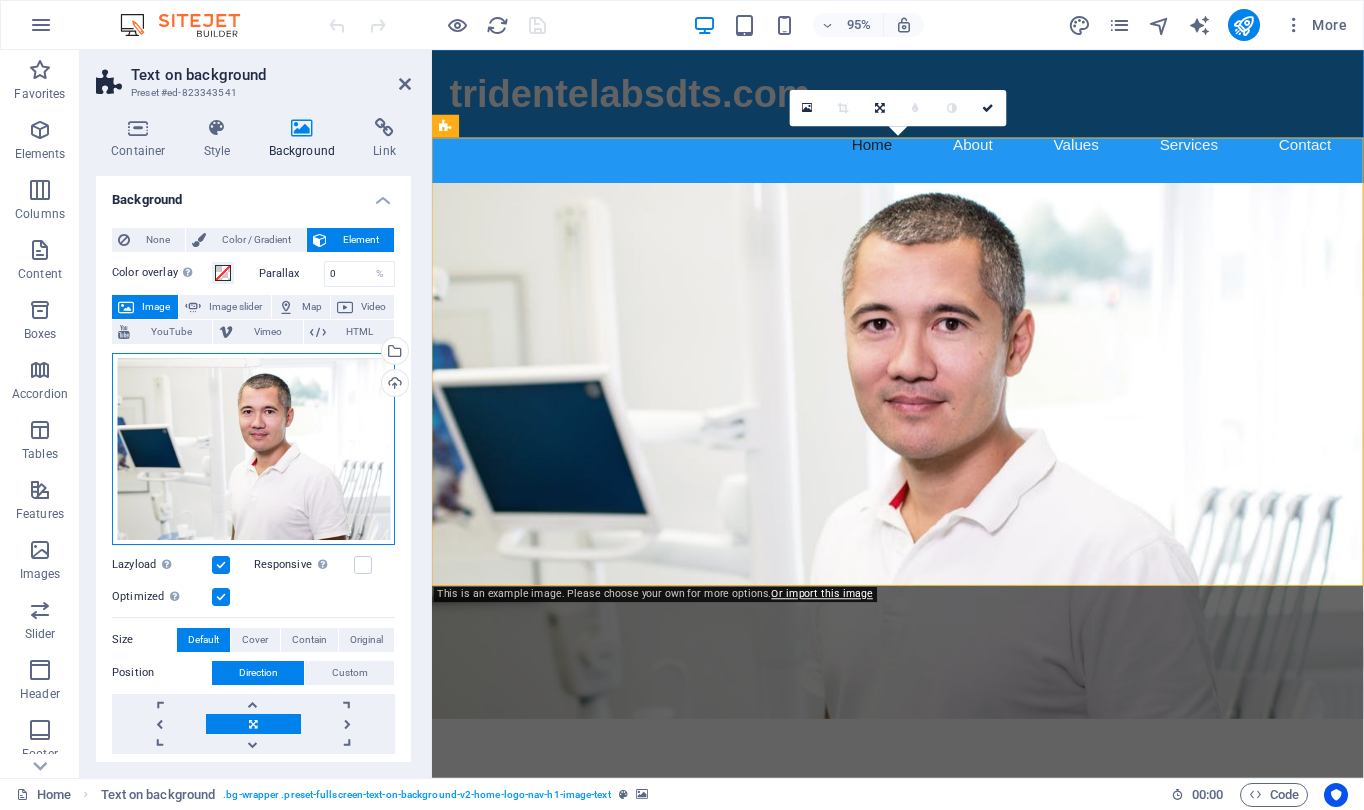 click on "Drag files here, click to choose files or select files from Files or our free stock photos & videos" at bounding box center [253, 449] 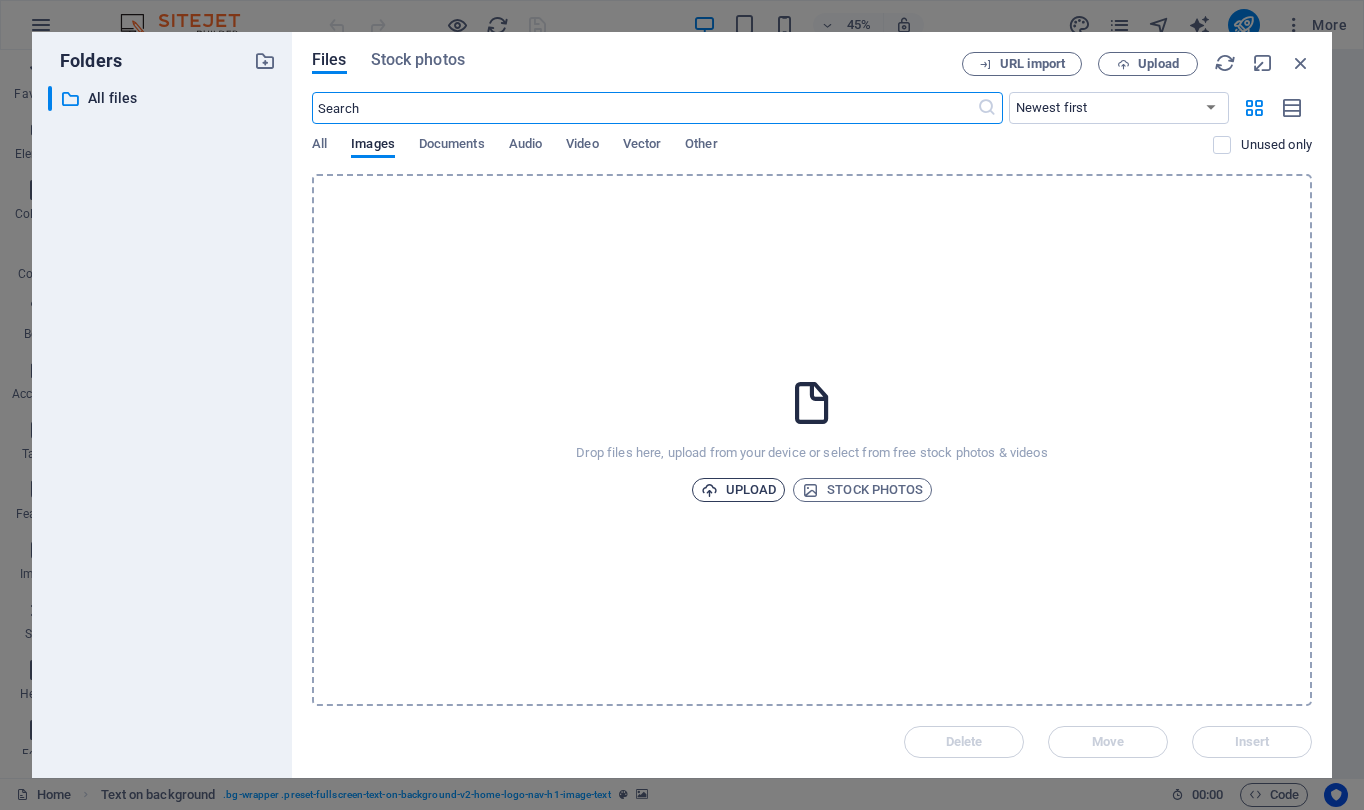 click on "Upload" at bounding box center [739, 490] 